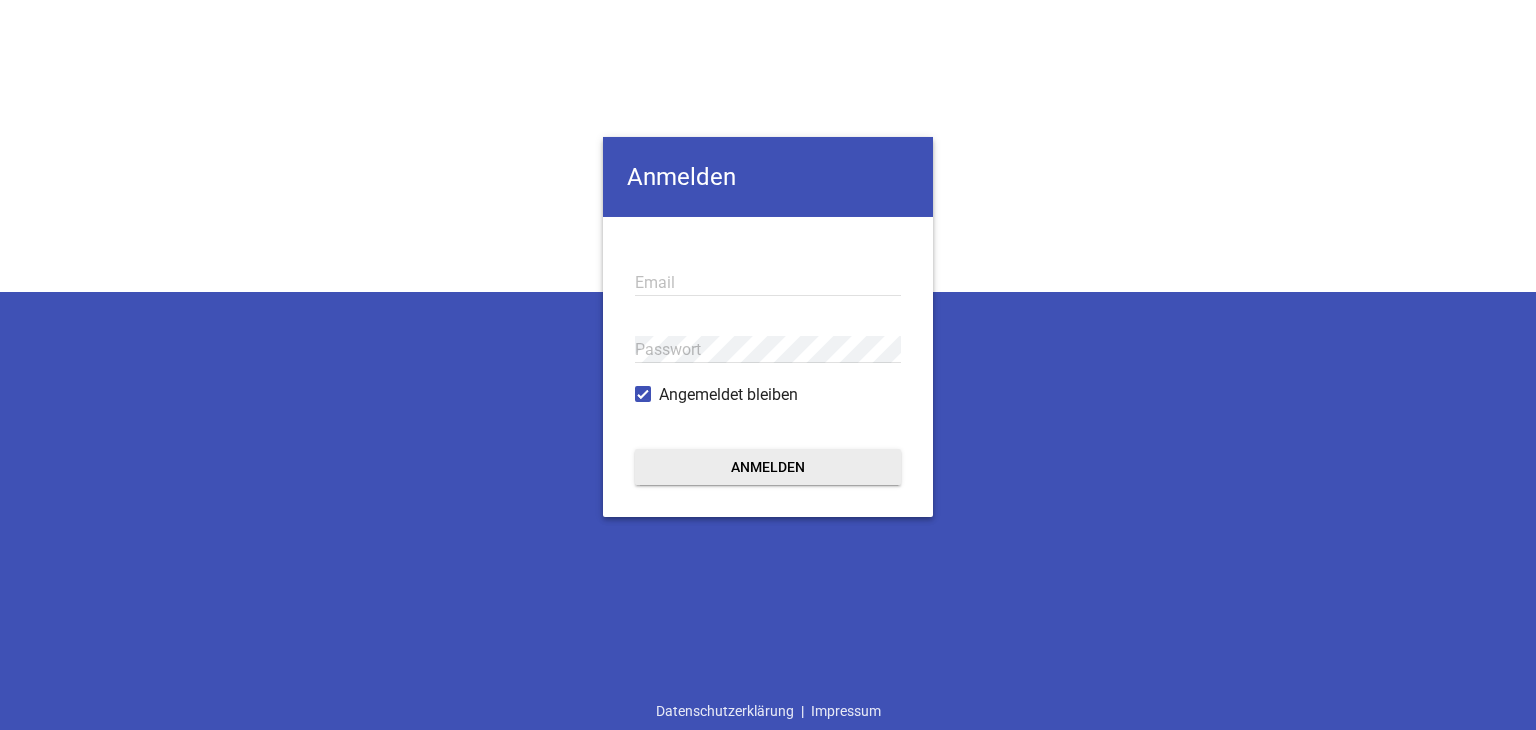 scroll, scrollTop: 0, scrollLeft: 0, axis: both 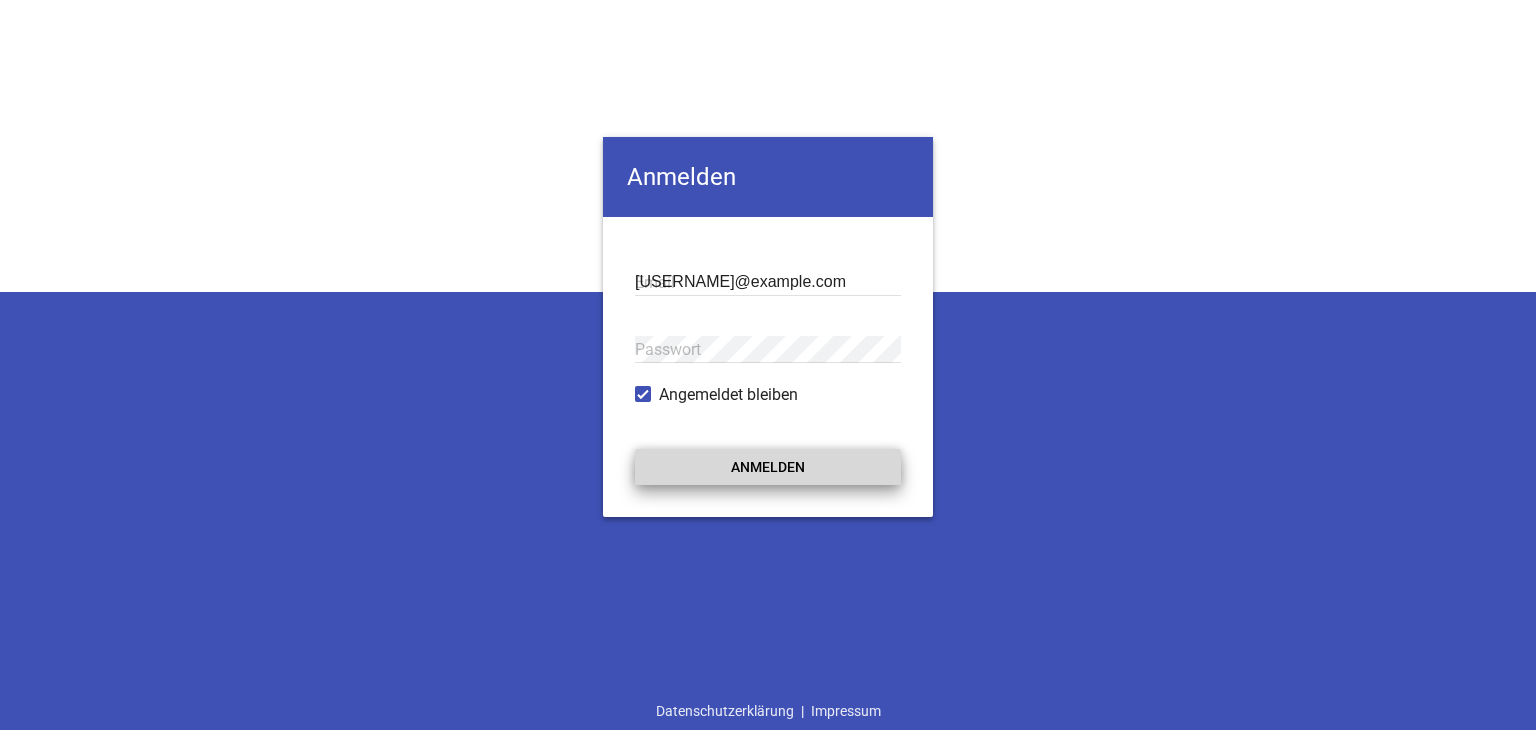 click on "Anmelden" at bounding box center [768, 467] 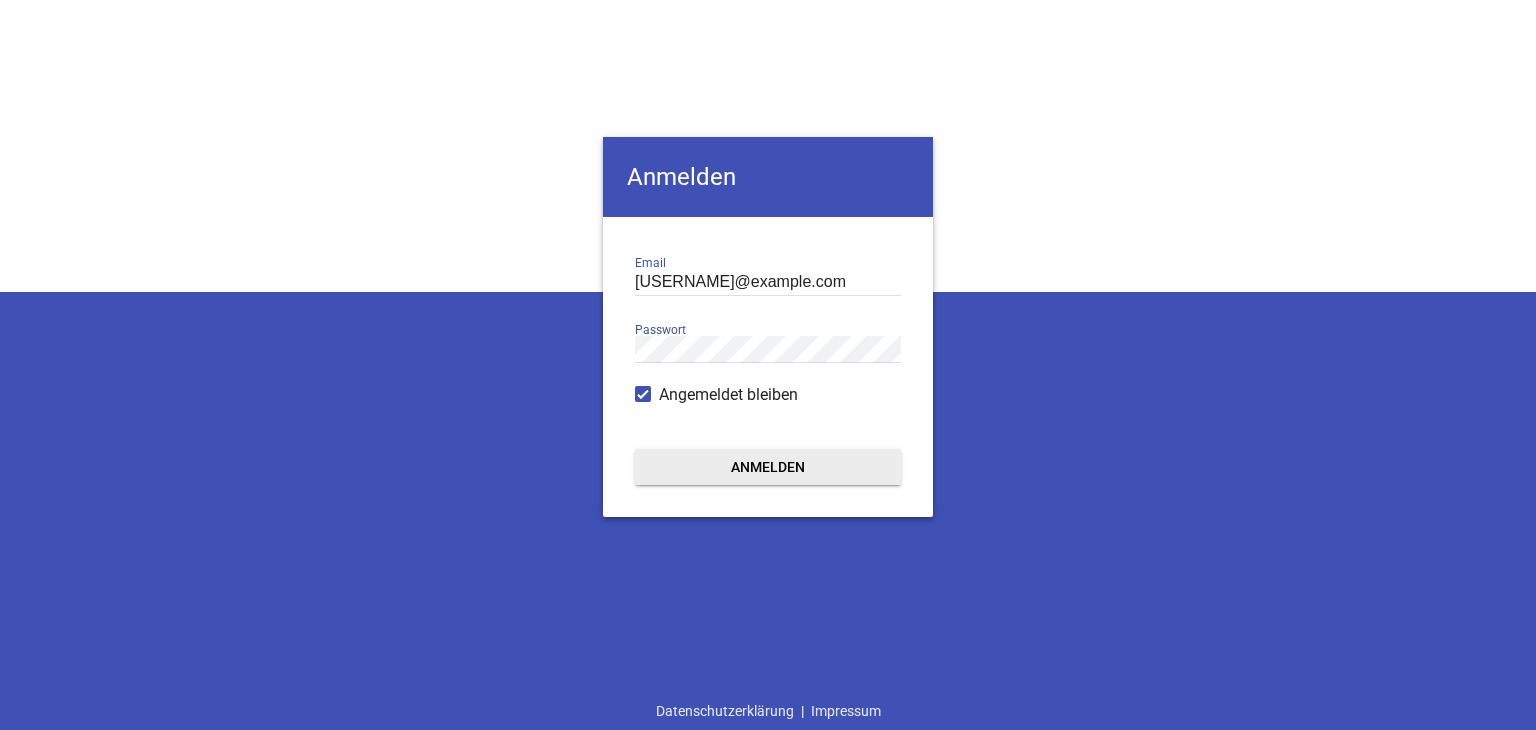 click on "Anmelden" at bounding box center [768, 467] 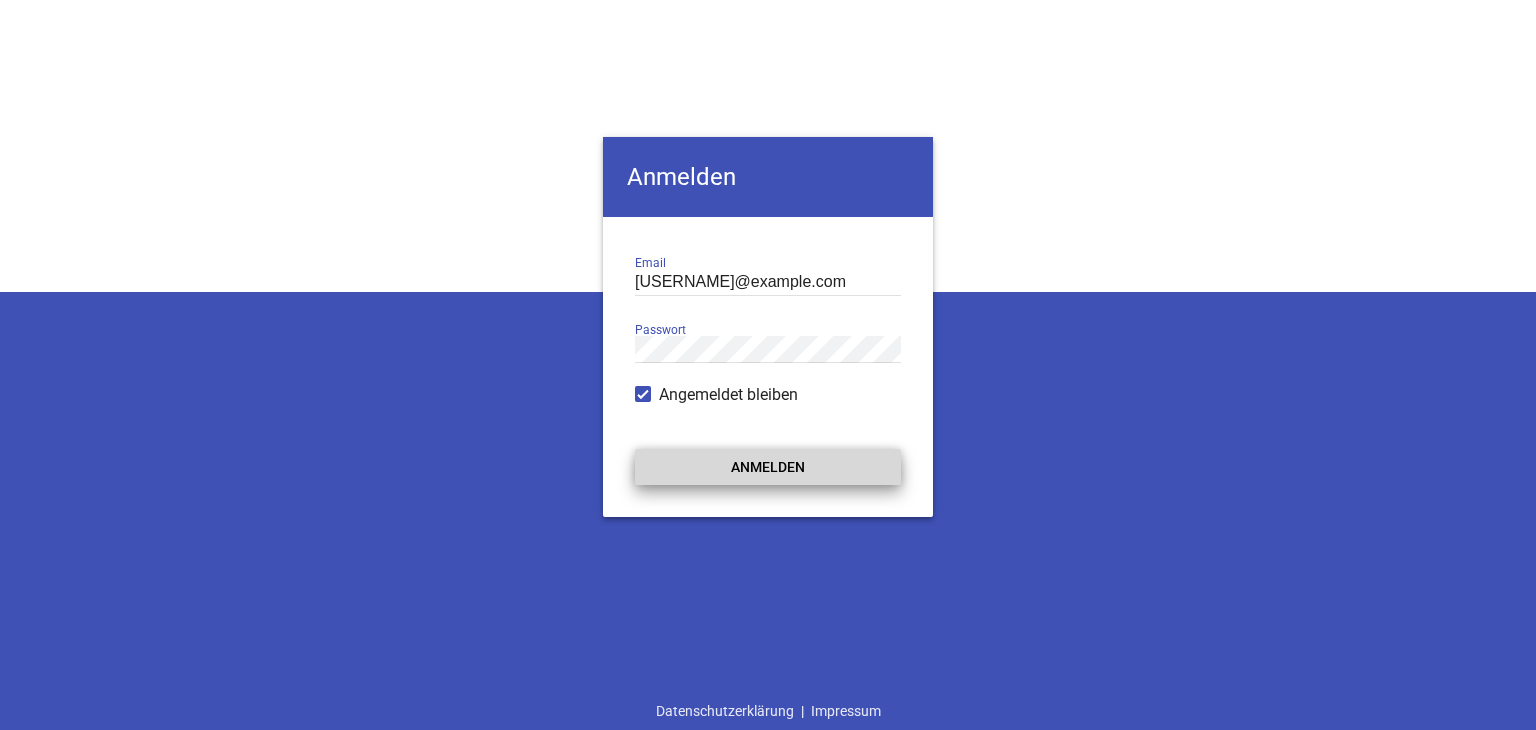 click on "Anmelden" at bounding box center [768, 467] 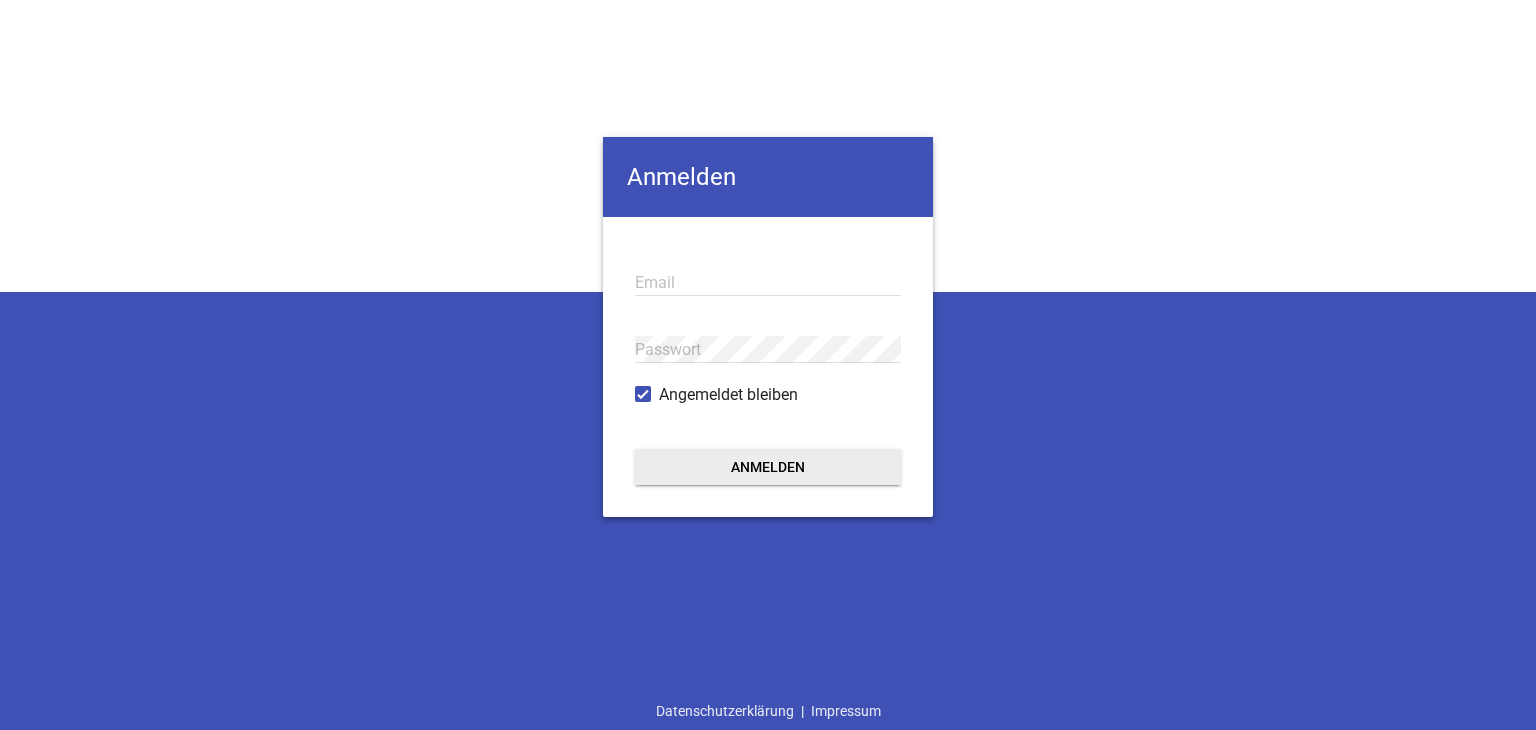 scroll, scrollTop: 0, scrollLeft: 0, axis: both 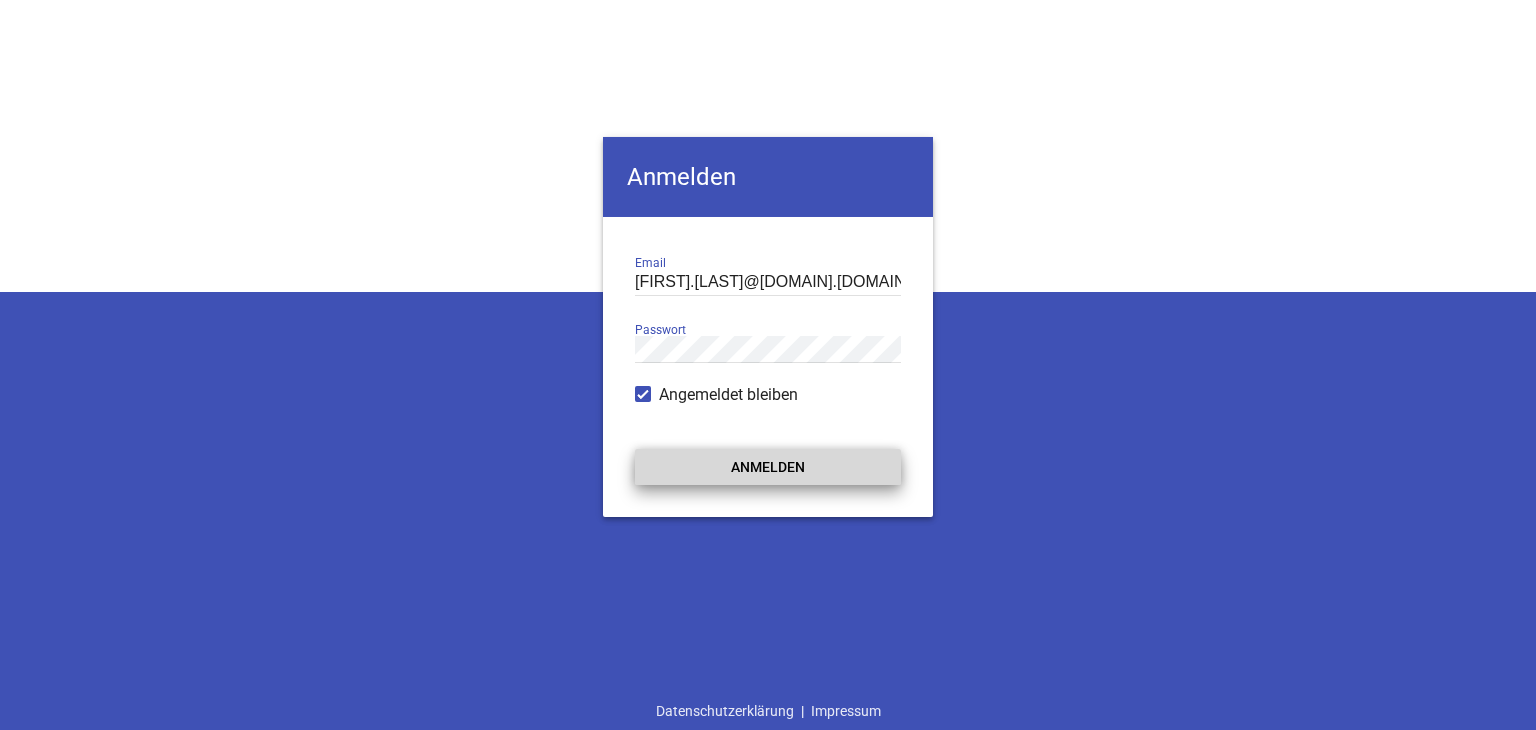click on "Anmelden" at bounding box center [768, 467] 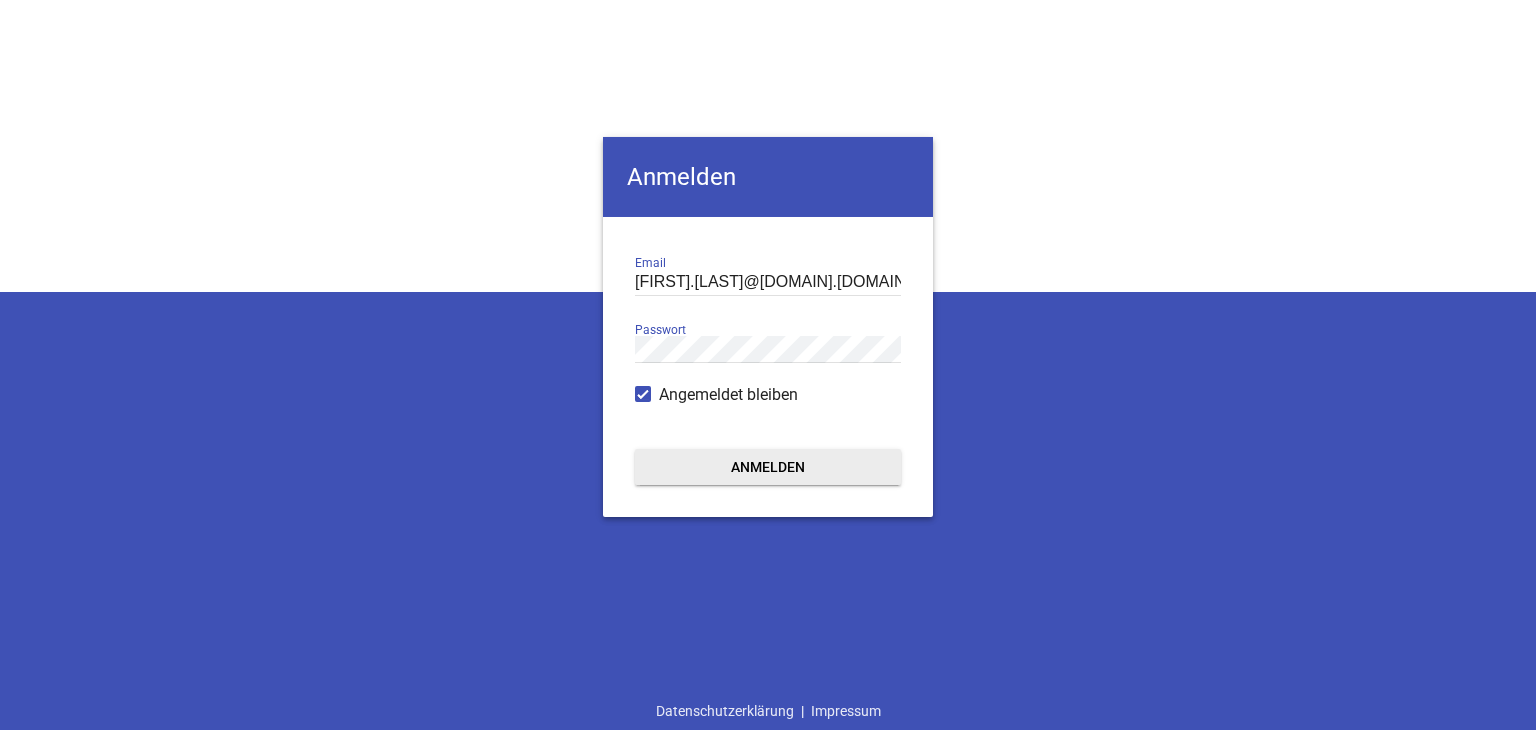 click on "Anmelden" at bounding box center (768, 467) 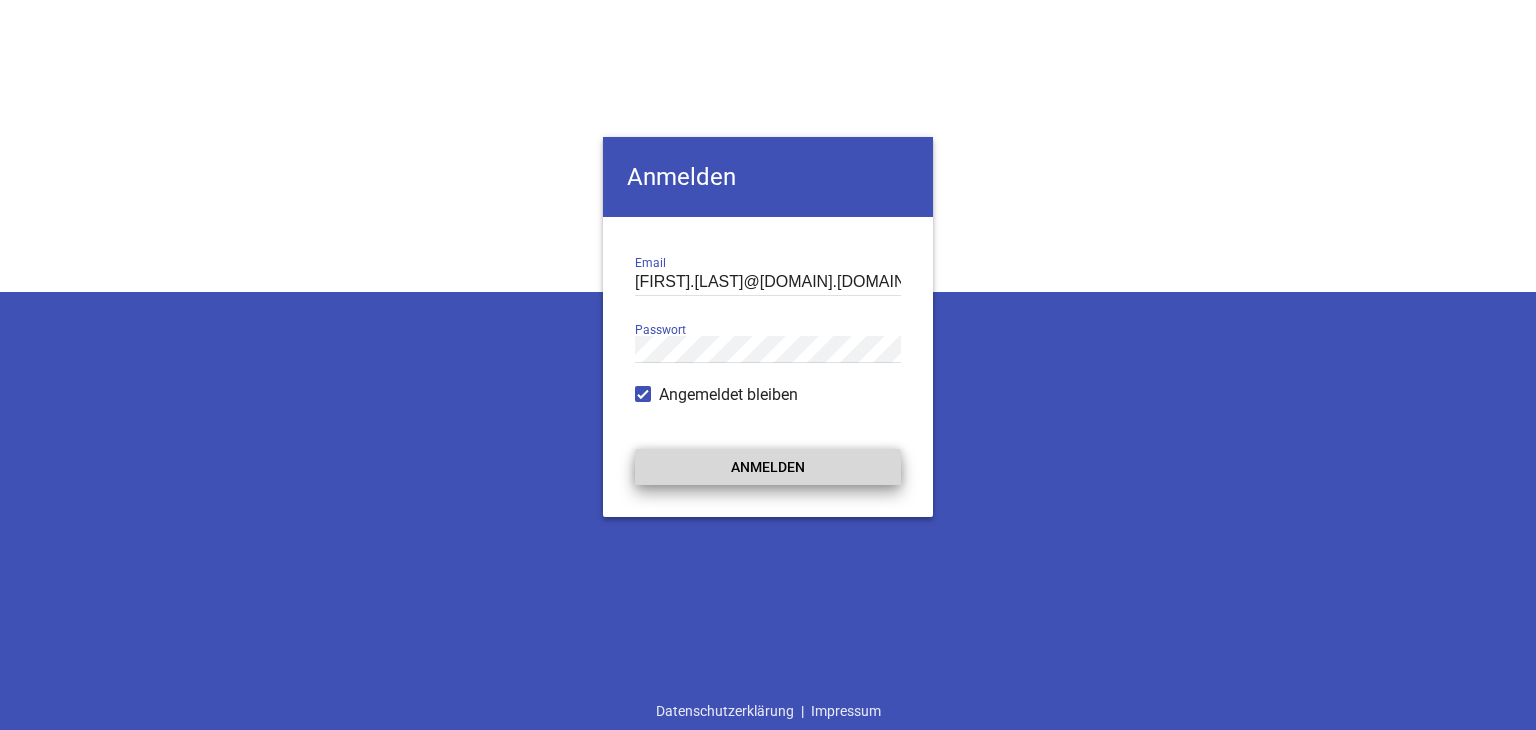 click on "Anmelden" at bounding box center [768, 467] 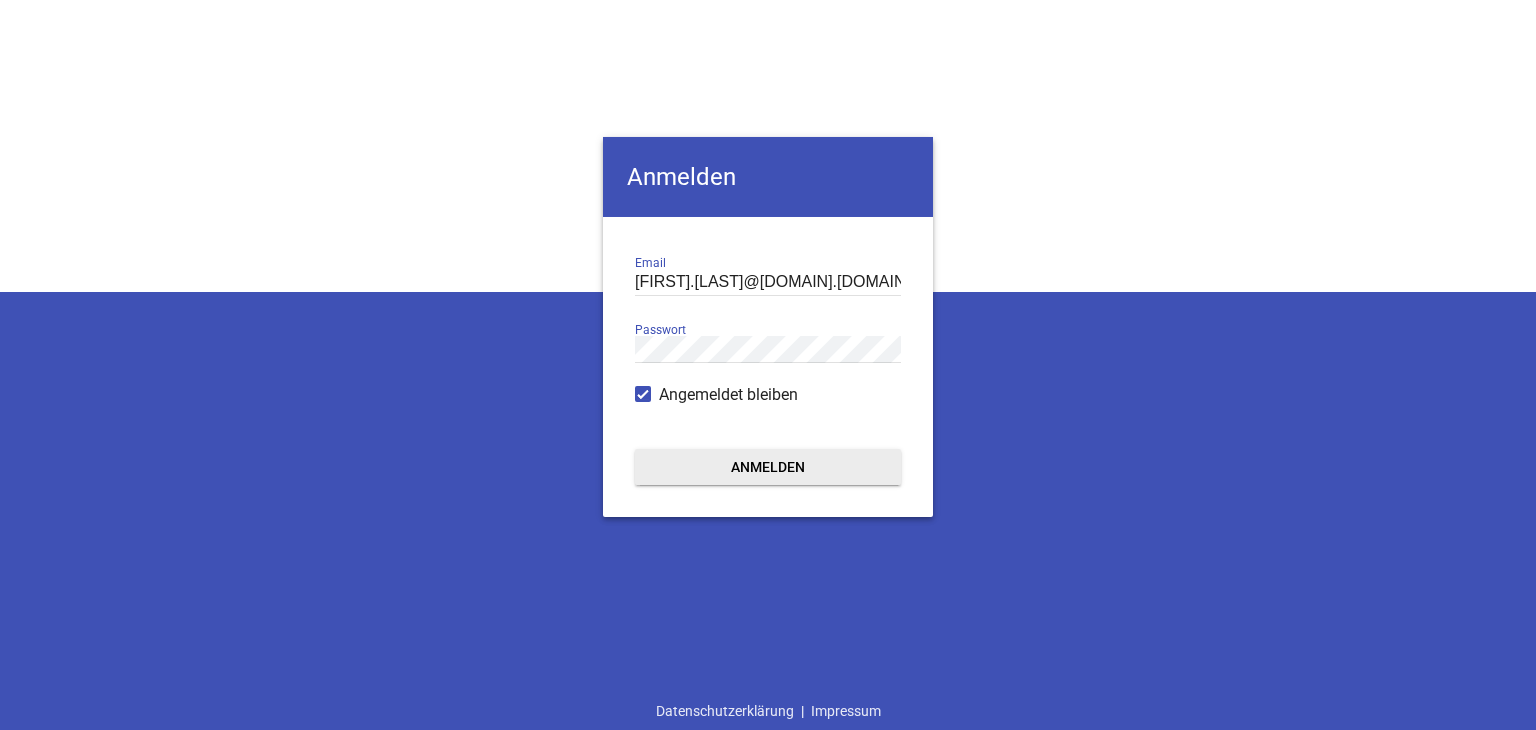 click on "Anmelden" at bounding box center [768, 467] 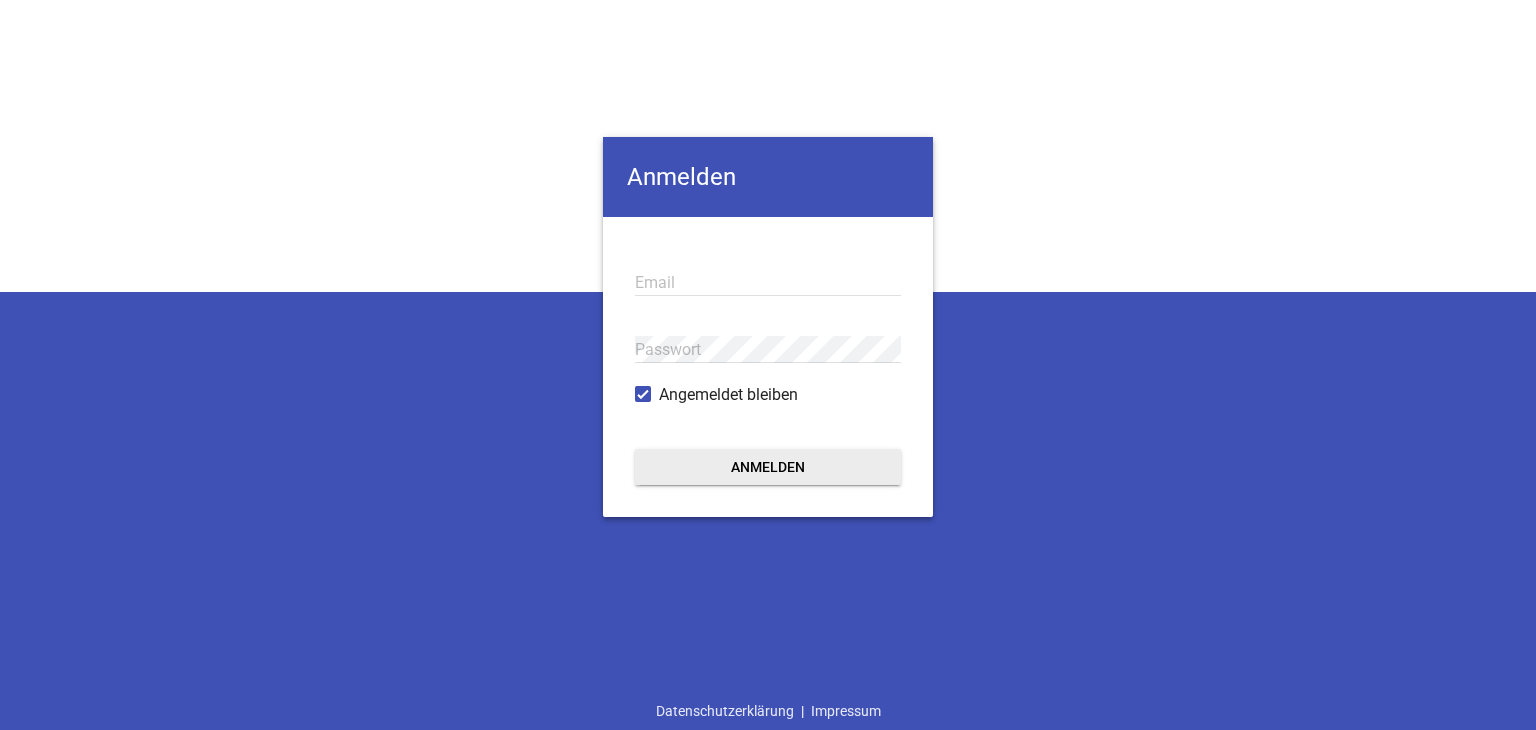 scroll, scrollTop: 0, scrollLeft: 0, axis: both 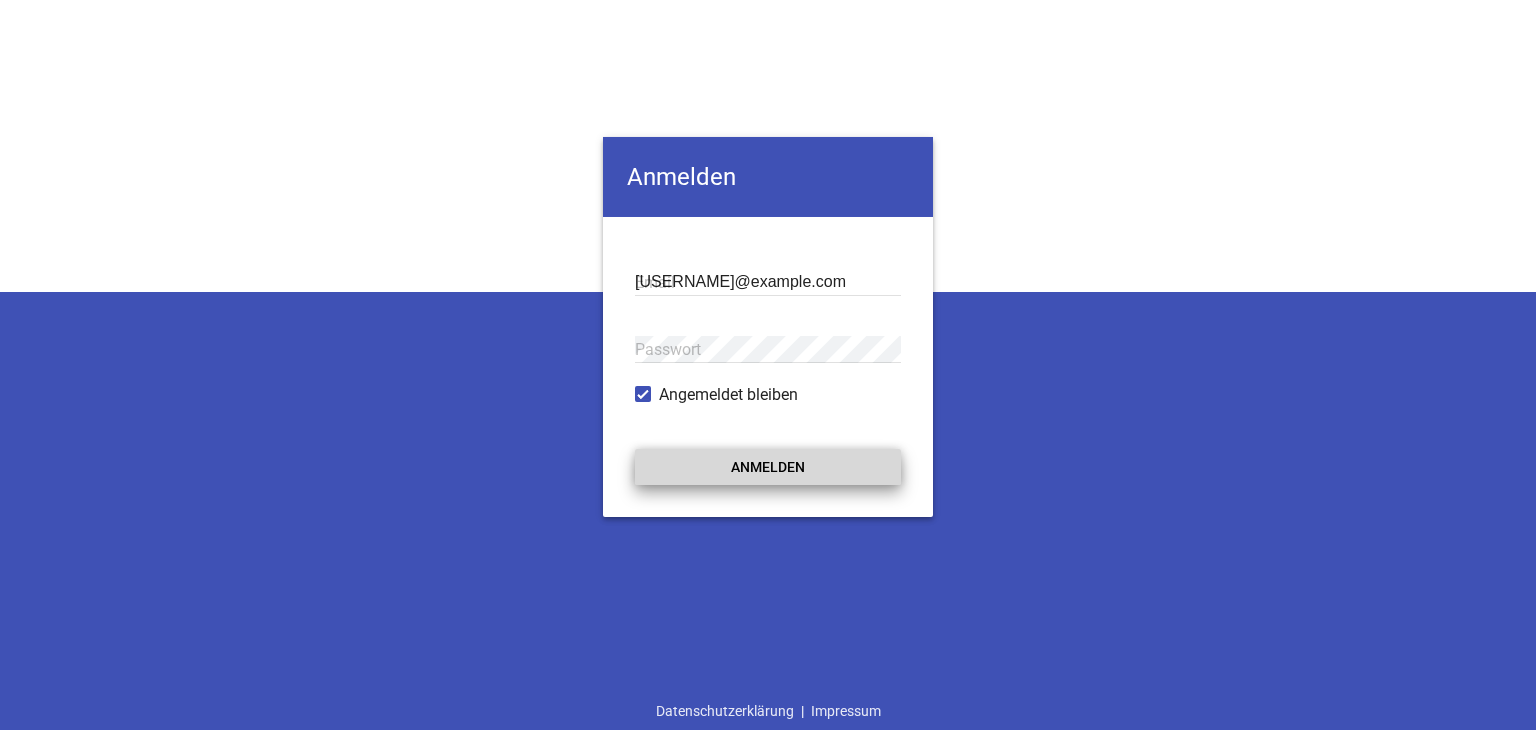 click on "Anmelden" at bounding box center [768, 467] 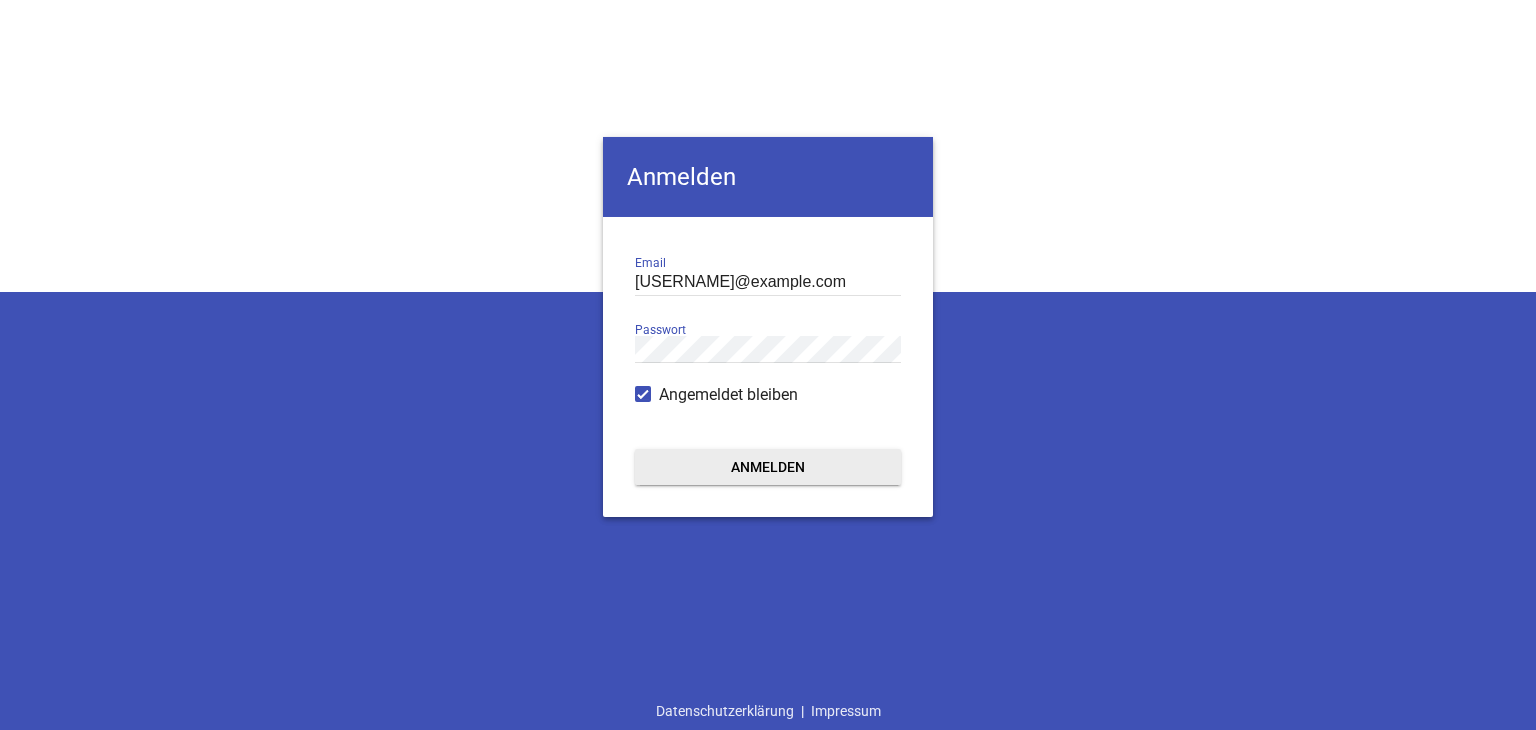 click on "Anmelden" at bounding box center (768, 467) 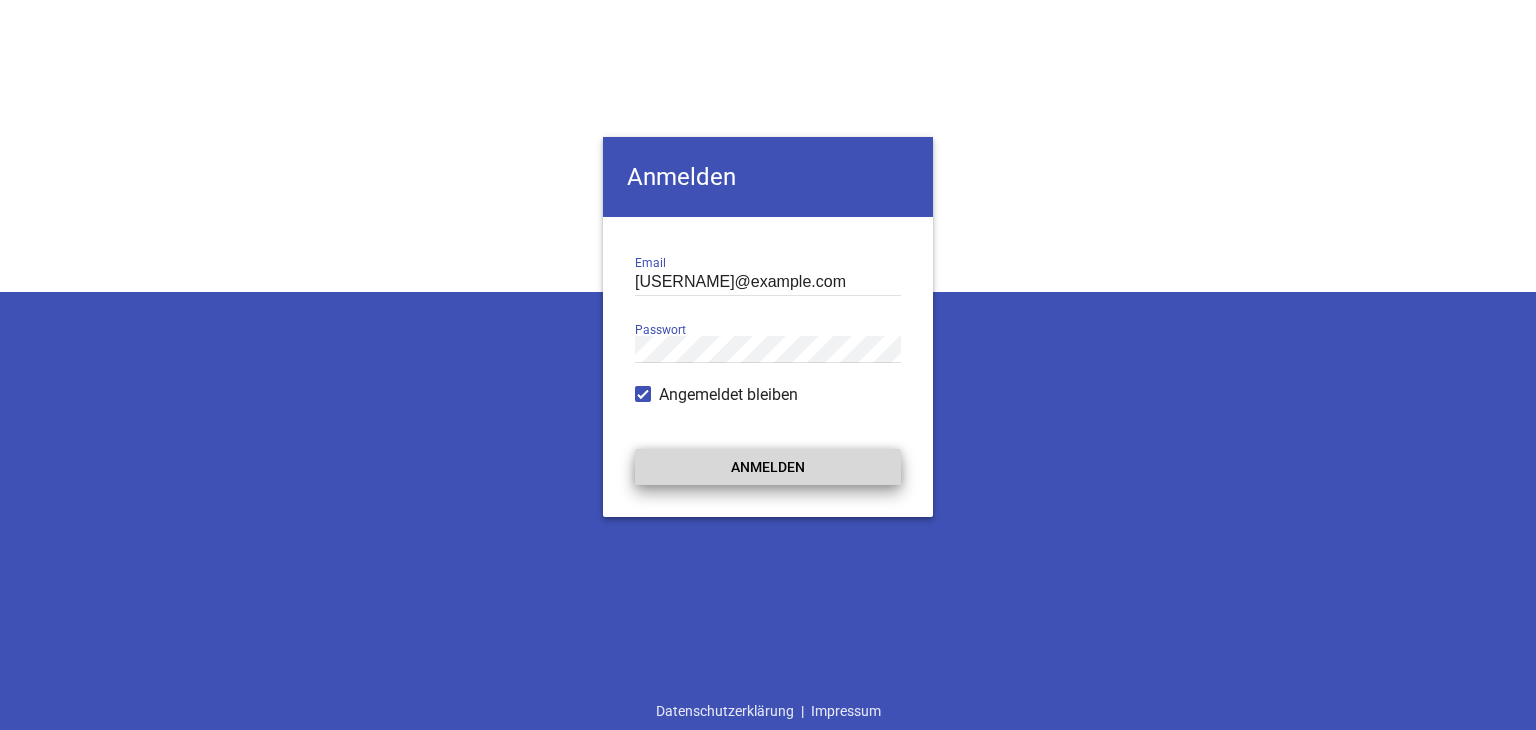 click on "Anmelden" at bounding box center [768, 467] 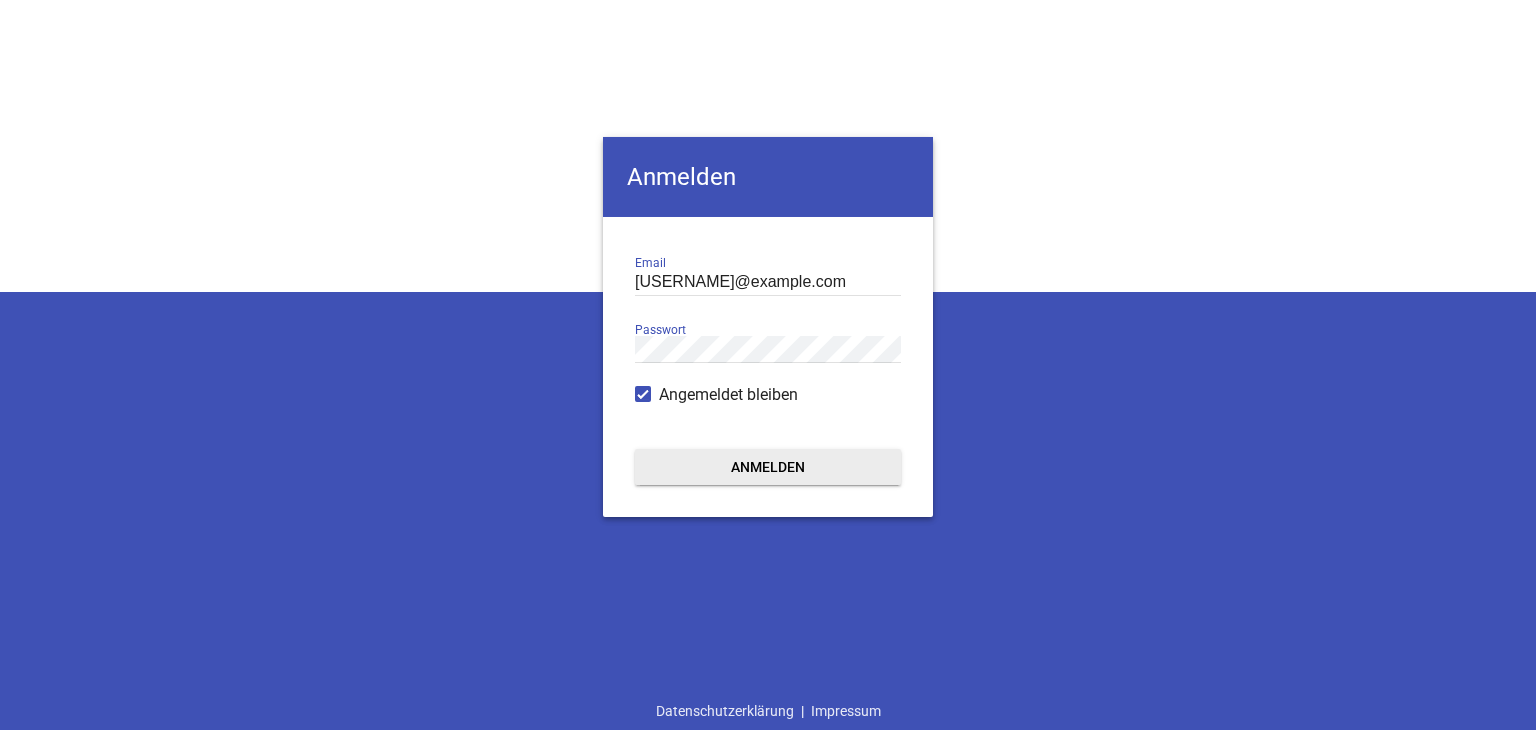 click on "Anmelden" at bounding box center (768, 467) 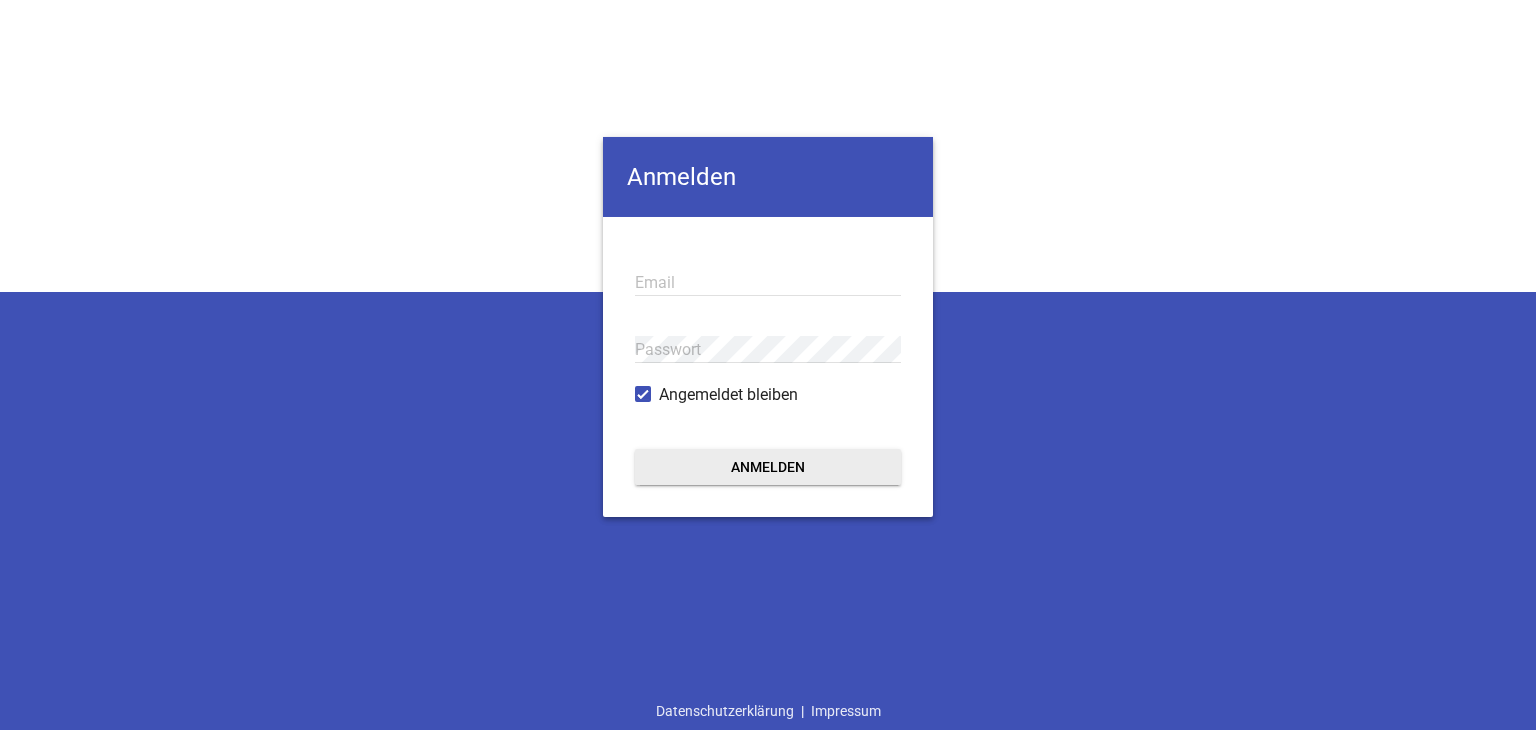 scroll, scrollTop: 0, scrollLeft: 0, axis: both 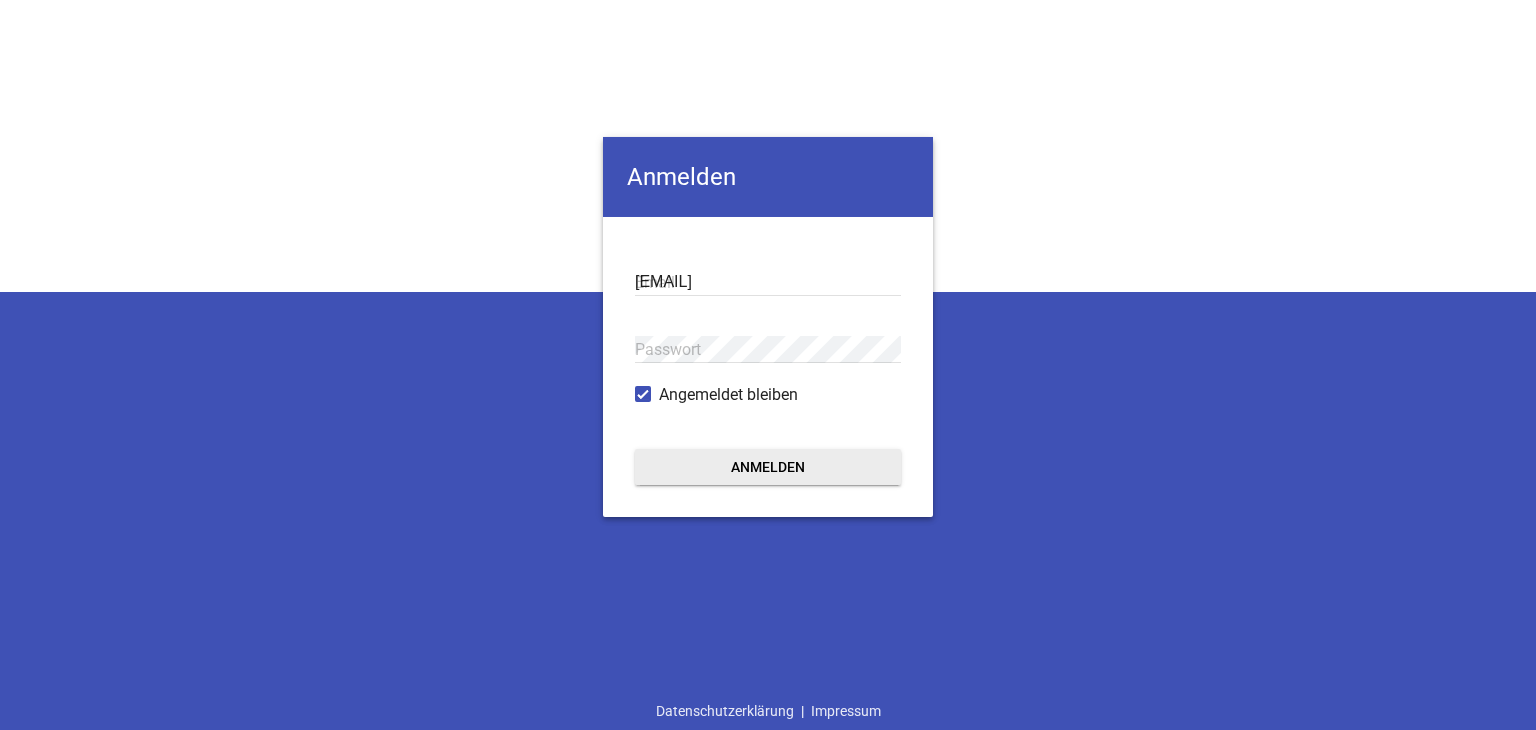 click on "Anmelden" at bounding box center (768, 467) 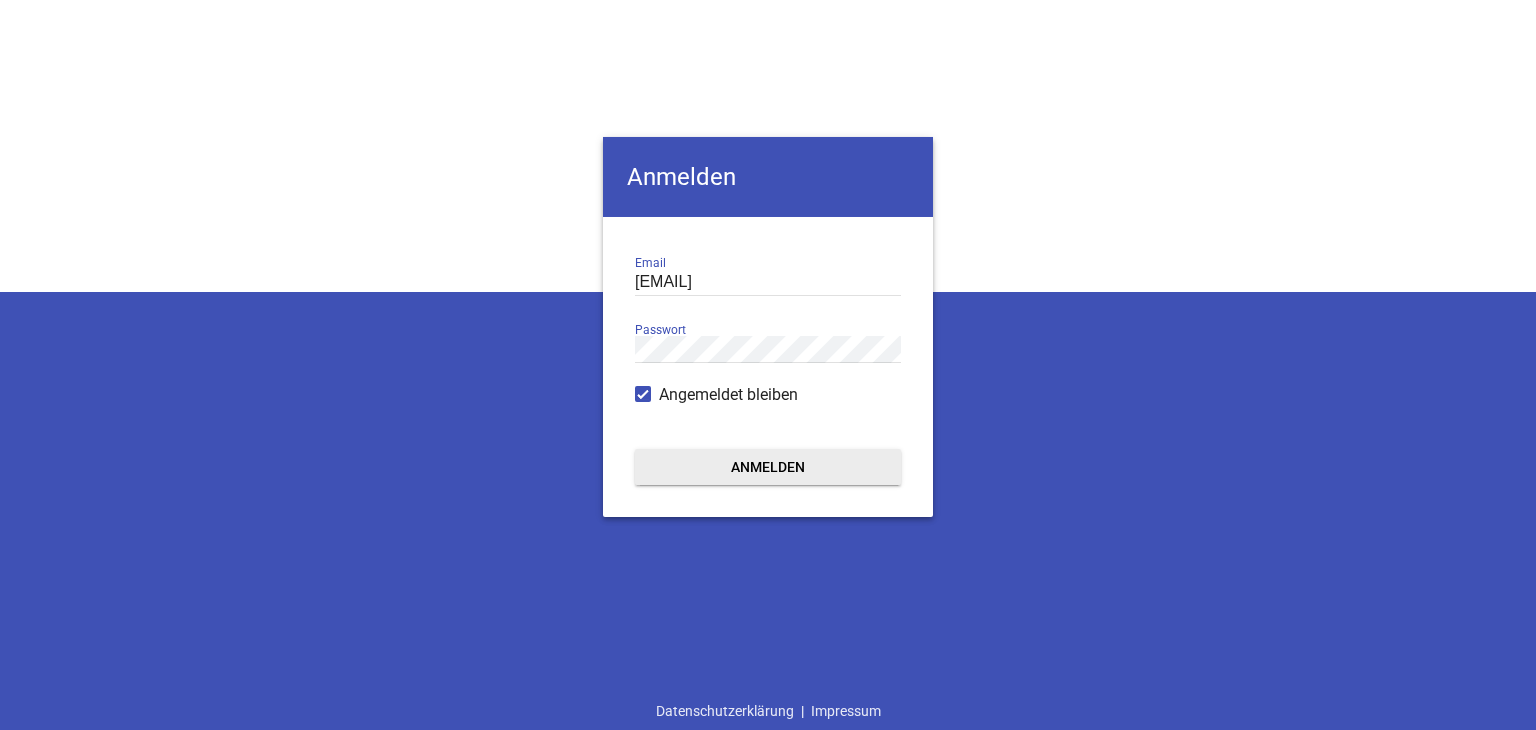 click on "Anmelden" at bounding box center (768, 467) 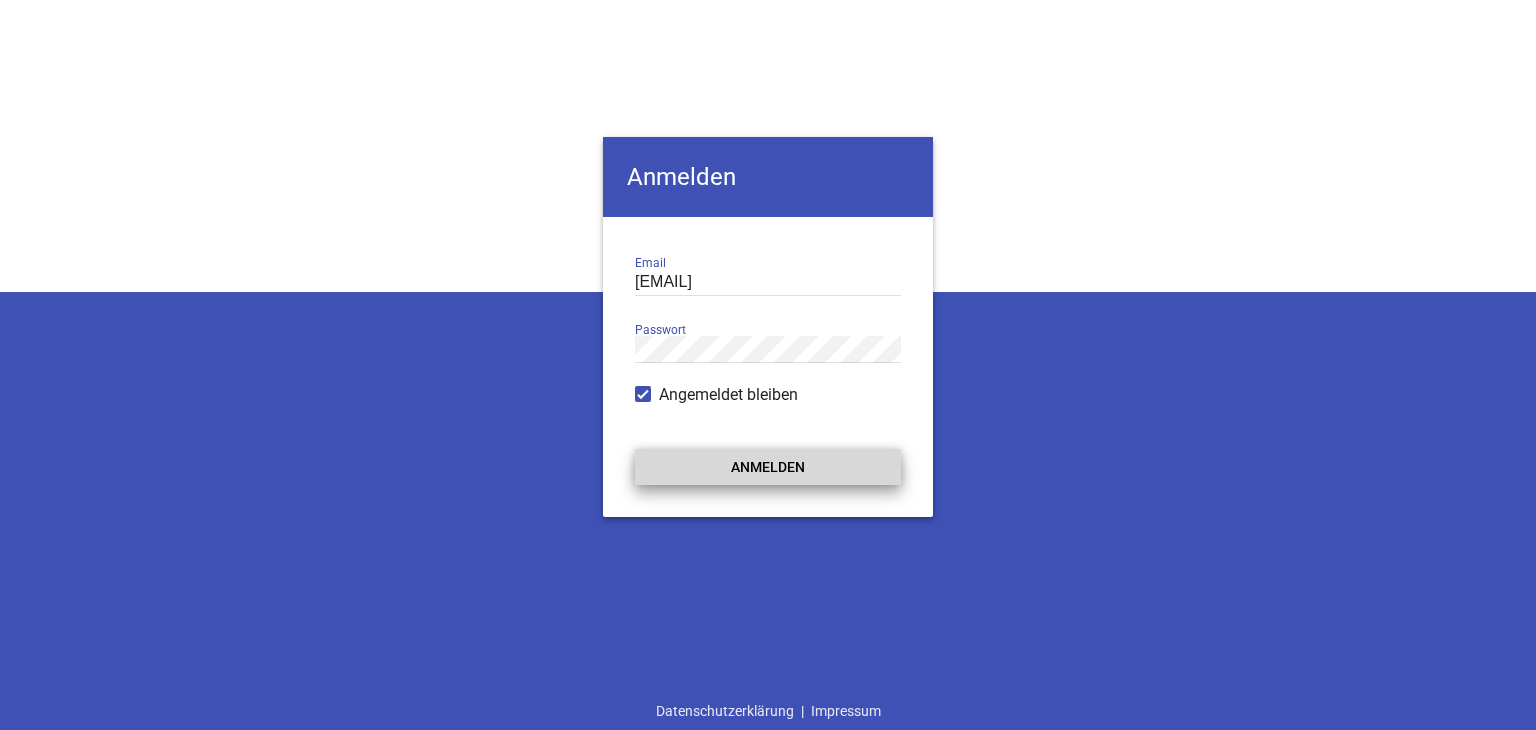 click on "Anmelden" at bounding box center [768, 467] 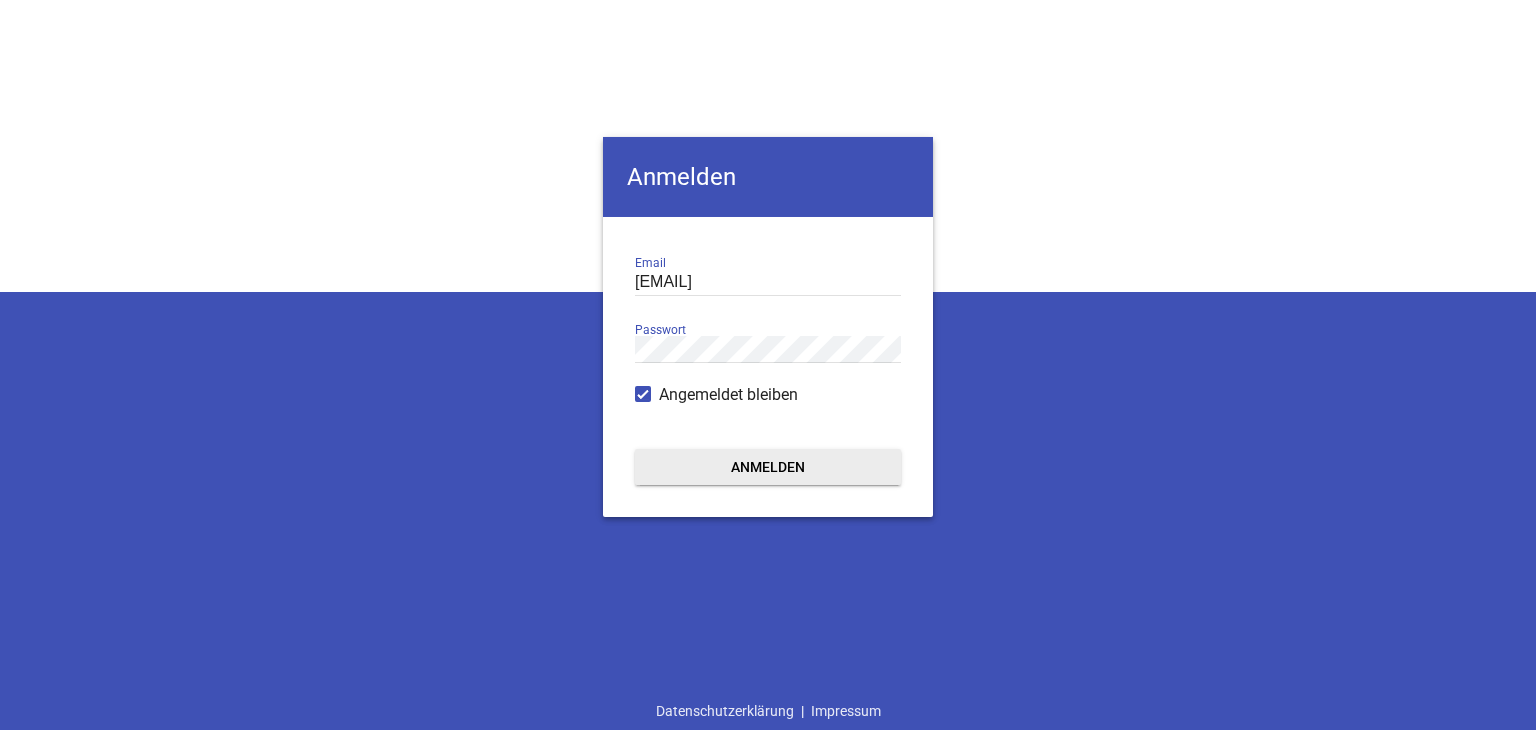 click at bounding box center (643, 394) 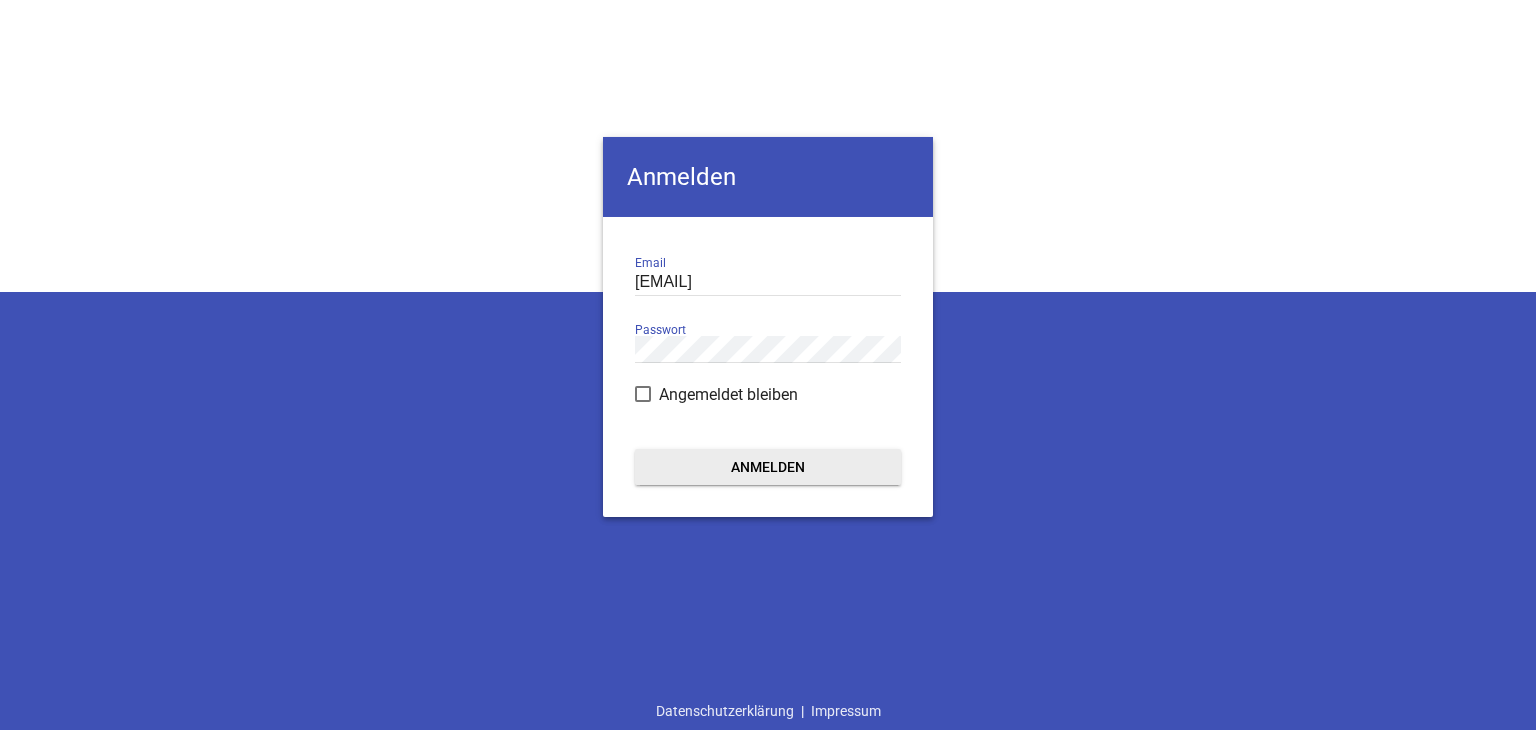 click on "Anmelden" at bounding box center (768, 467) 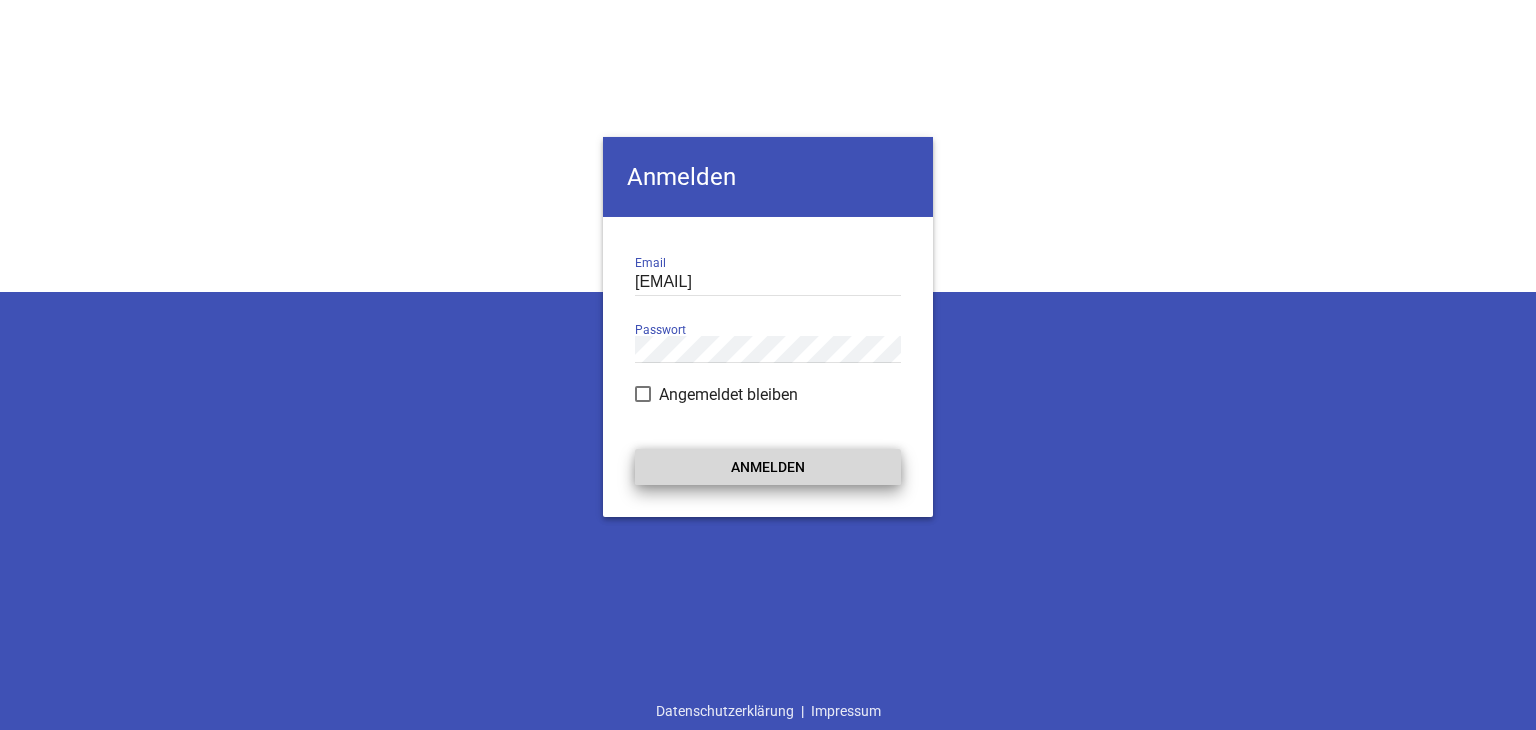 click on "Anmelden" at bounding box center [768, 467] 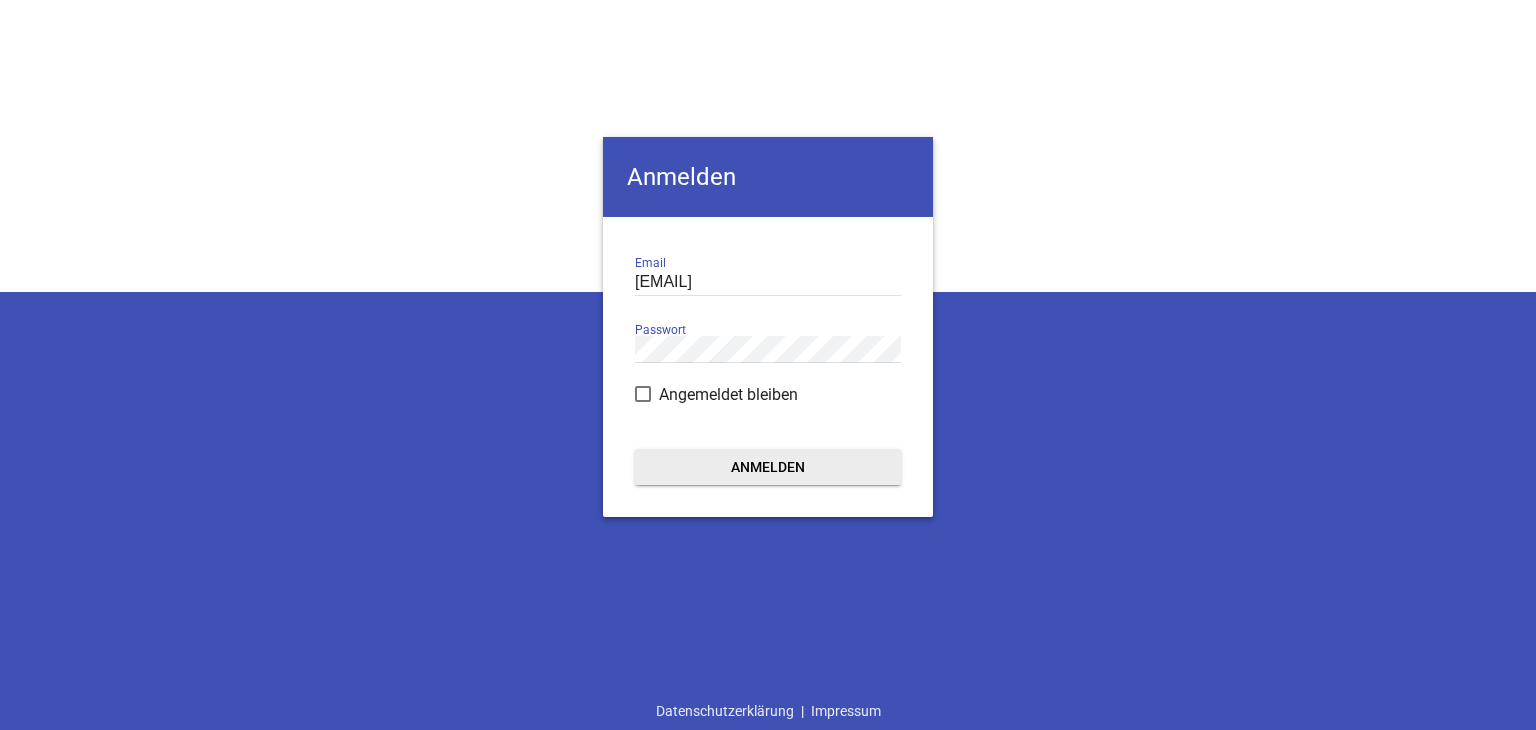 click on "Anmelden     kai.christiansen@srb-landtechnik.de   Email         Passwort       Angemeldet bleiben   Anmelden     Datenschutzerklärung | Impressum" at bounding box center [768, 365] 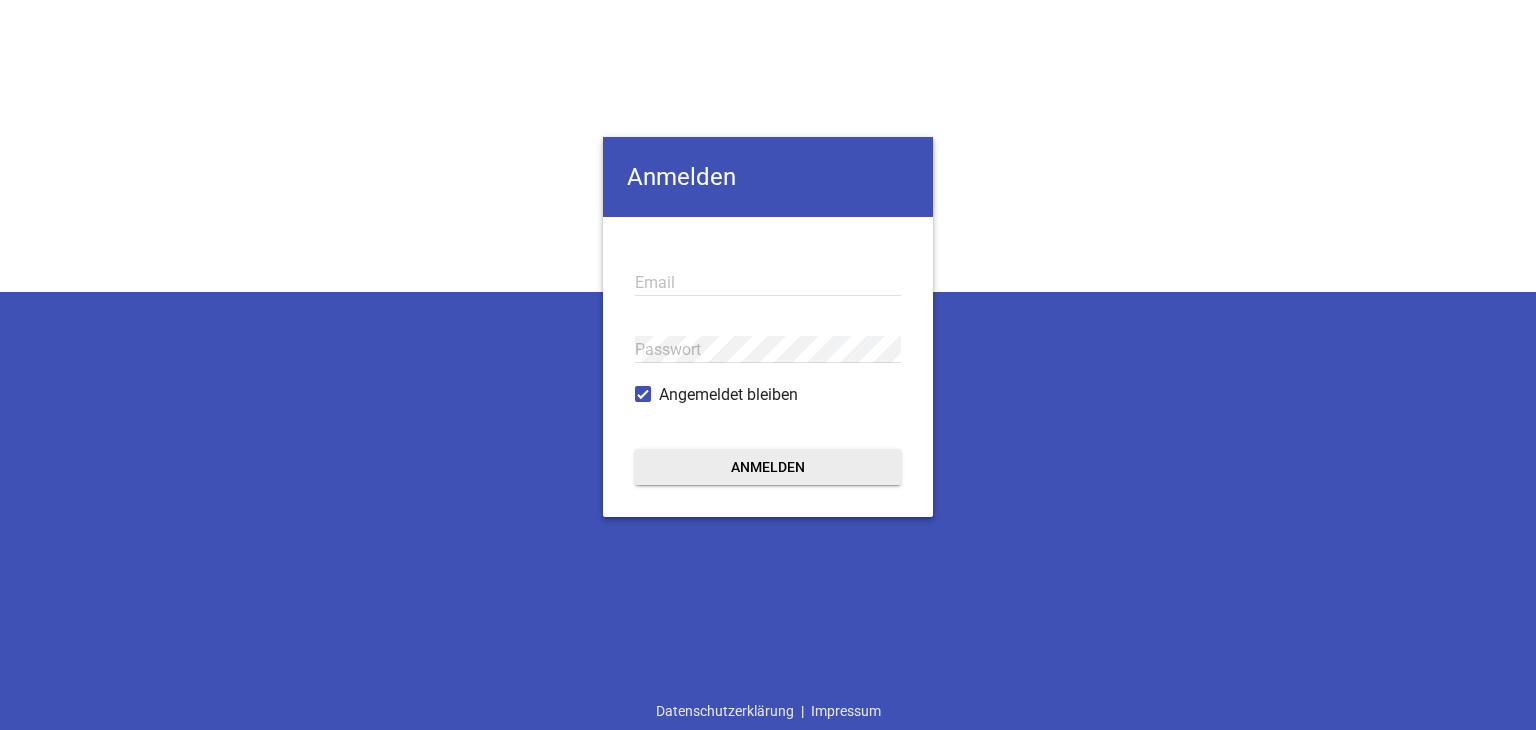 scroll, scrollTop: 0, scrollLeft: 0, axis: both 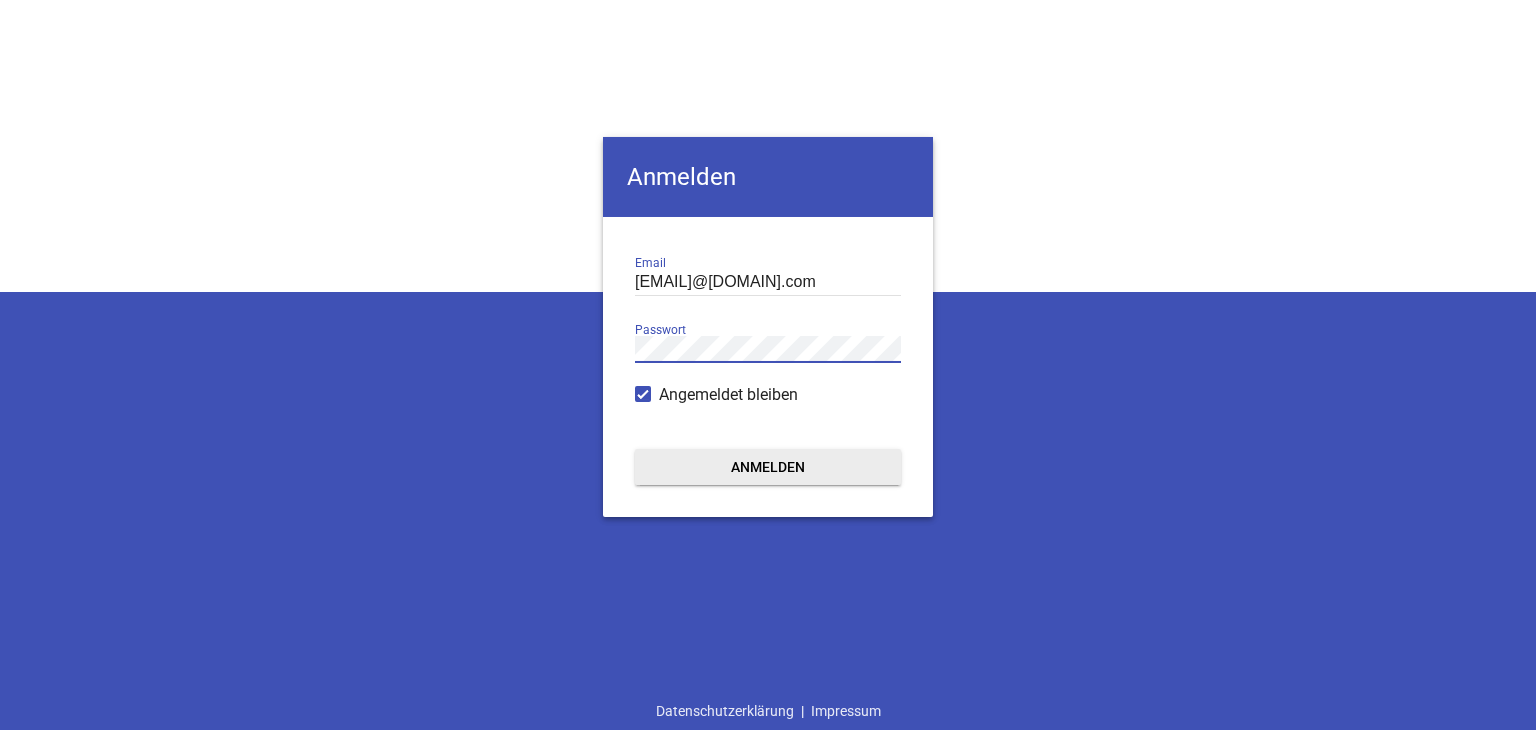 click on "Anmelden" at bounding box center (768, 467) 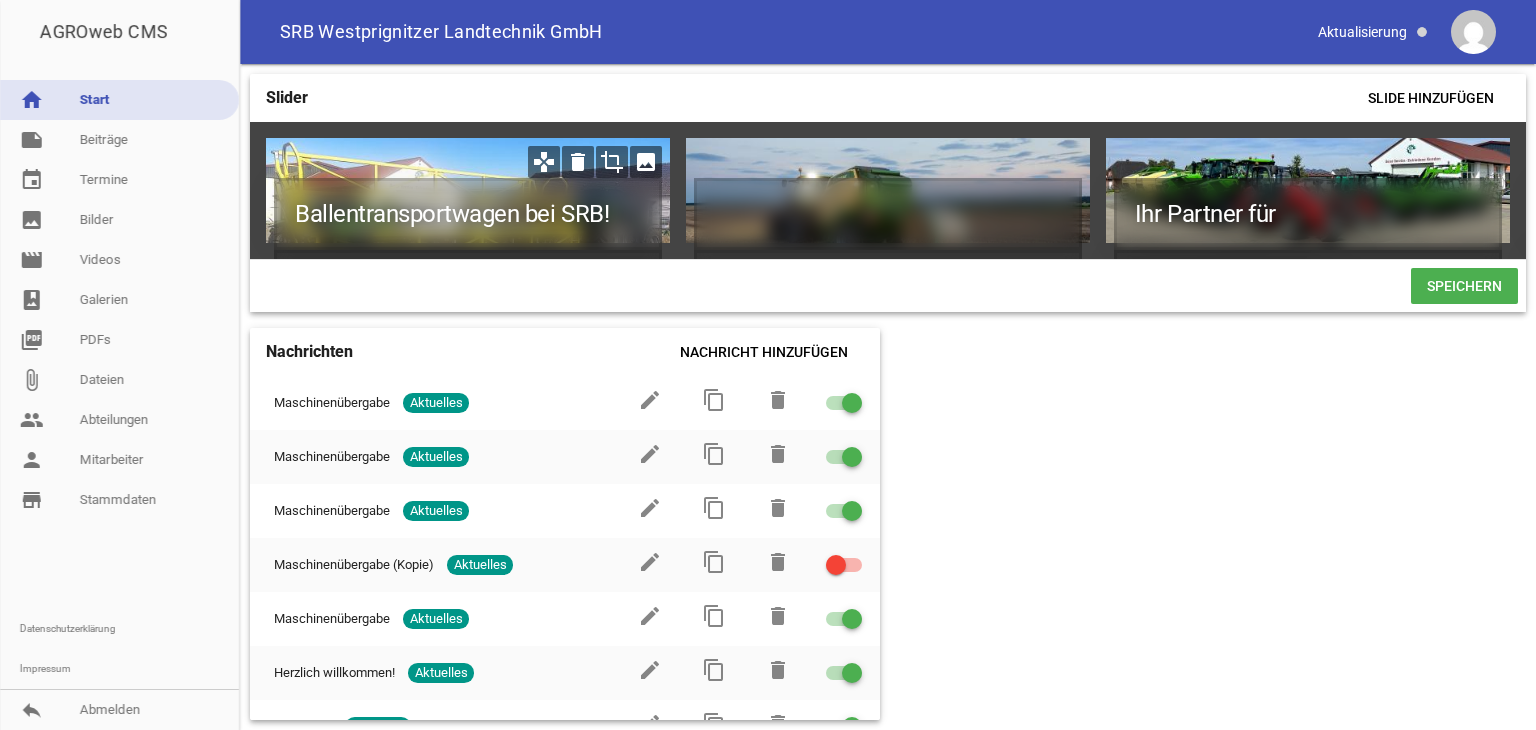 click on "image" at bounding box center [646, 162] 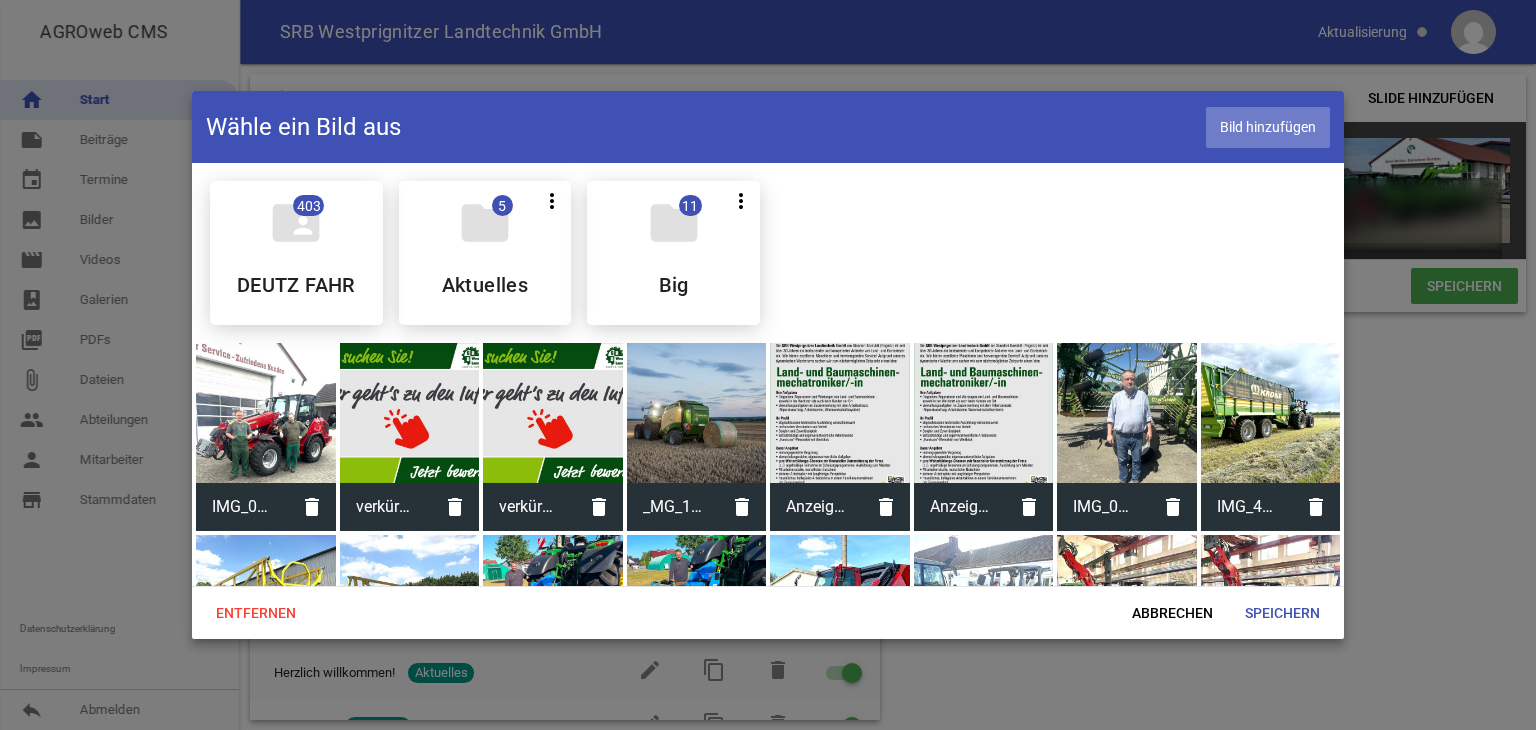 click on "Bild hinzufügen" at bounding box center (1268, 127) 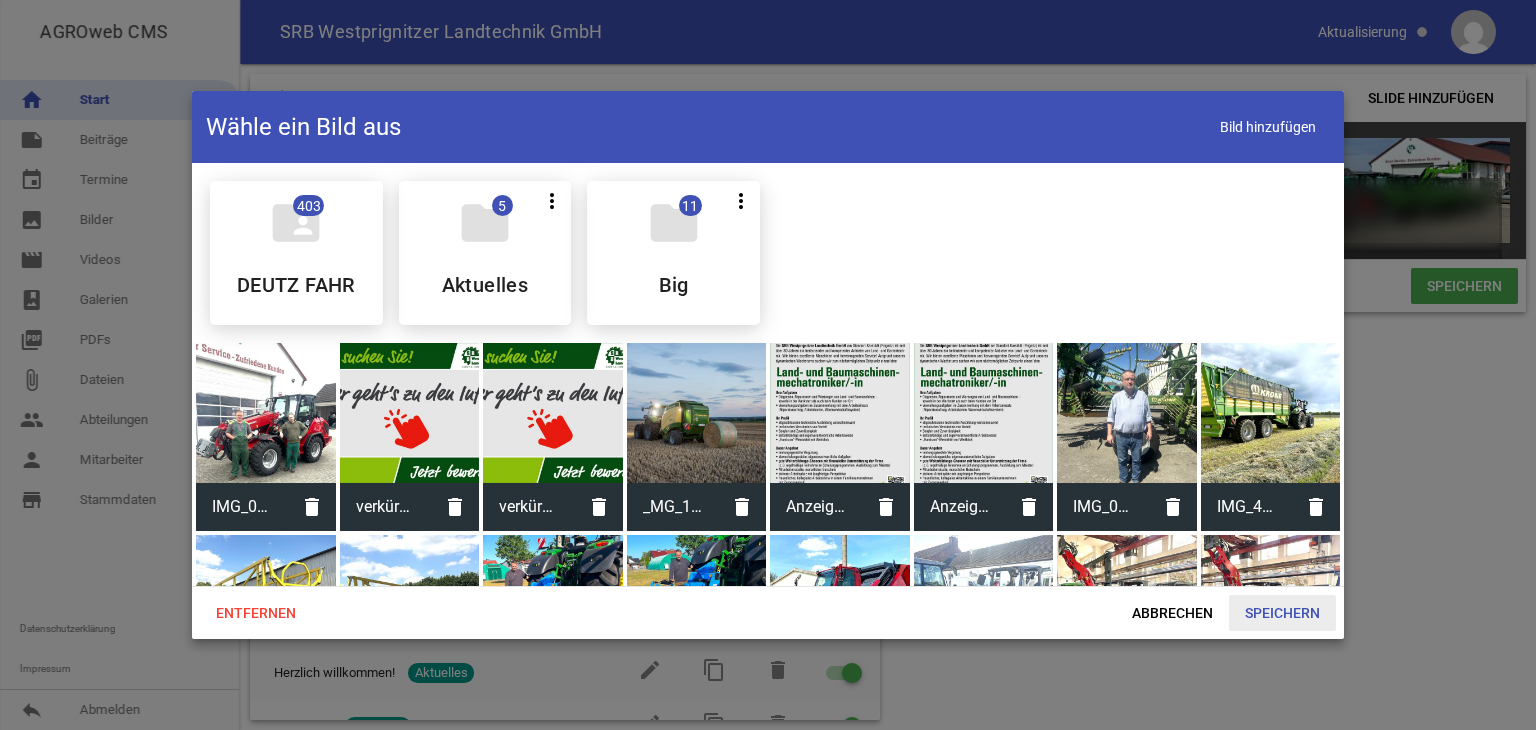click on "Speichern" at bounding box center (1282, 613) 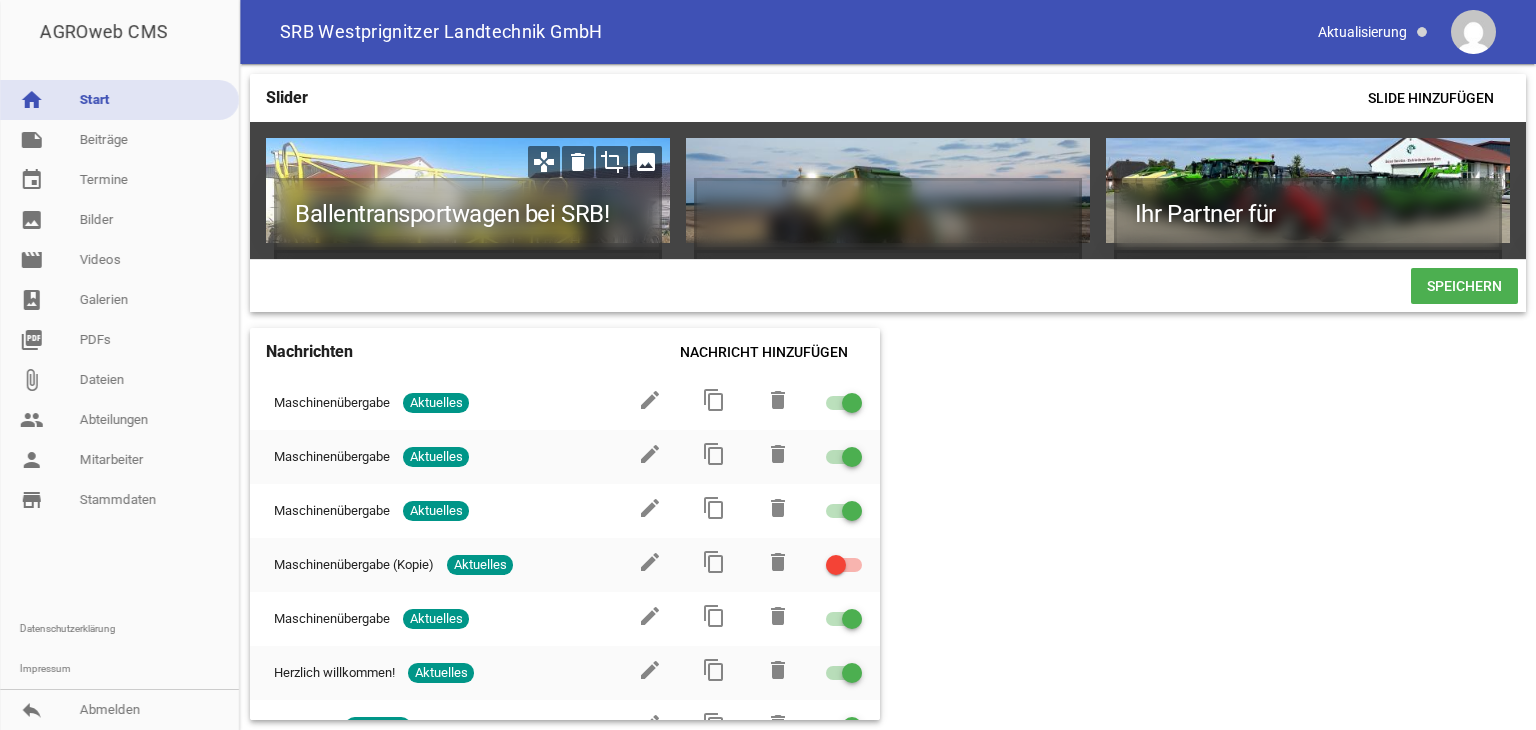 click on "crop" at bounding box center (612, 162) 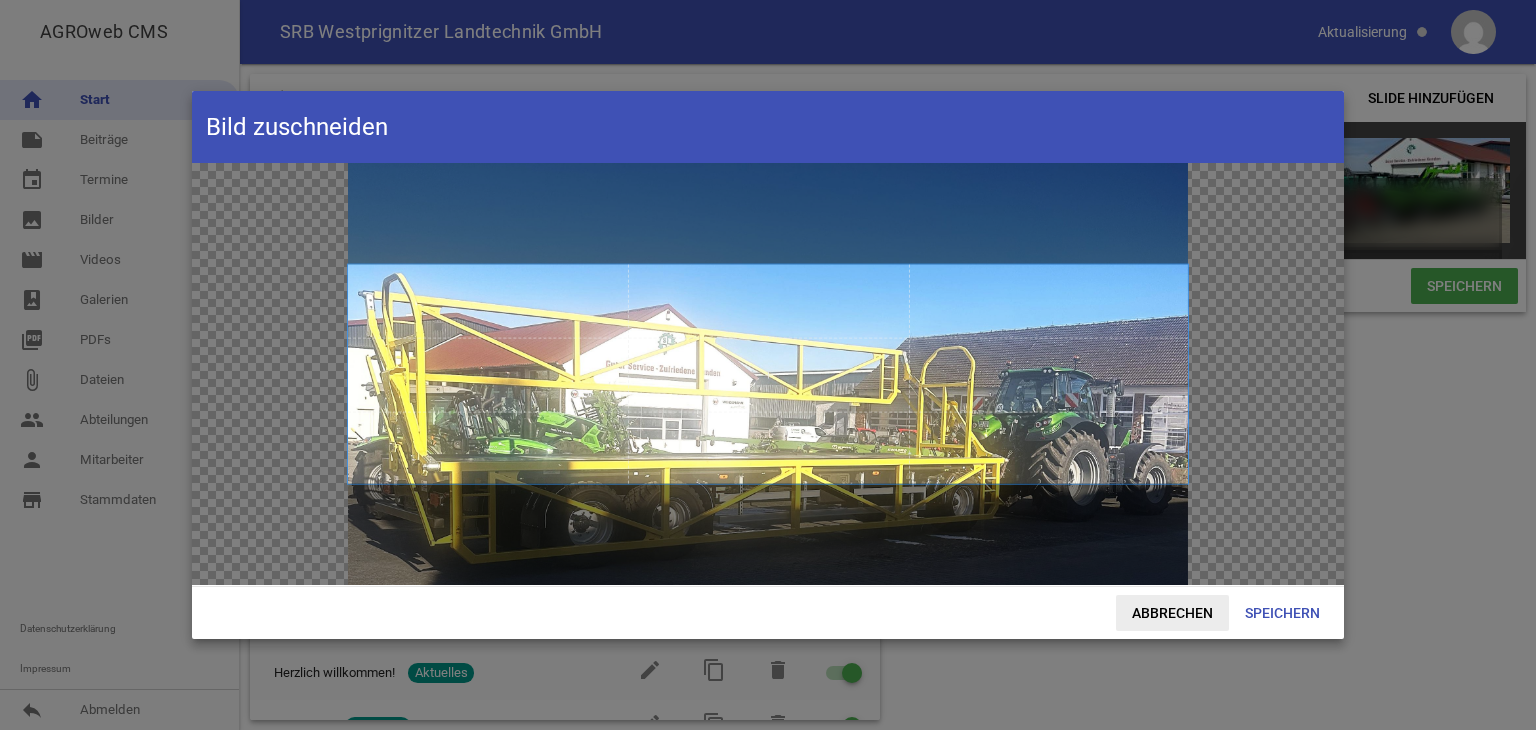 click on "Abbrechen" at bounding box center [1172, 613] 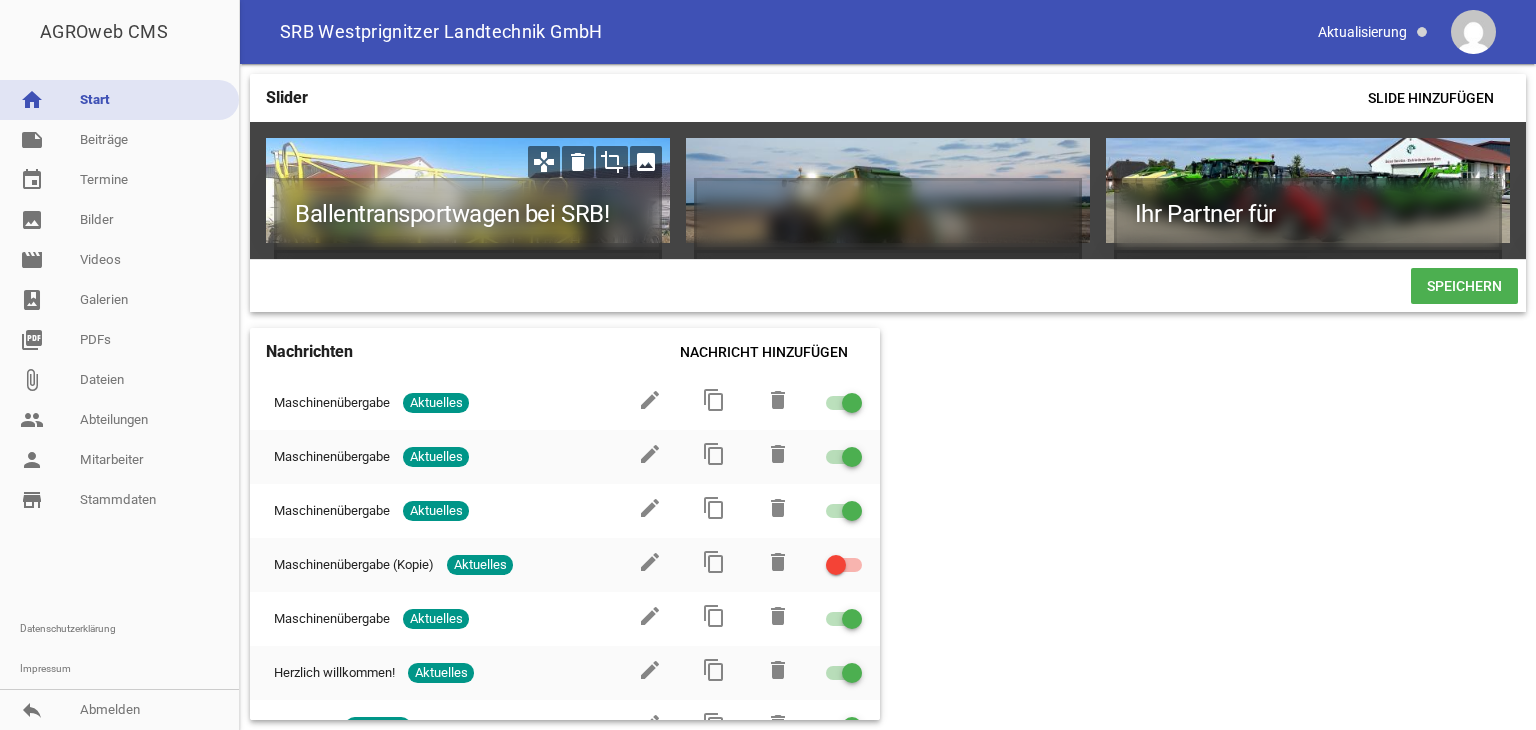 click on "image" at bounding box center (646, 162) 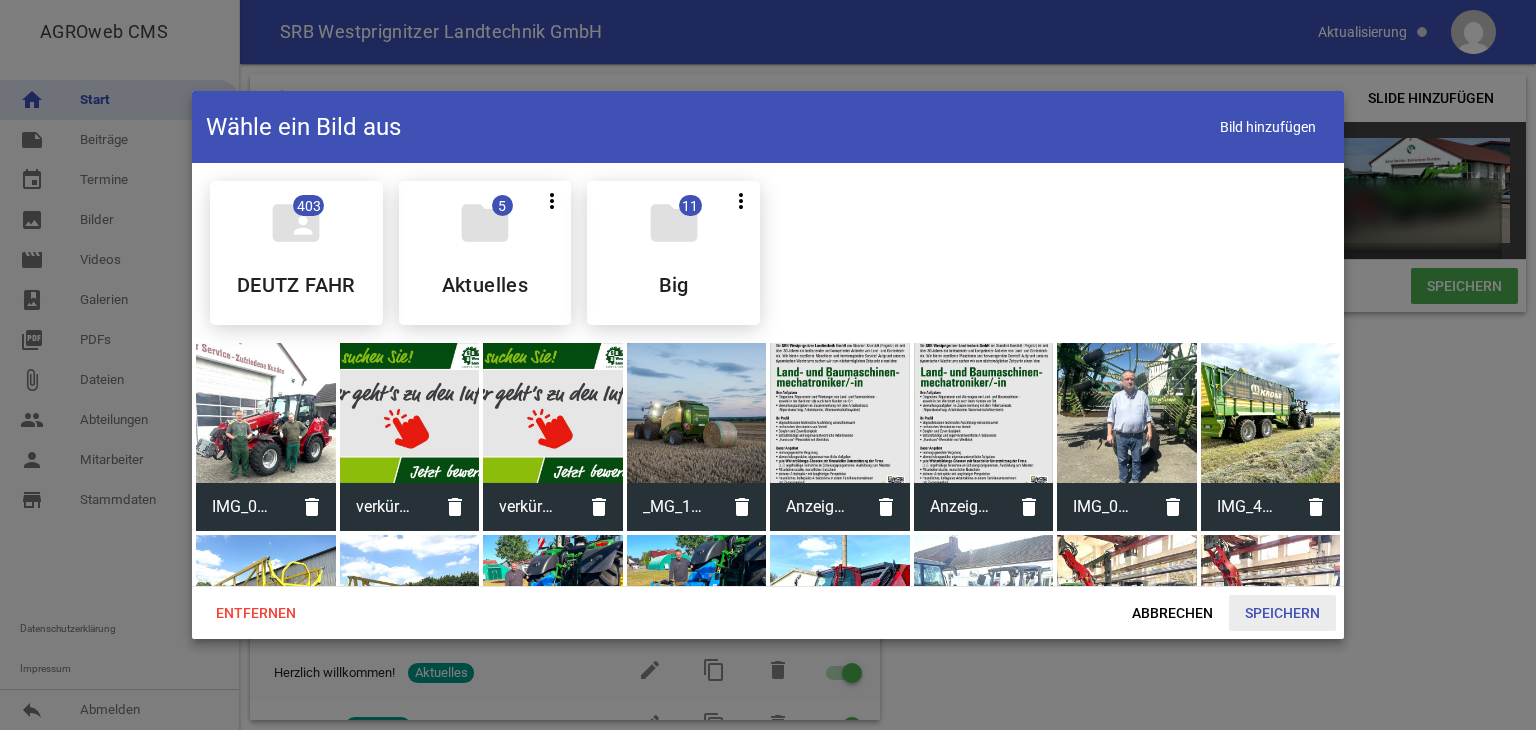 click on "Speichern" at bounding box center [1282, 613] 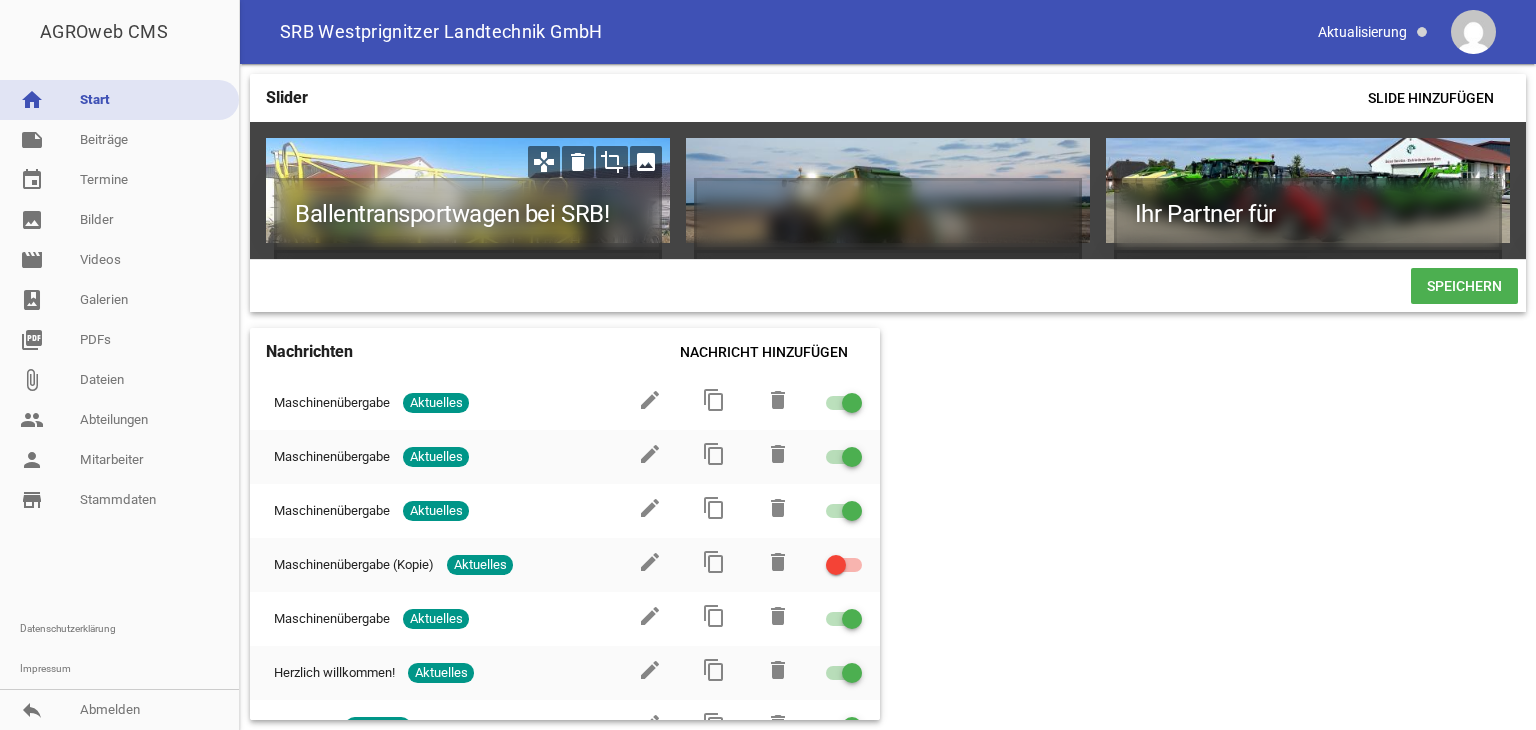 click on "image" at bounding box center (646, 162) 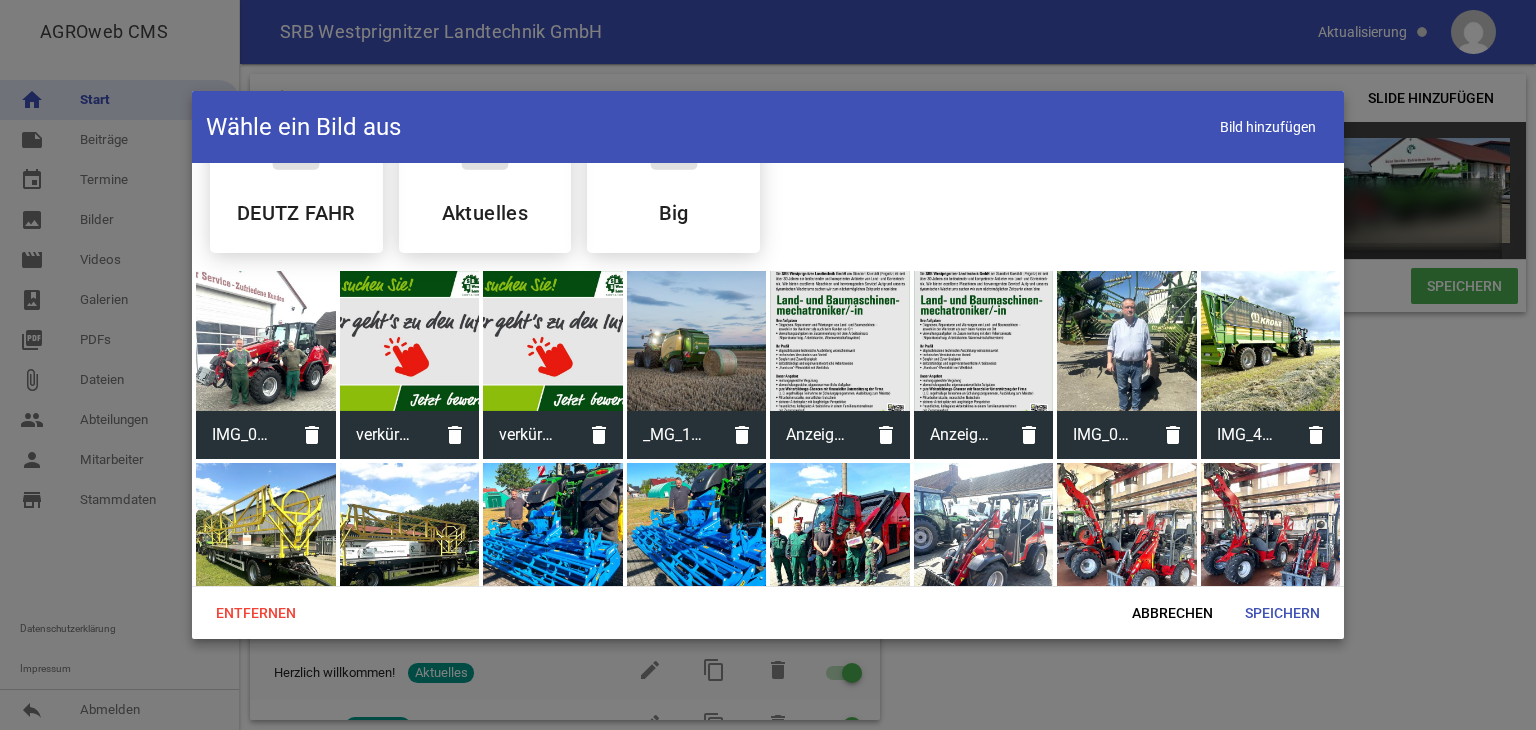 scroll, scrollTop: 0, scrollLeft: 0, axis: both 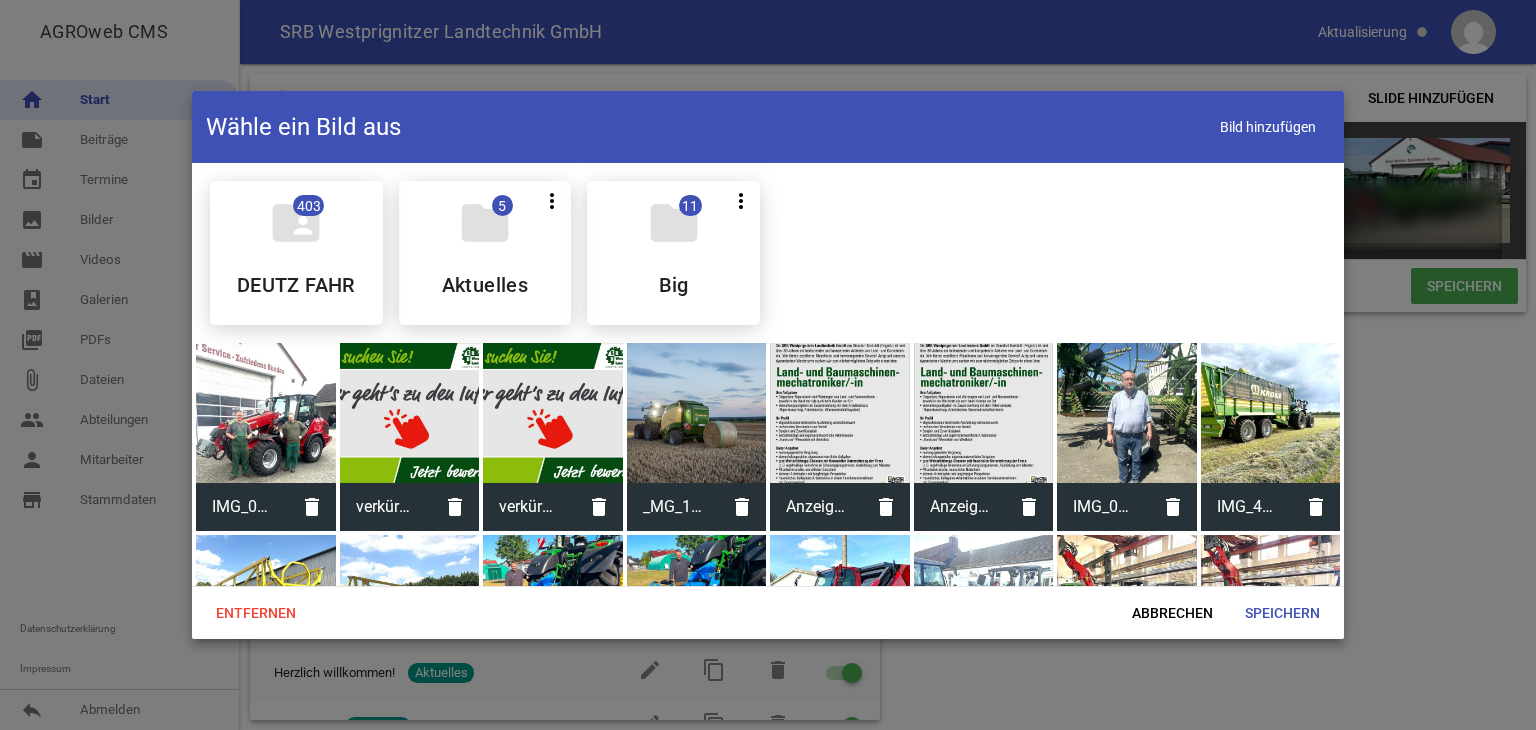 drag, startPoint x: 1182, startPoint y: 608, endPoint x: 1309, endPoint y: 270, distance: 361.07202 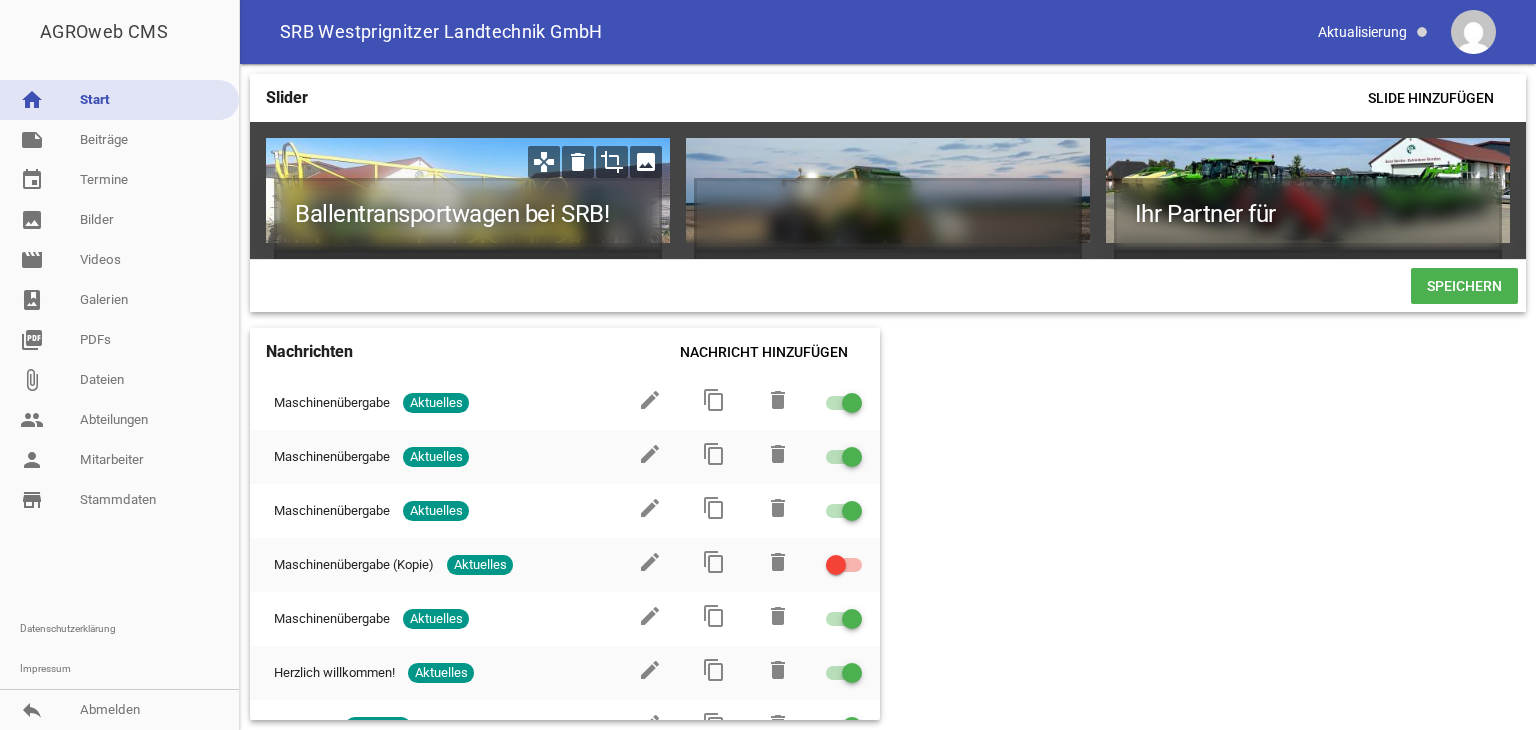 click on "image" at bounding box center [646, 162] 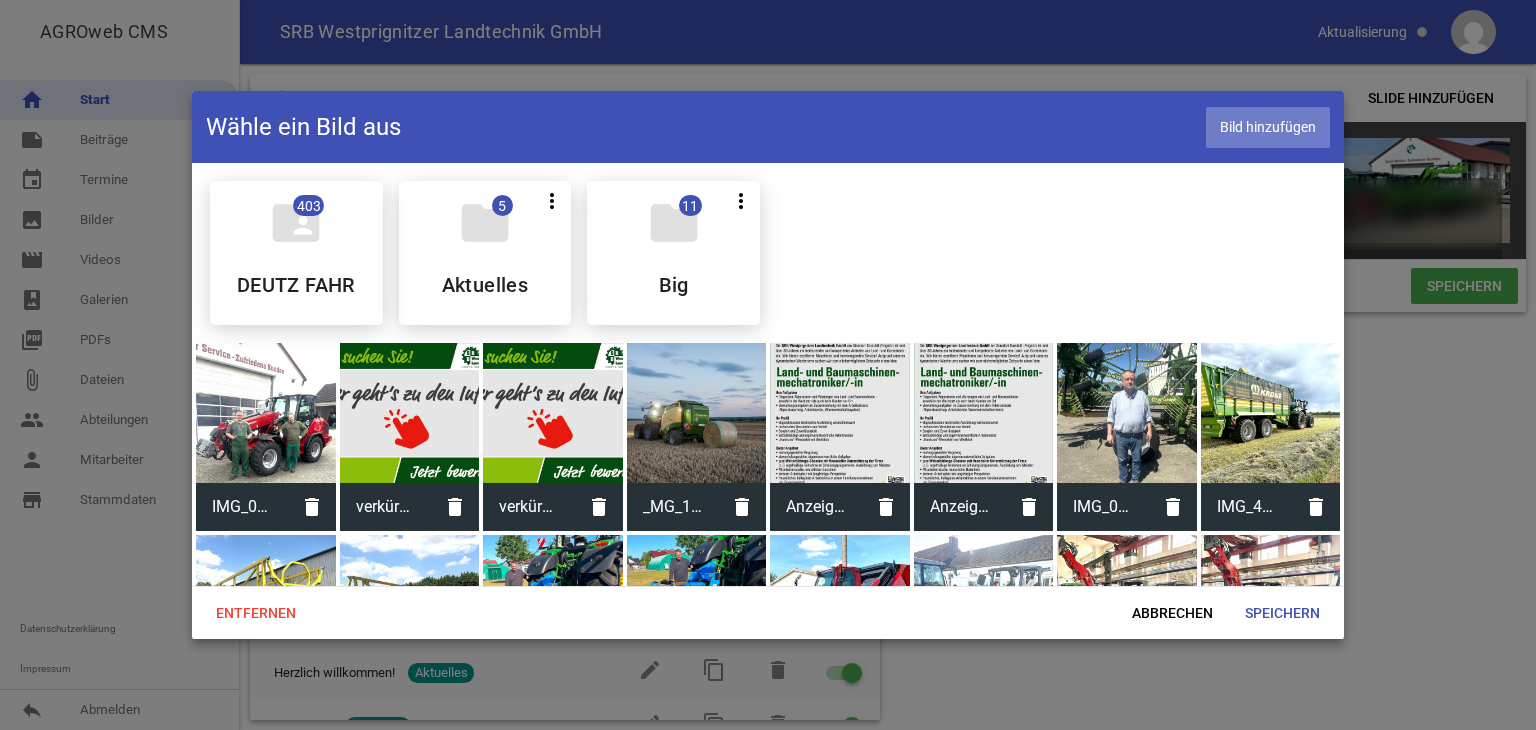 click on "Bild hinzufügen" at bounding box center [1268, 127] 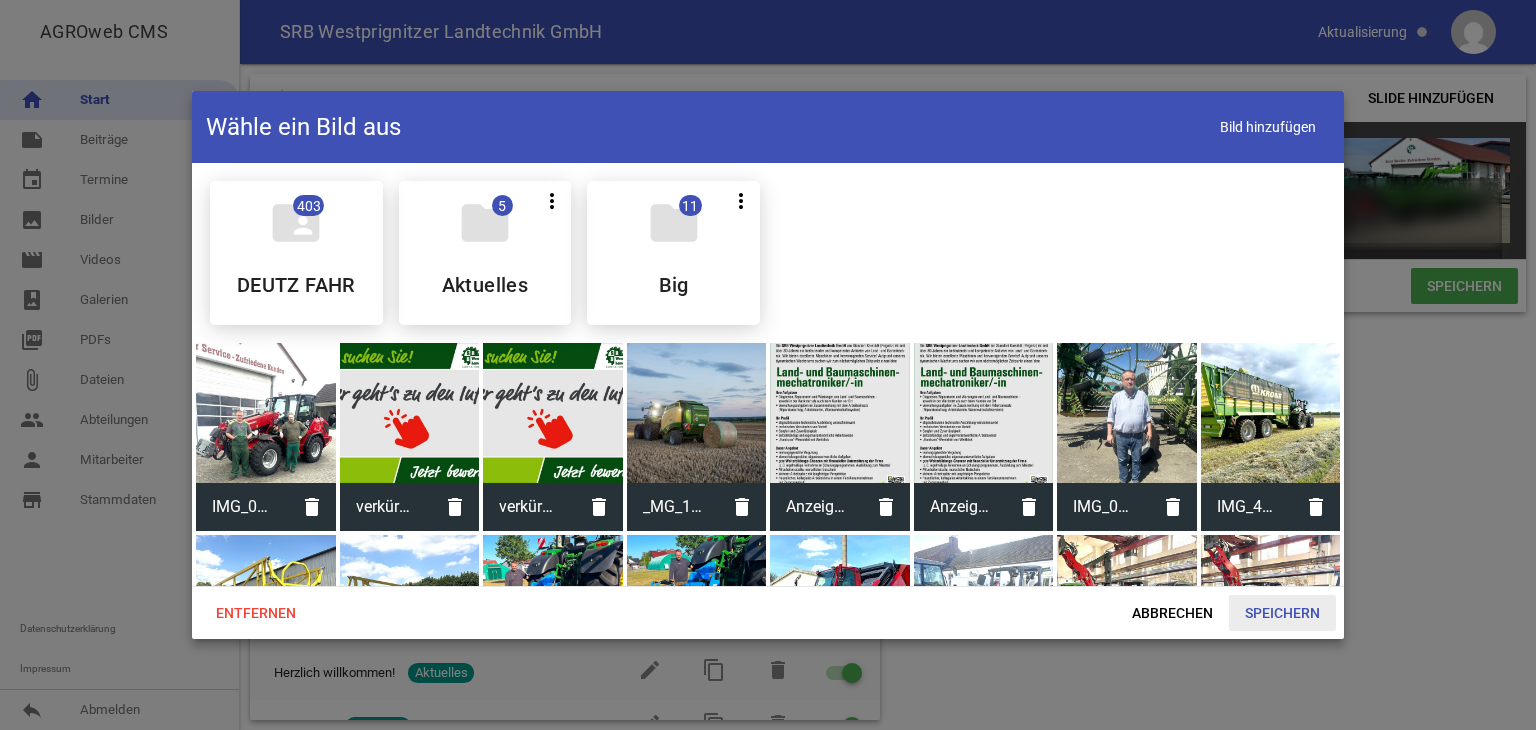 click on "Speichern" at bounding box center (1282, 613) 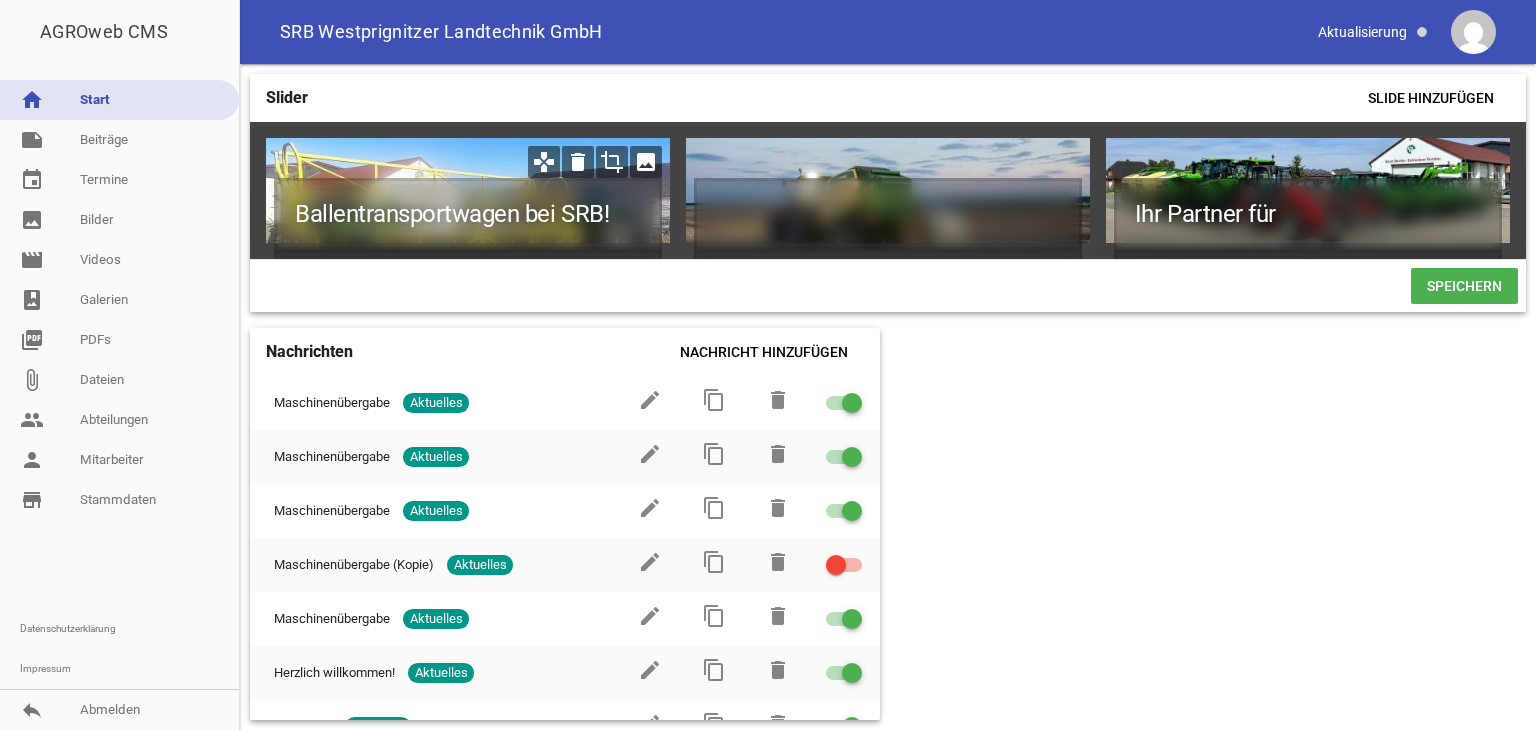click on "image" at bounding box center [646, 162] 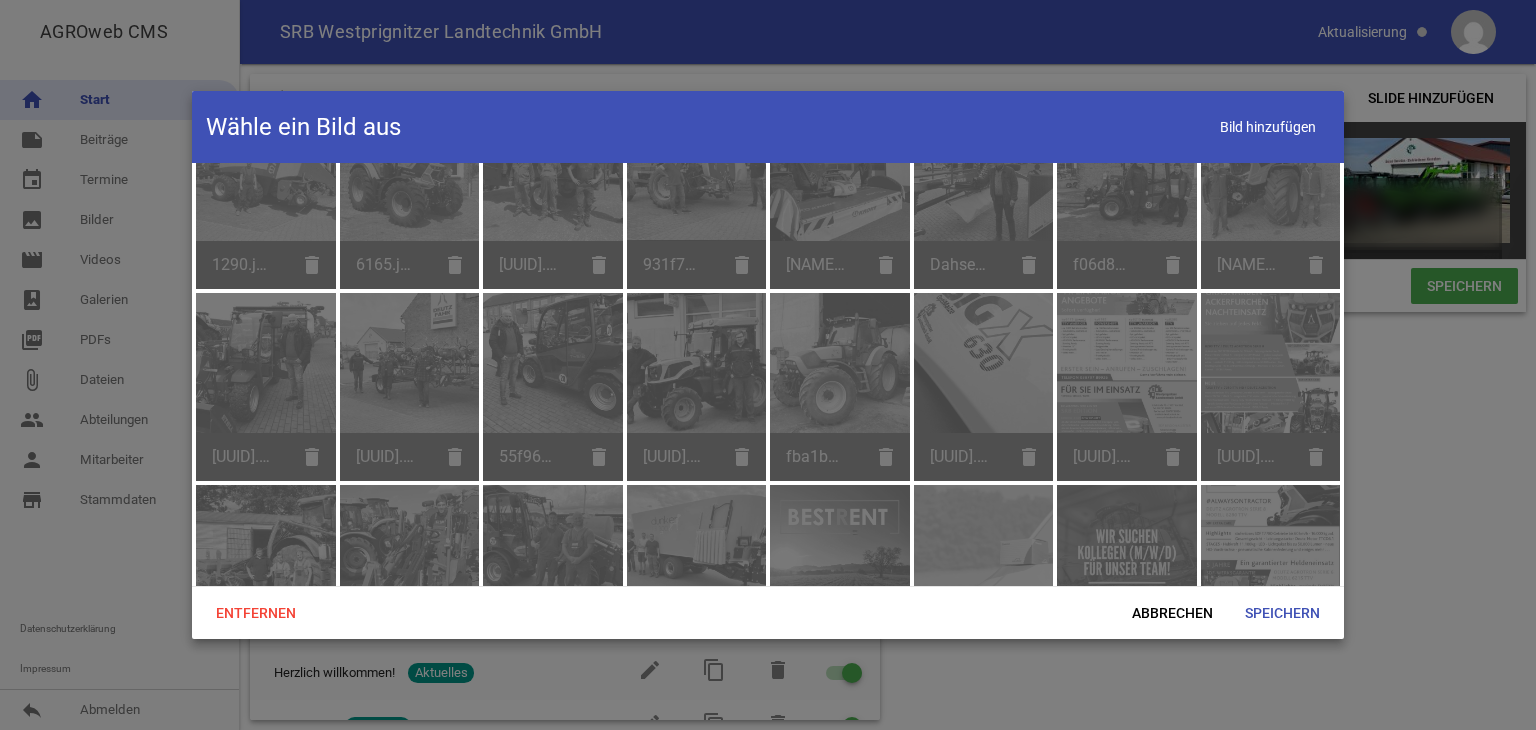 scroll, scrollTop: 8892, scrollLeft: 0, axis: vertical 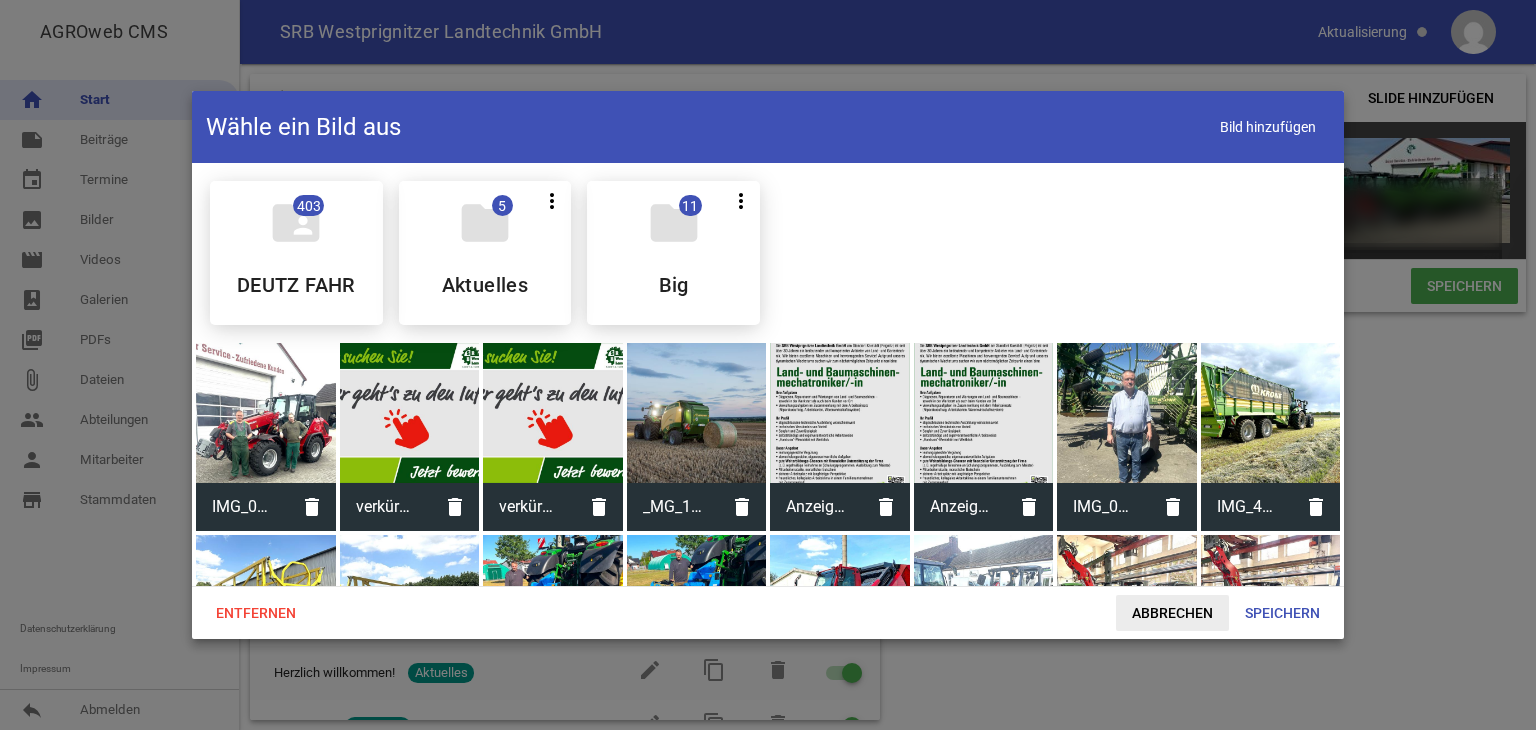 click on "Abbrechen" at bounding box center [1172, 613] 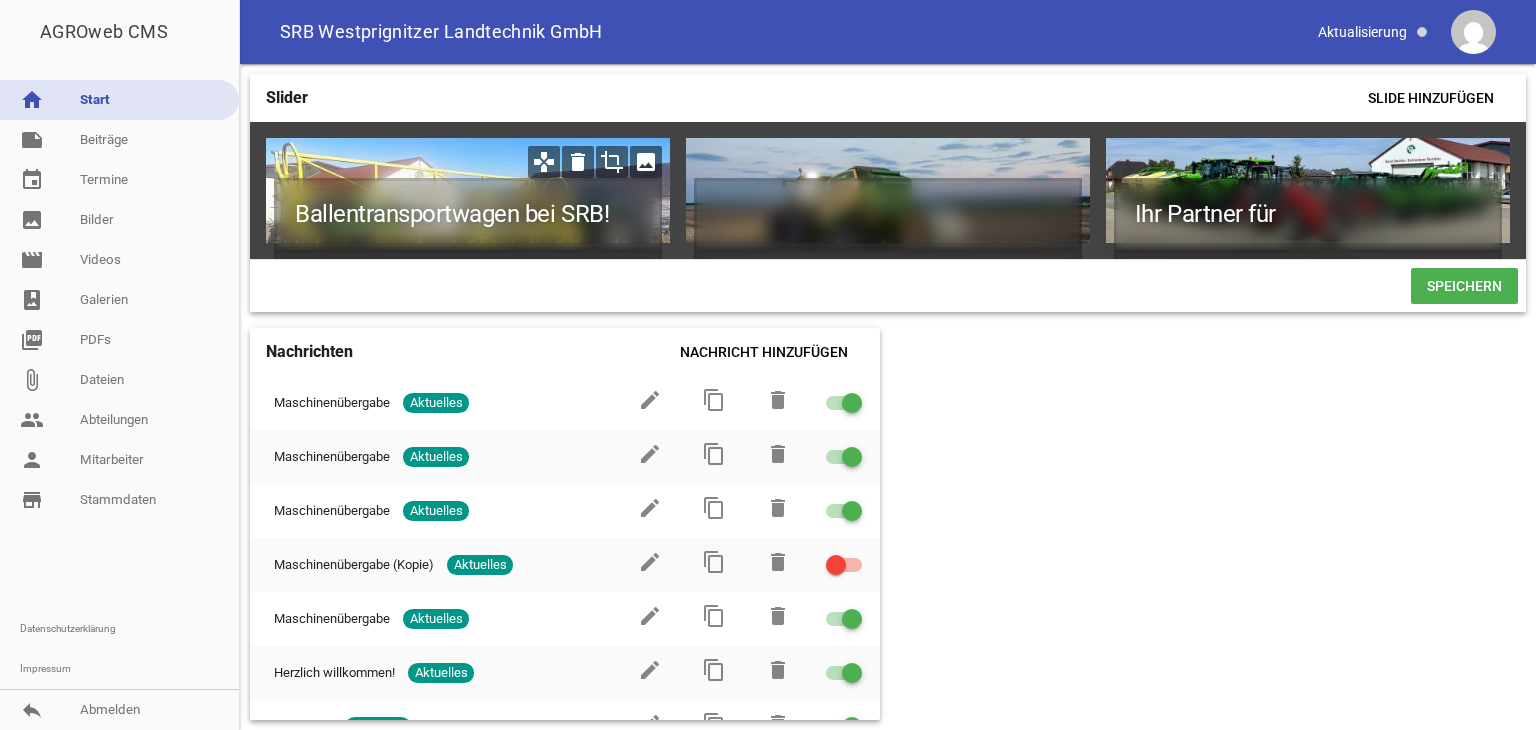 click on "image" at bounding box center [646, 162] 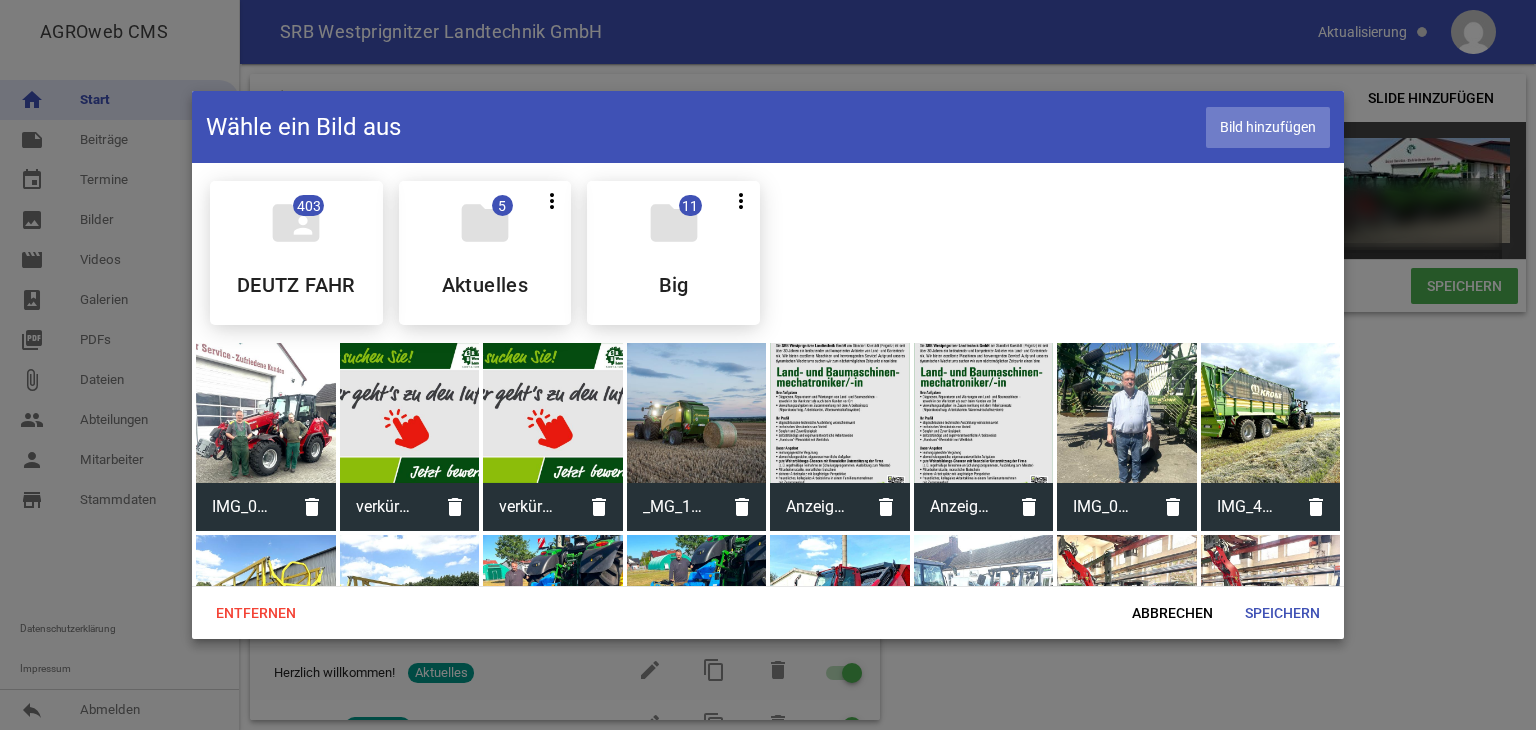 click on "Bild hinzufügen" at bounding box center (1268, 127) 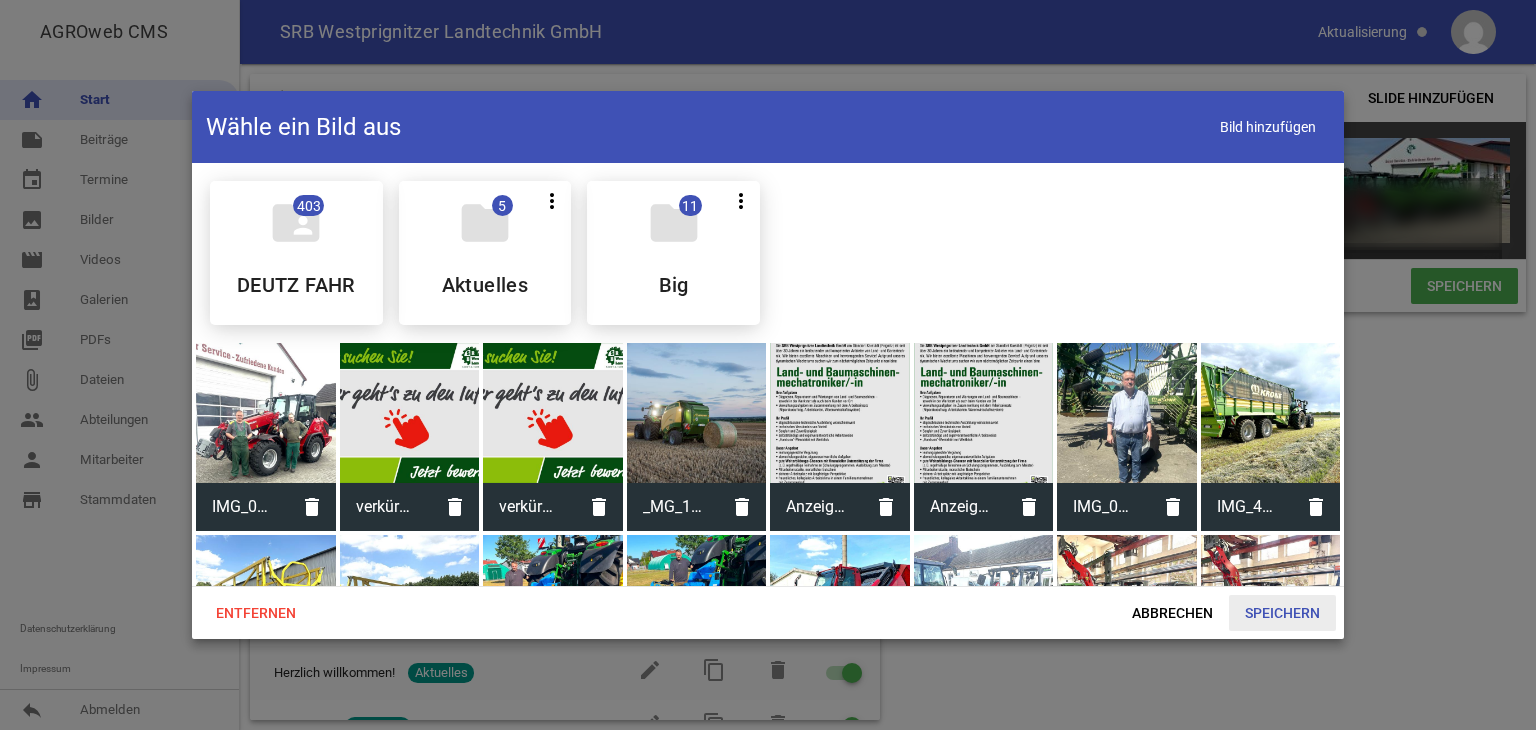 click on "Speichern" at bounding box center [1282, 613] 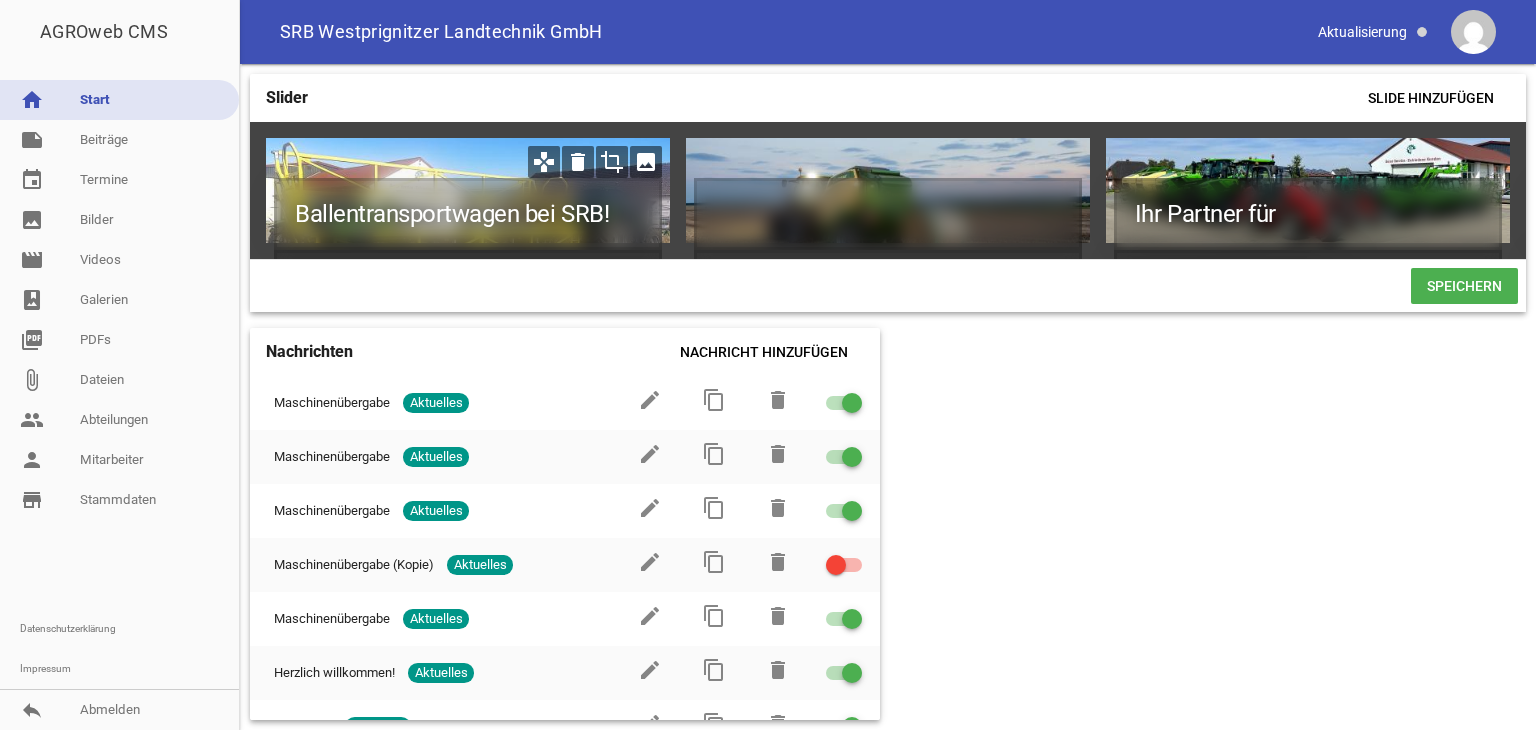 click on "image" at bounding box center [646, 162] 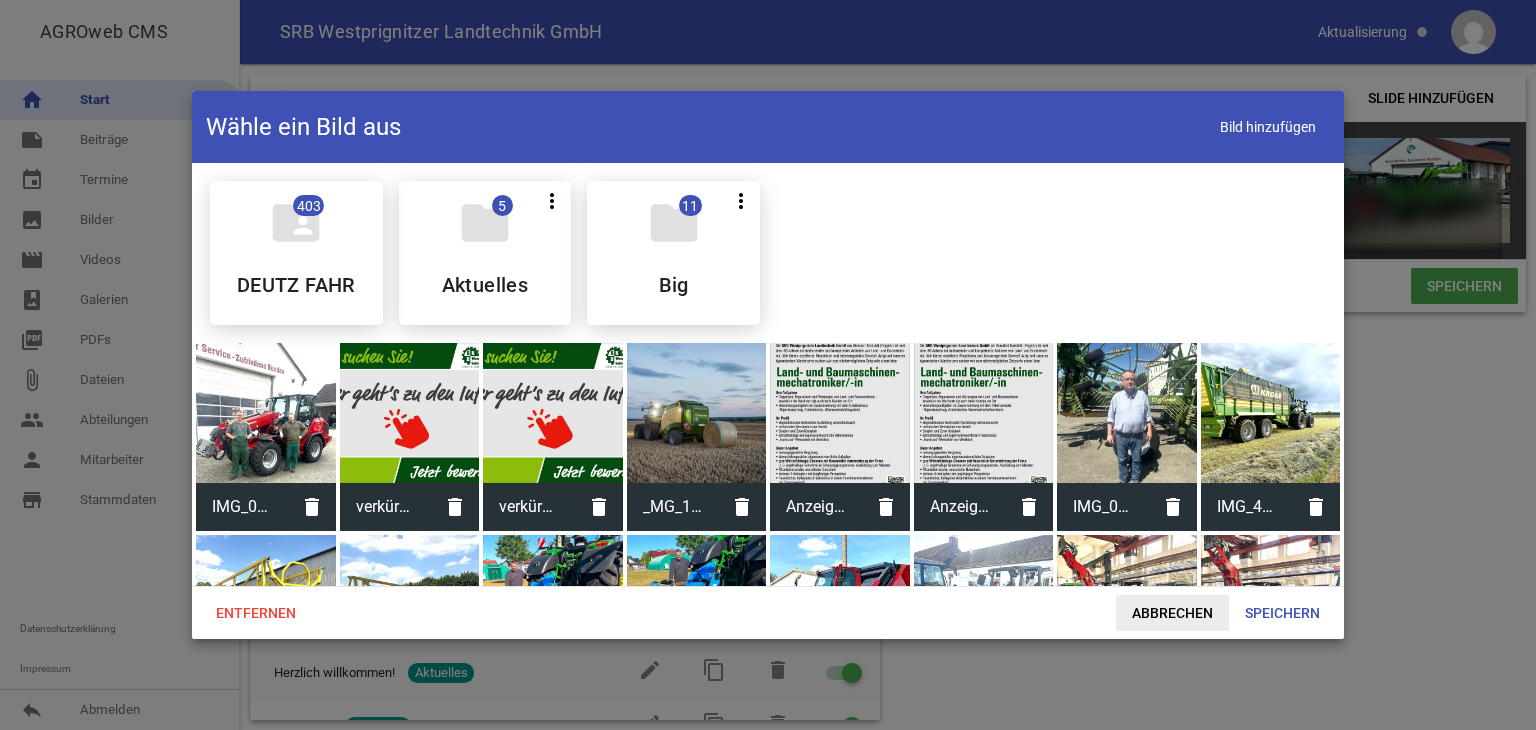 click on "Abbrechen" at bounding box center [1172, 613] 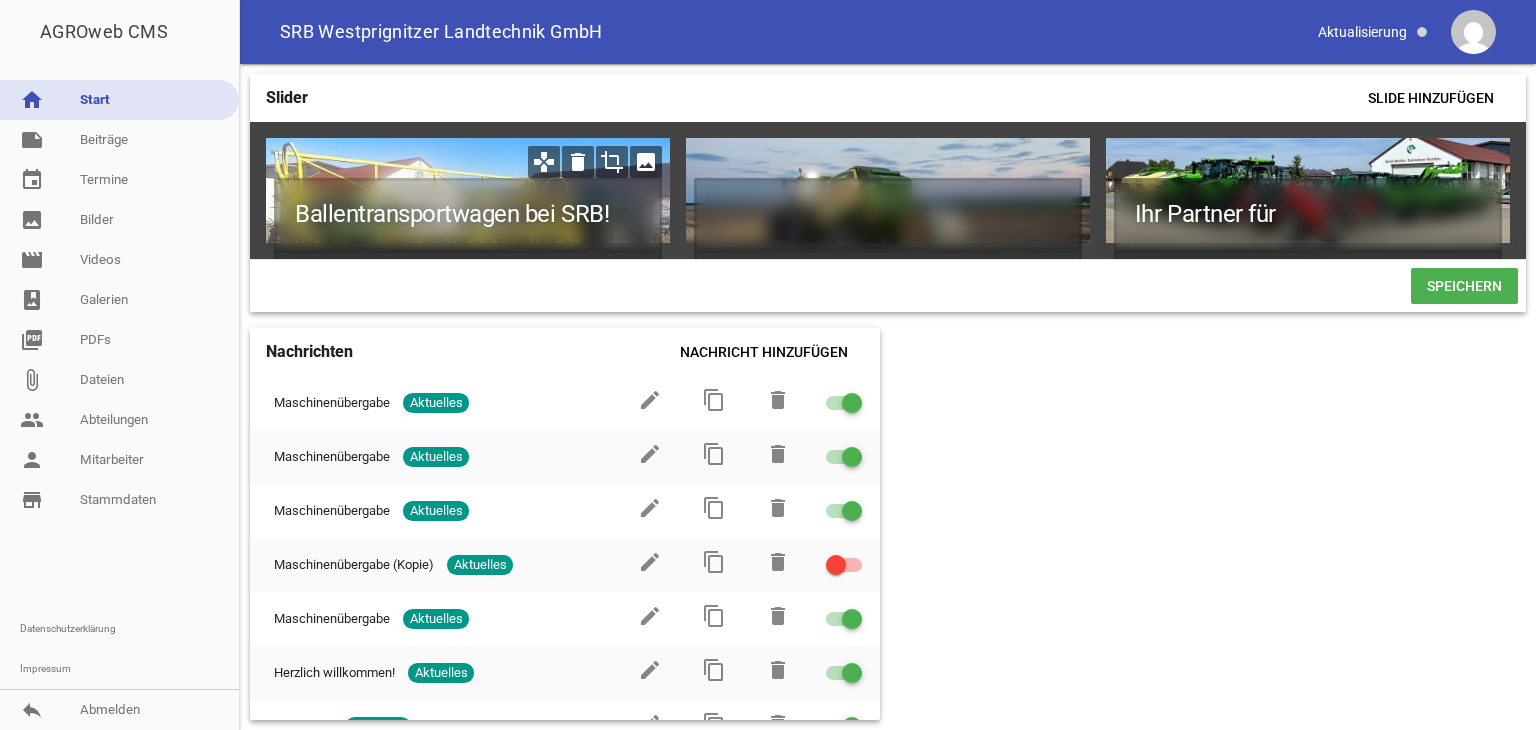 click on "image" at bounding box center (646, 162) 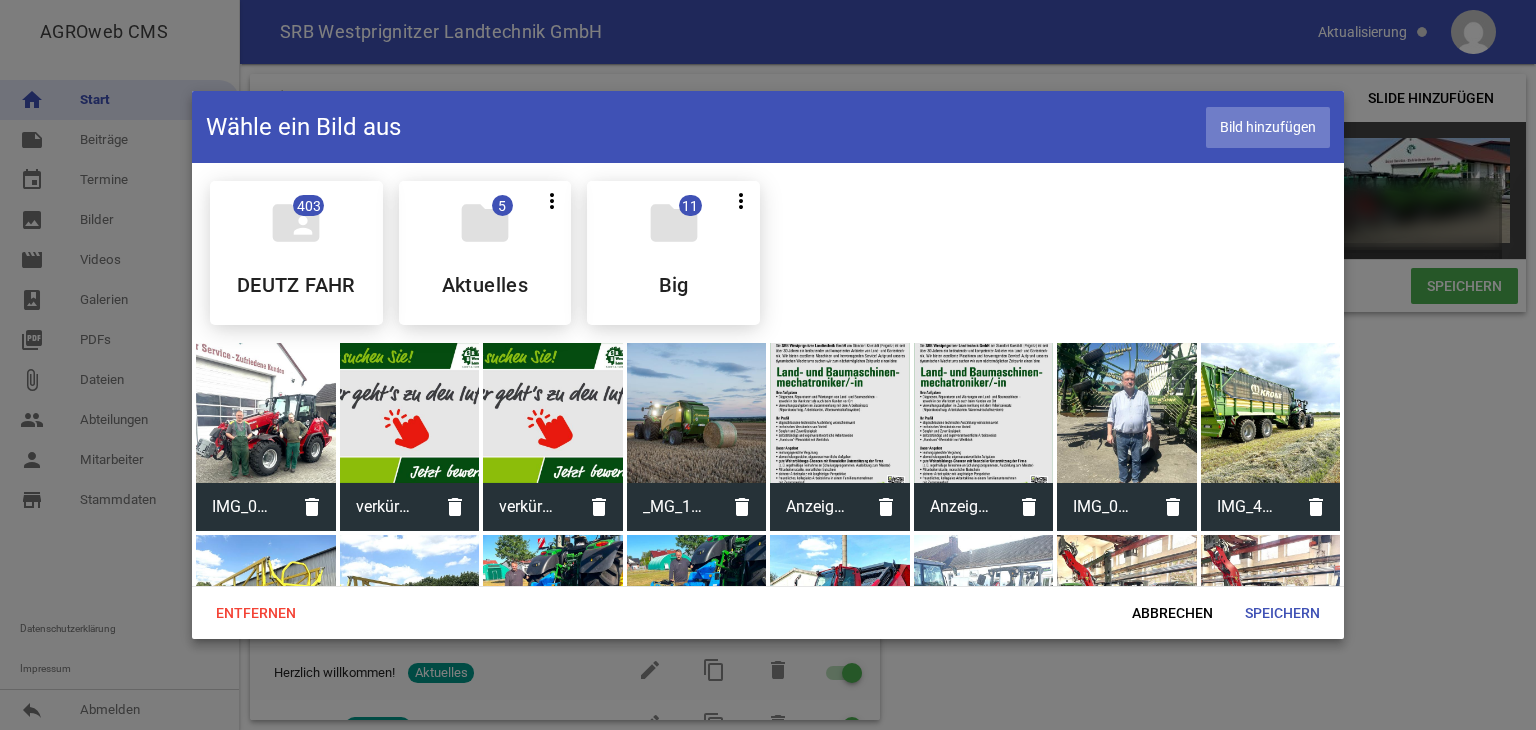 click on "Bild hinzufügen" at bounding box center [1268, 127] 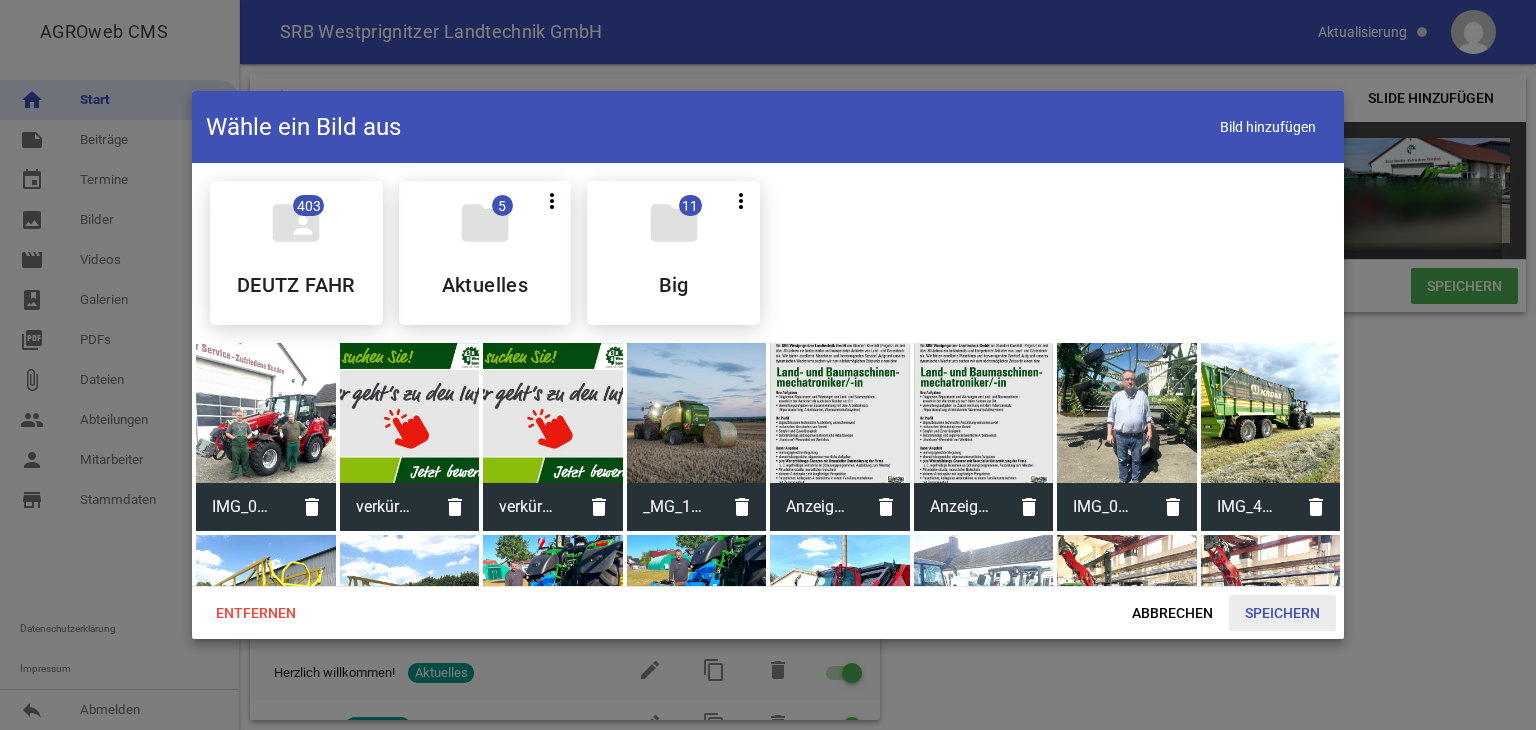click on "Speichern" at bounding box center (1282, 613) 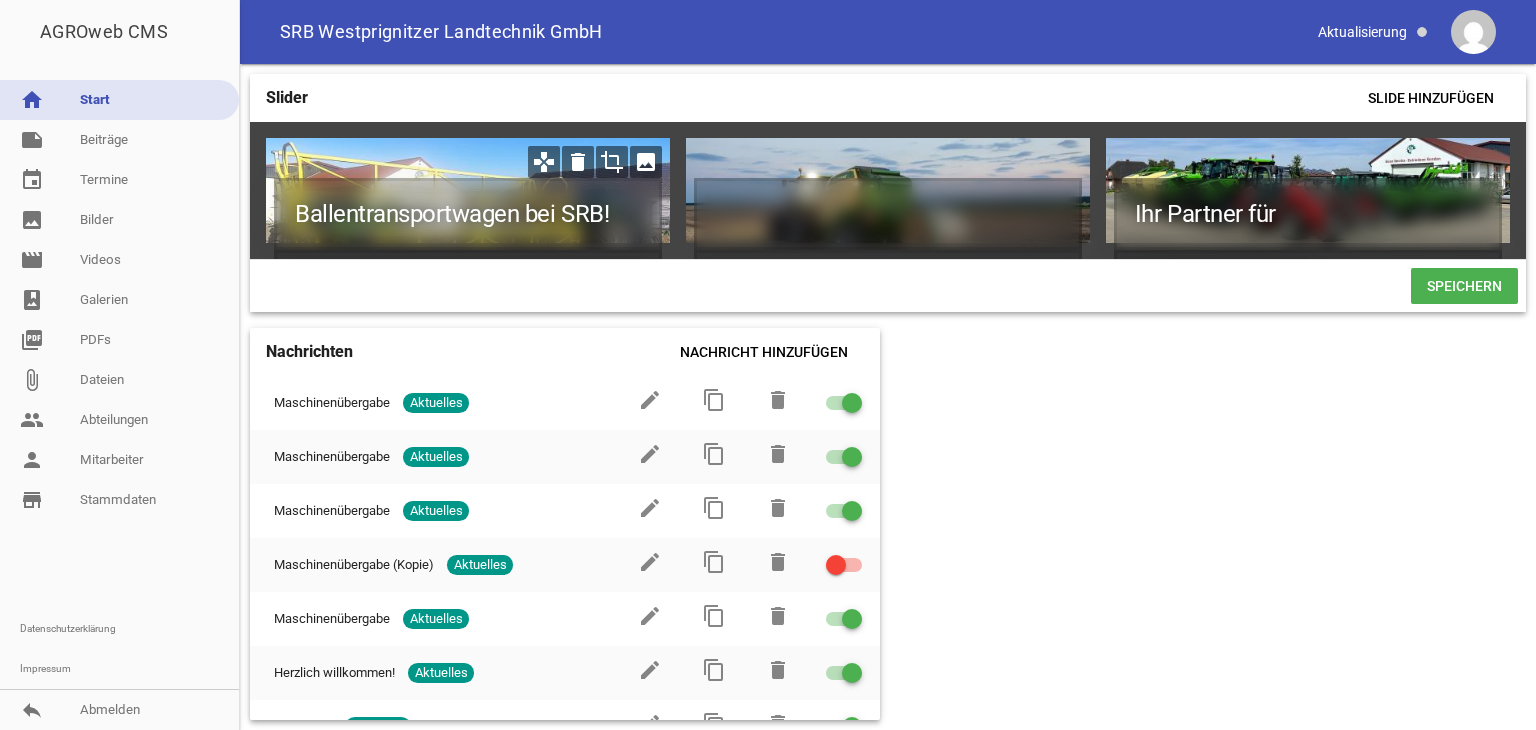 click on "image" at bounding box center (646, 162) 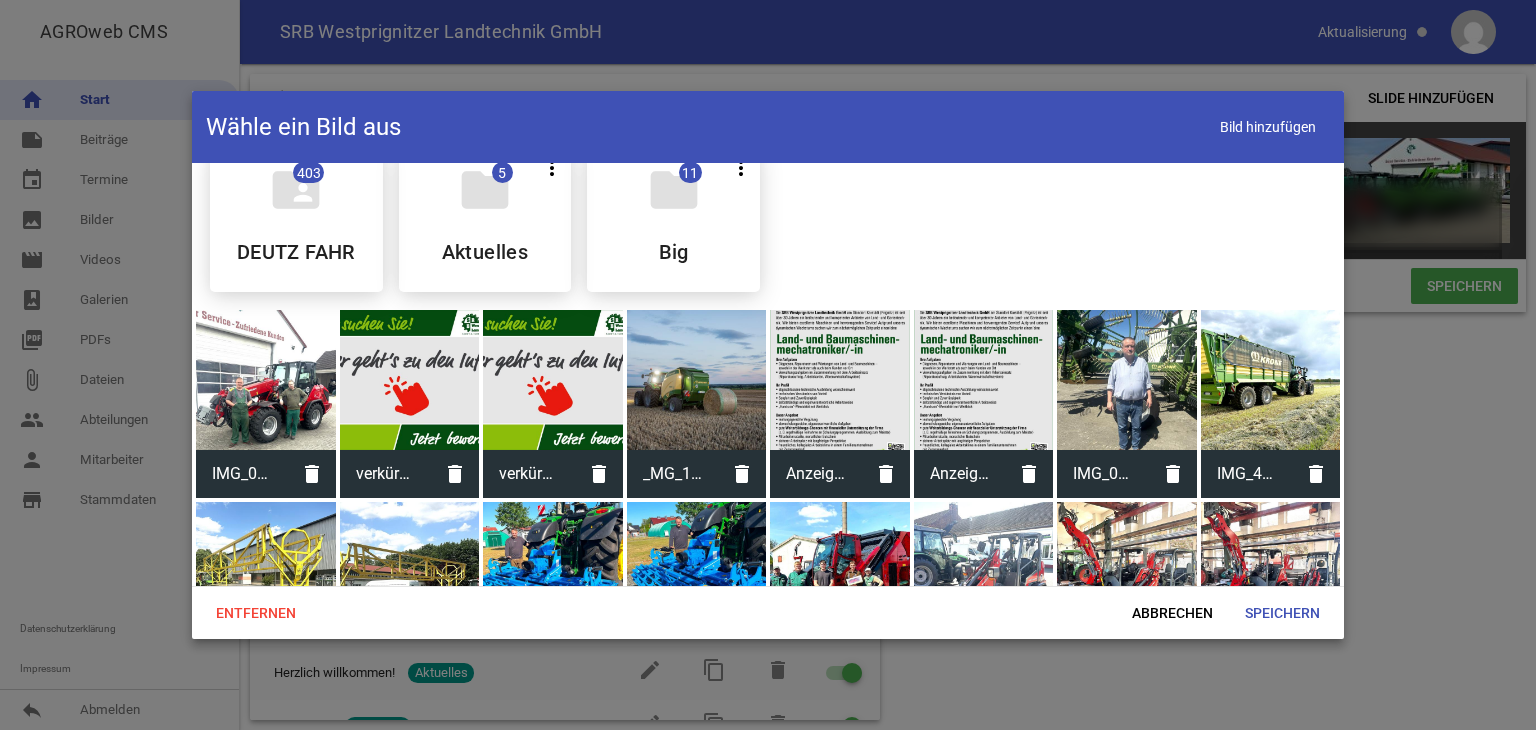 scroll, scrollTop: 0, scrollLeft: 0, axis: both 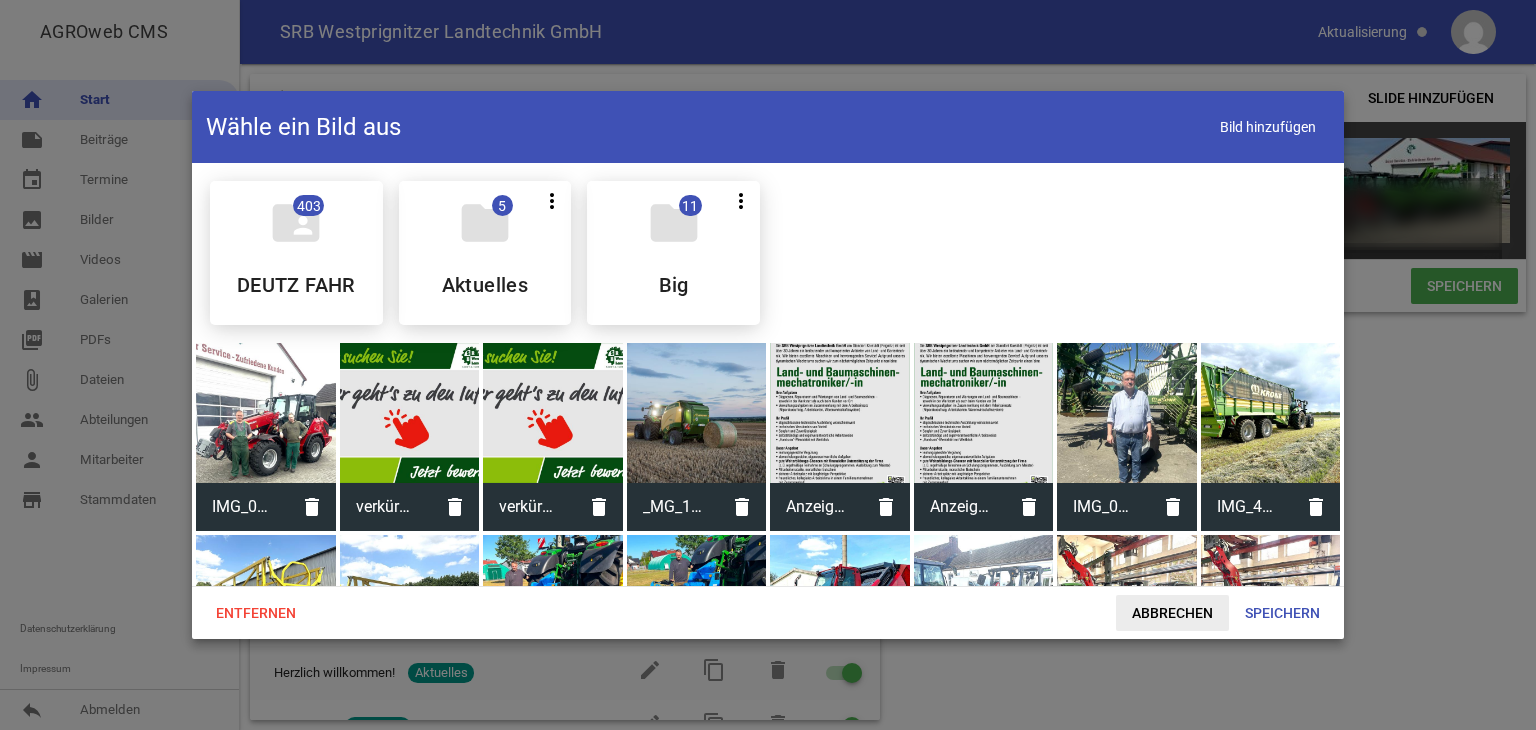 click on "Abbrechen" at bounding box center (1172, 613) 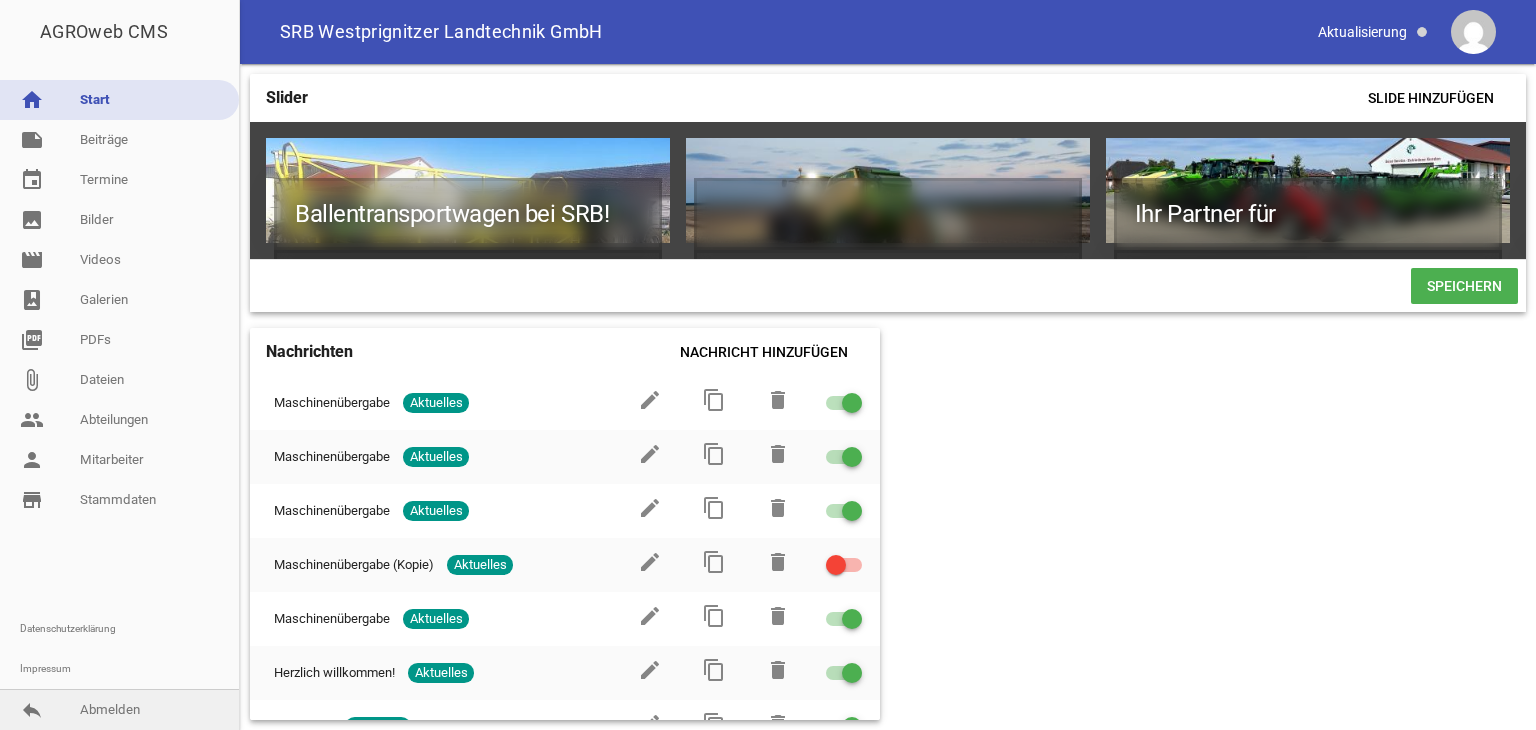click on "reply  Abmelden" at bounding box center (119, 710) 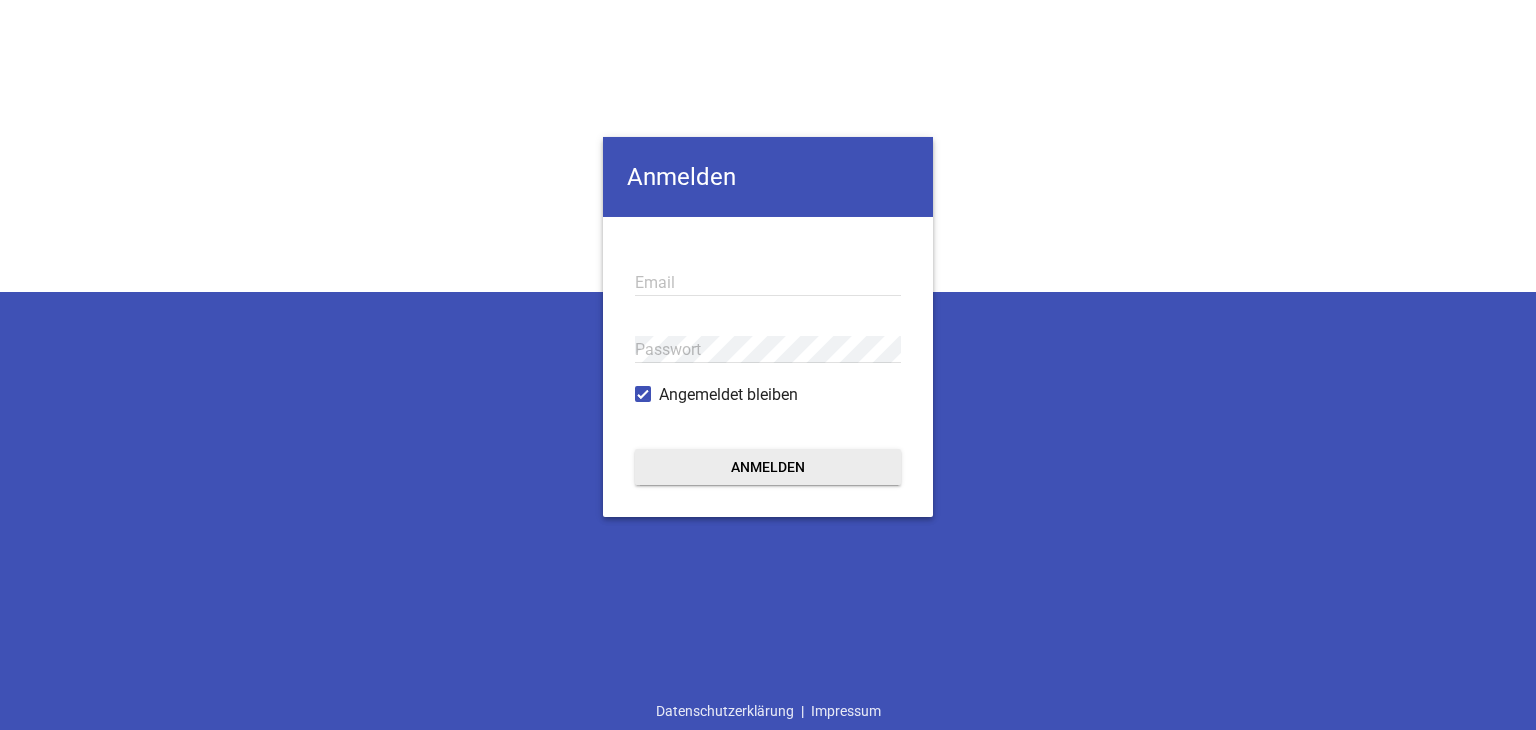 scroll, scrollTop: 0, scrollLeft: 0, axis: both 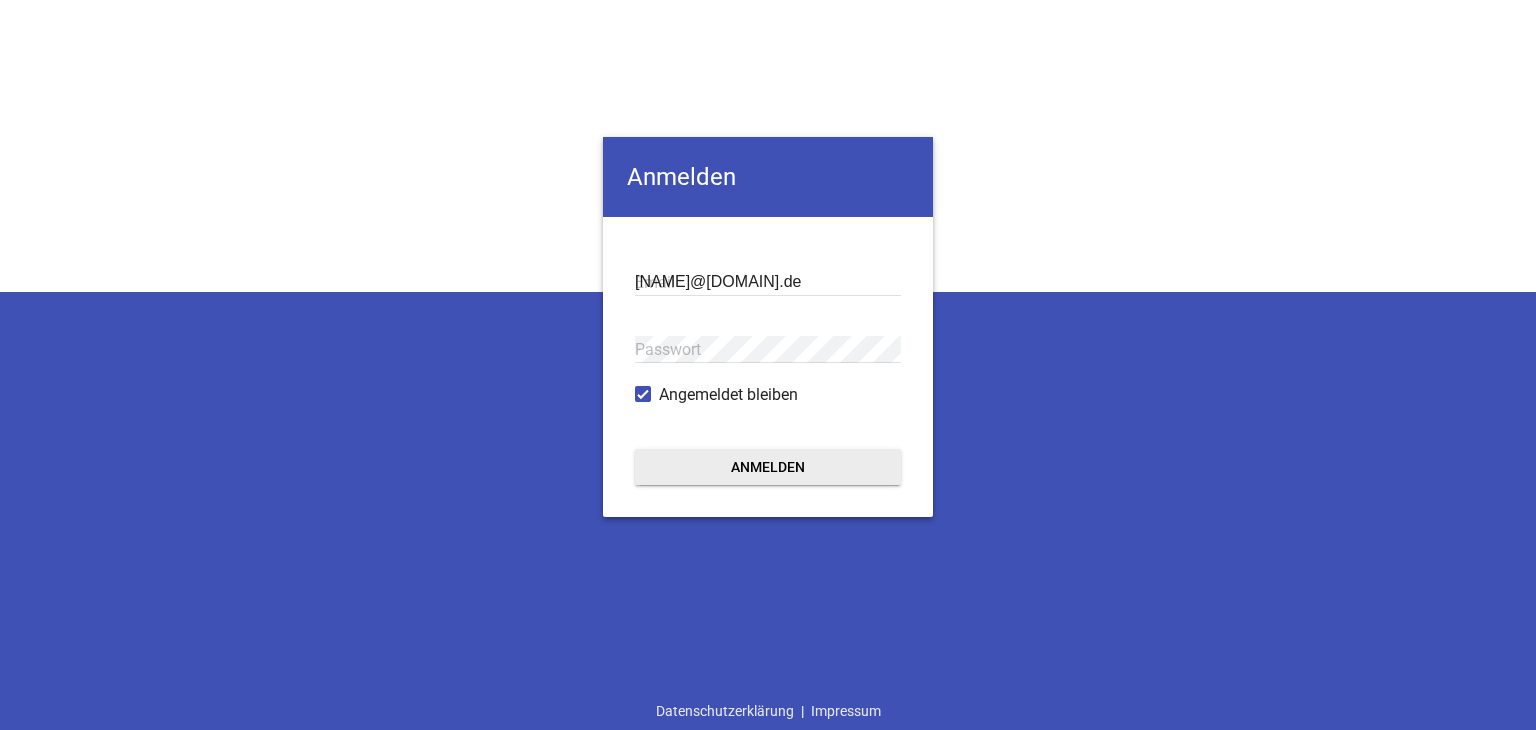 click on "Anmelden" at bounding box center [768, 467] 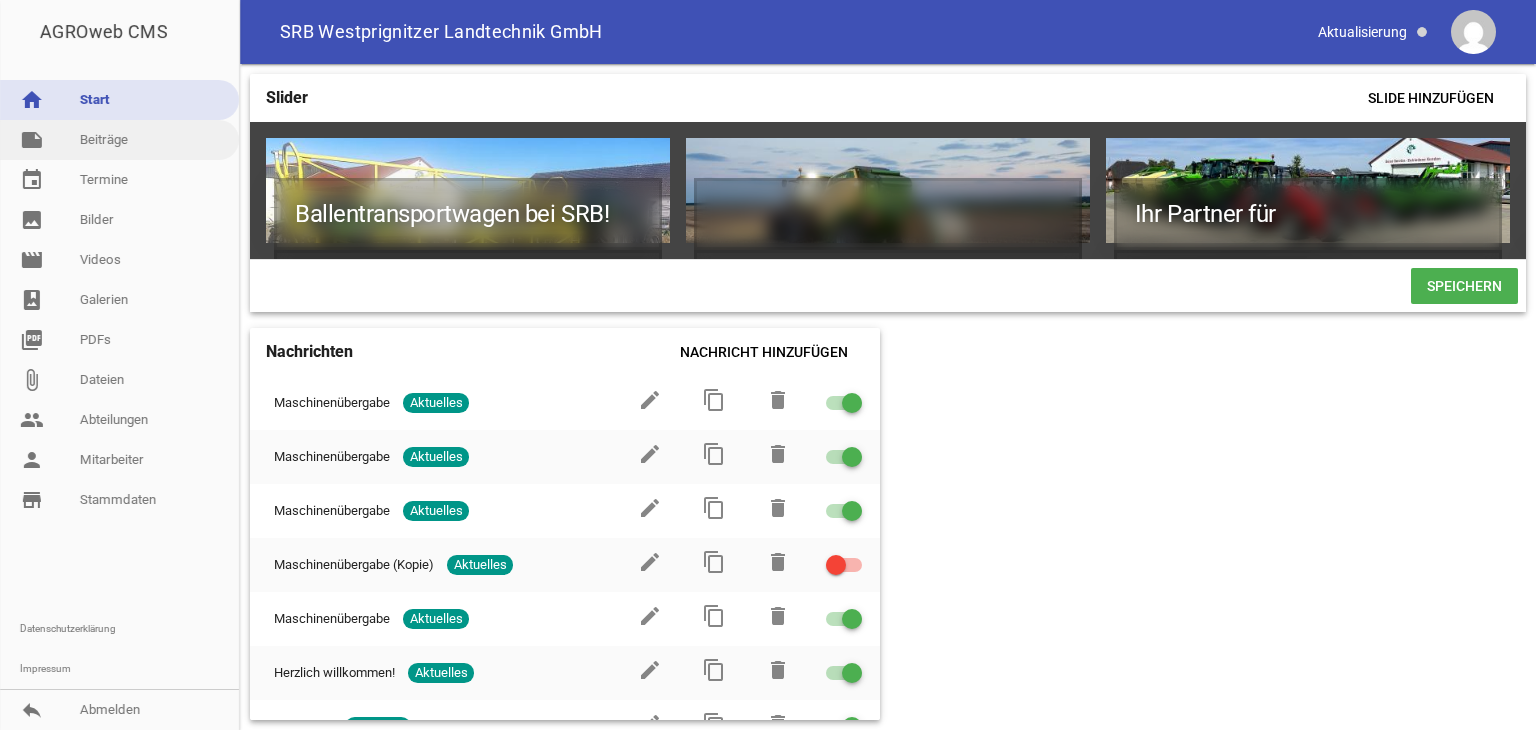 click on "note Beiträge" at bounding box center (119, 140) 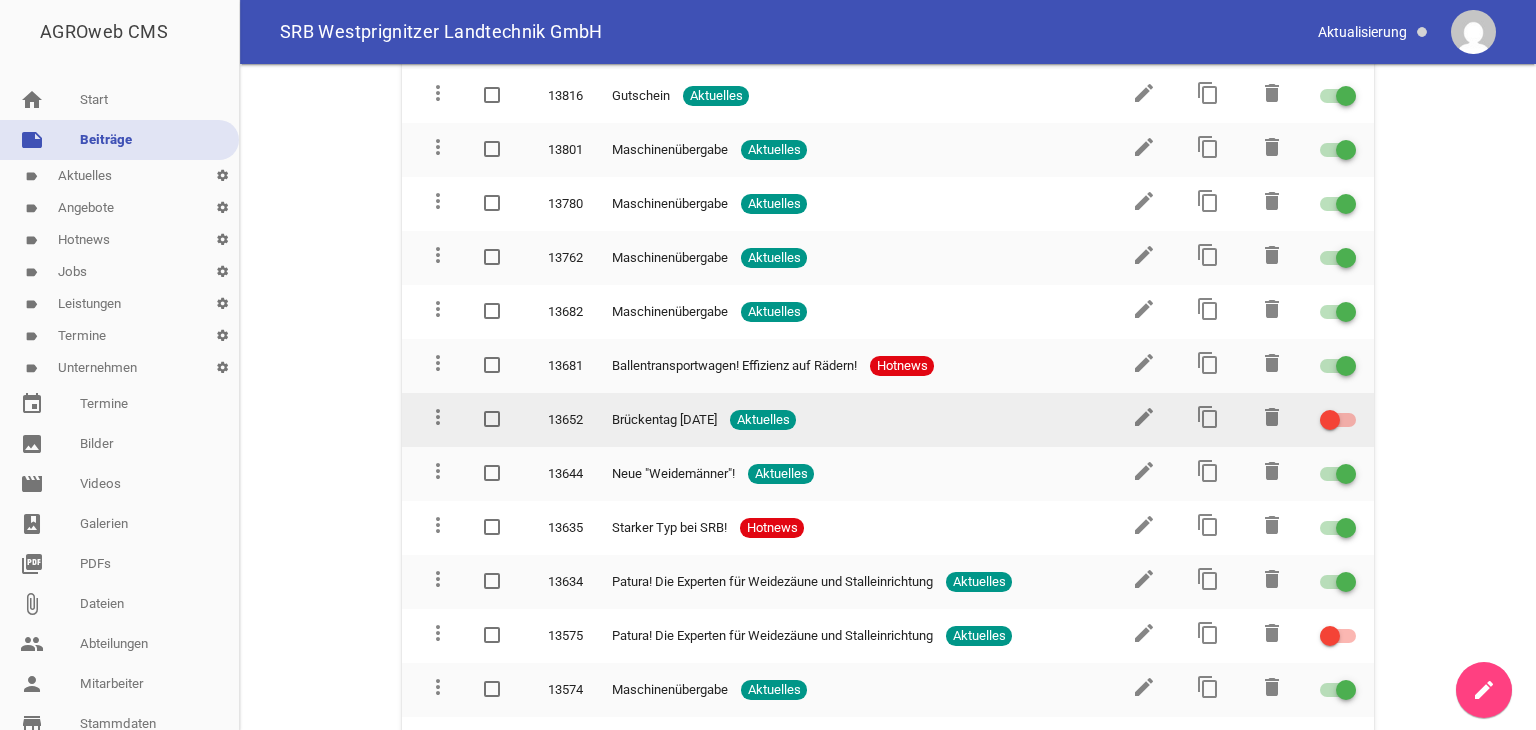 scroll, scrollTop: 800, scrollLeft: 0, axis: vertical 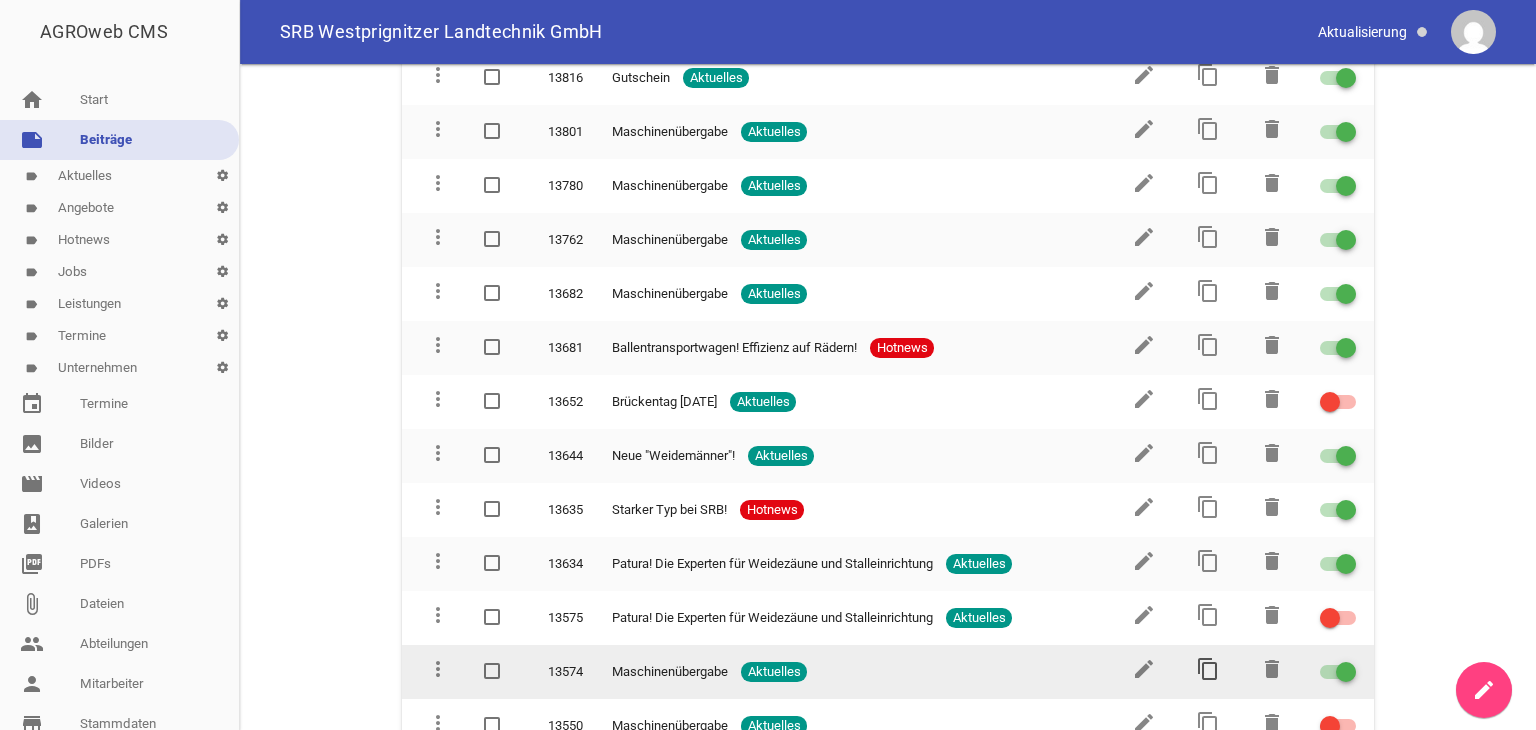 click on "content_copy" at bounding box center (1208, 669) 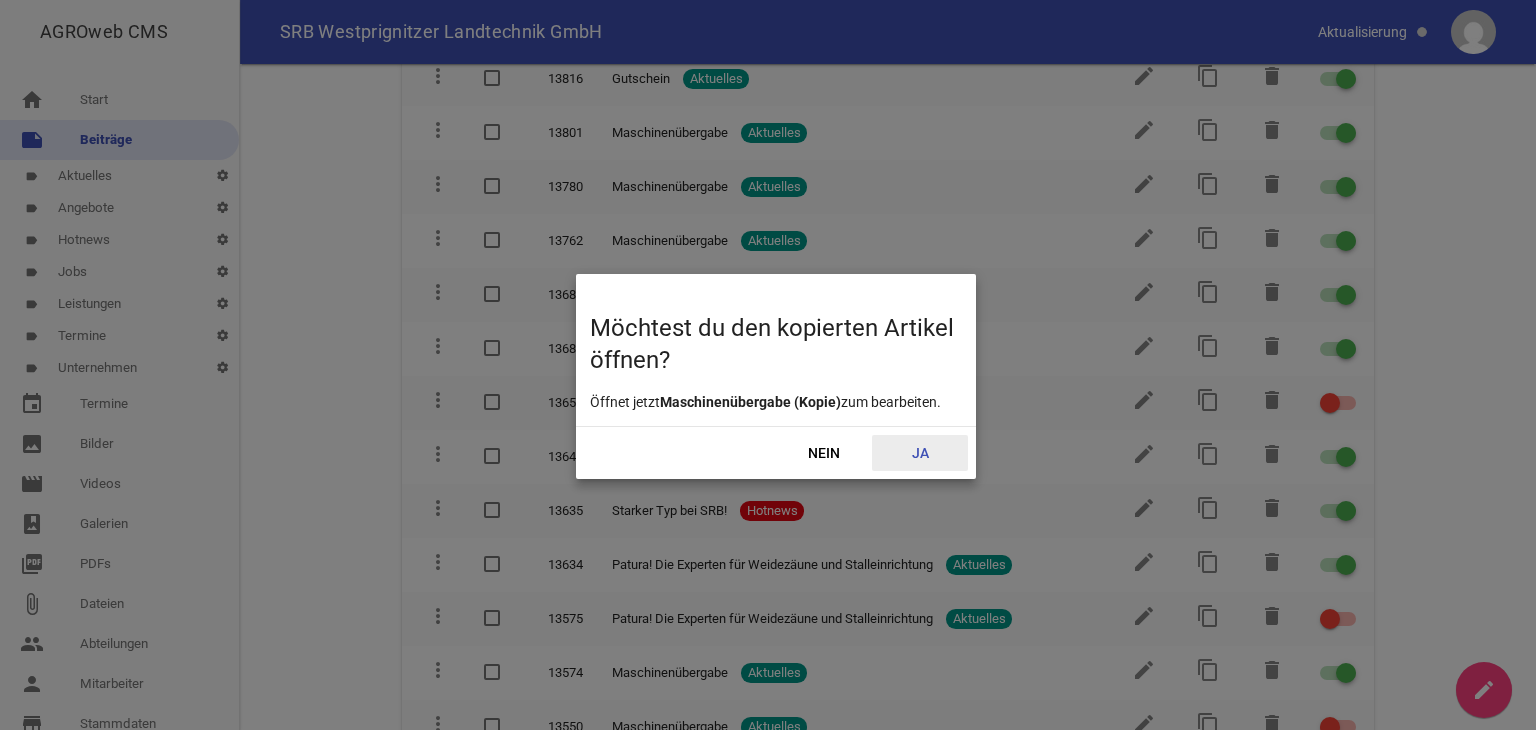 click on "Ja" at bounding box center [920, 453] 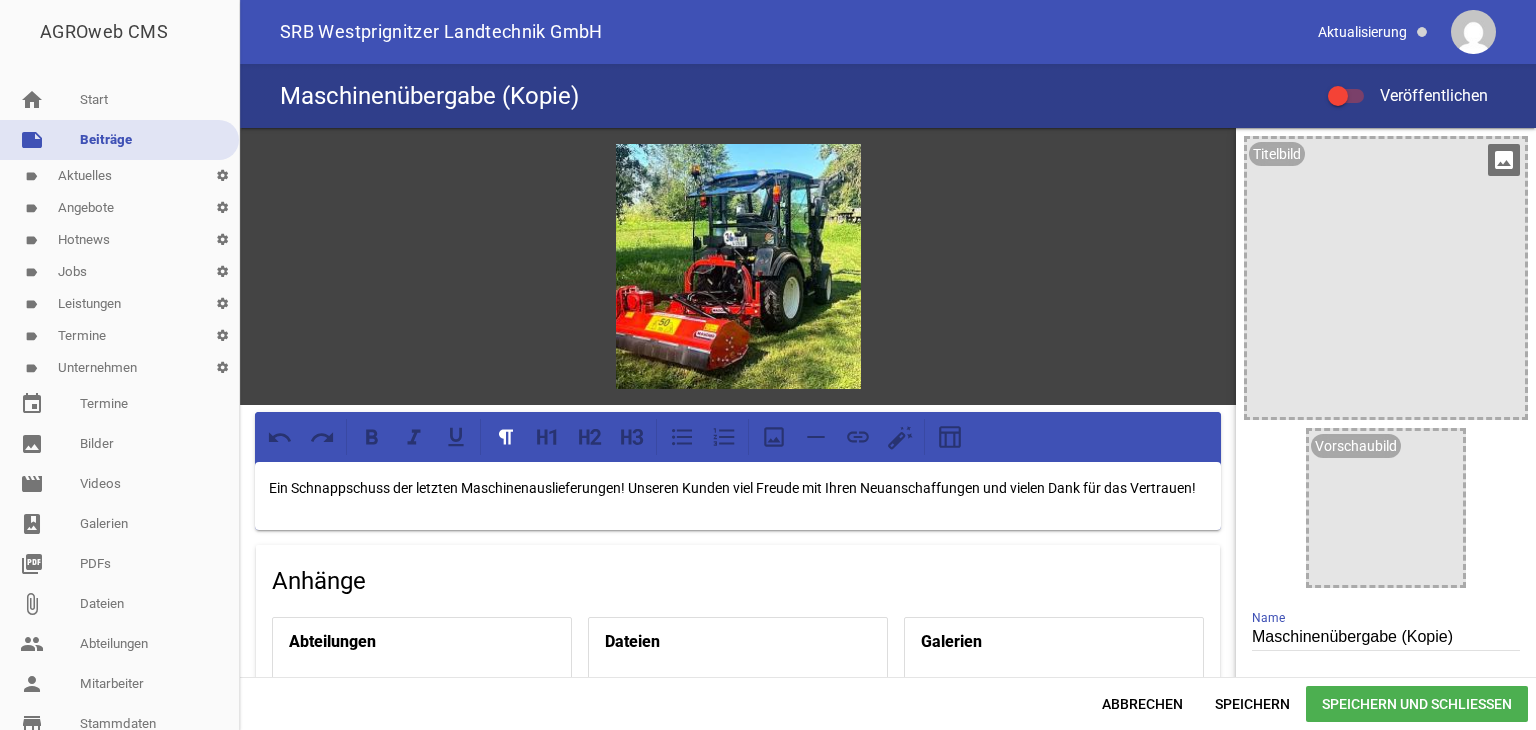 click on "image" at bounding box center [1504, 160] 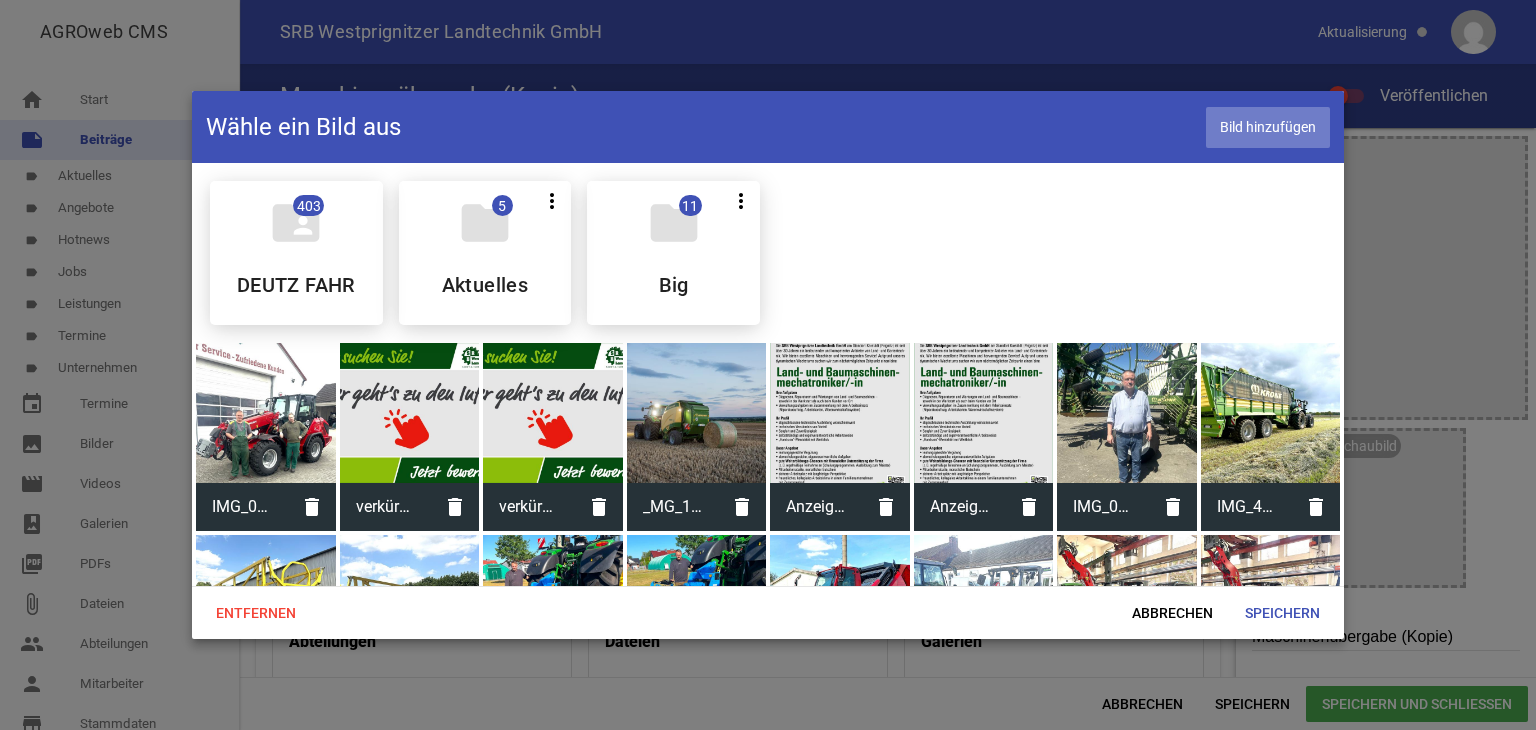 click on "Bild hinzufügen" at bounding box center [1268, 127] 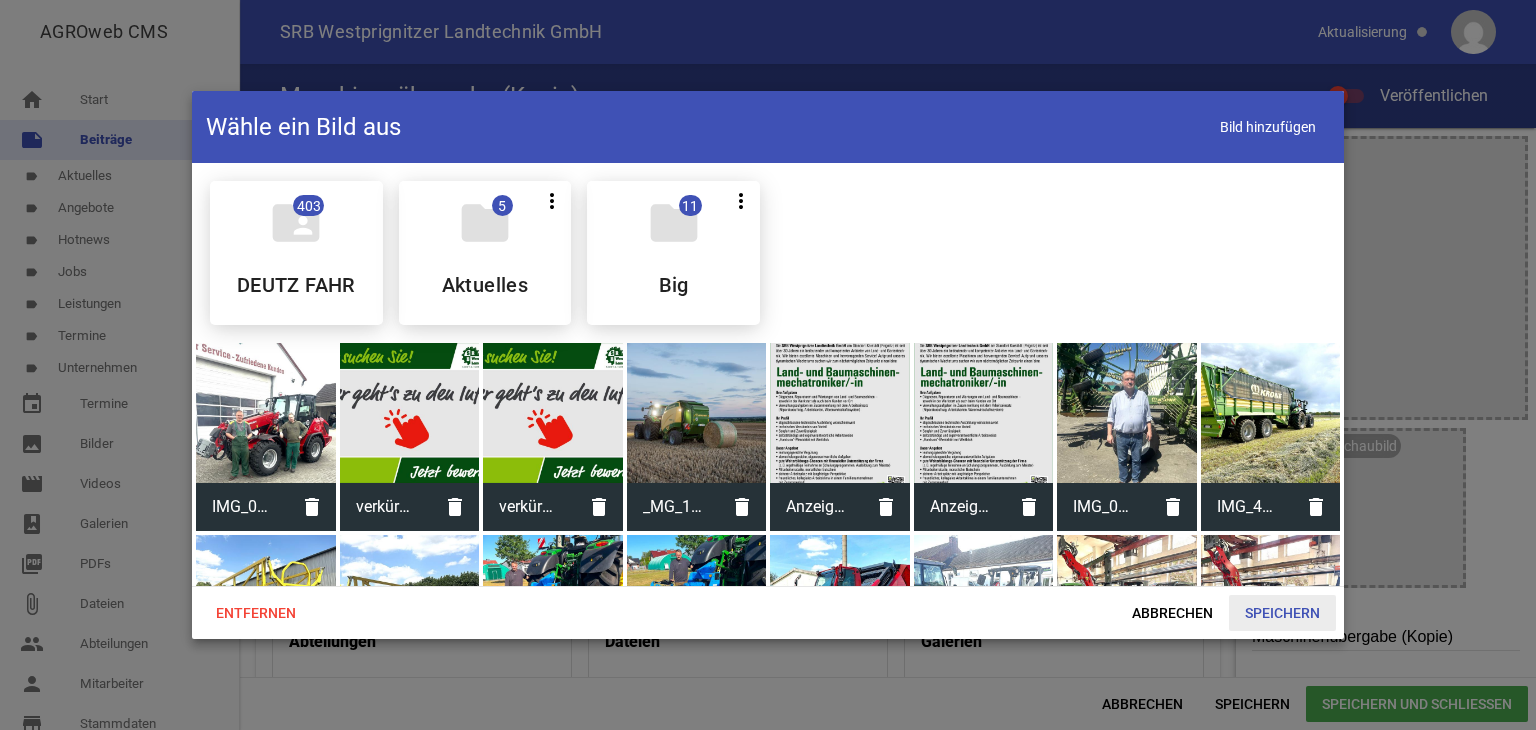 click on "Speichern" at bounding box center (1282, 613) 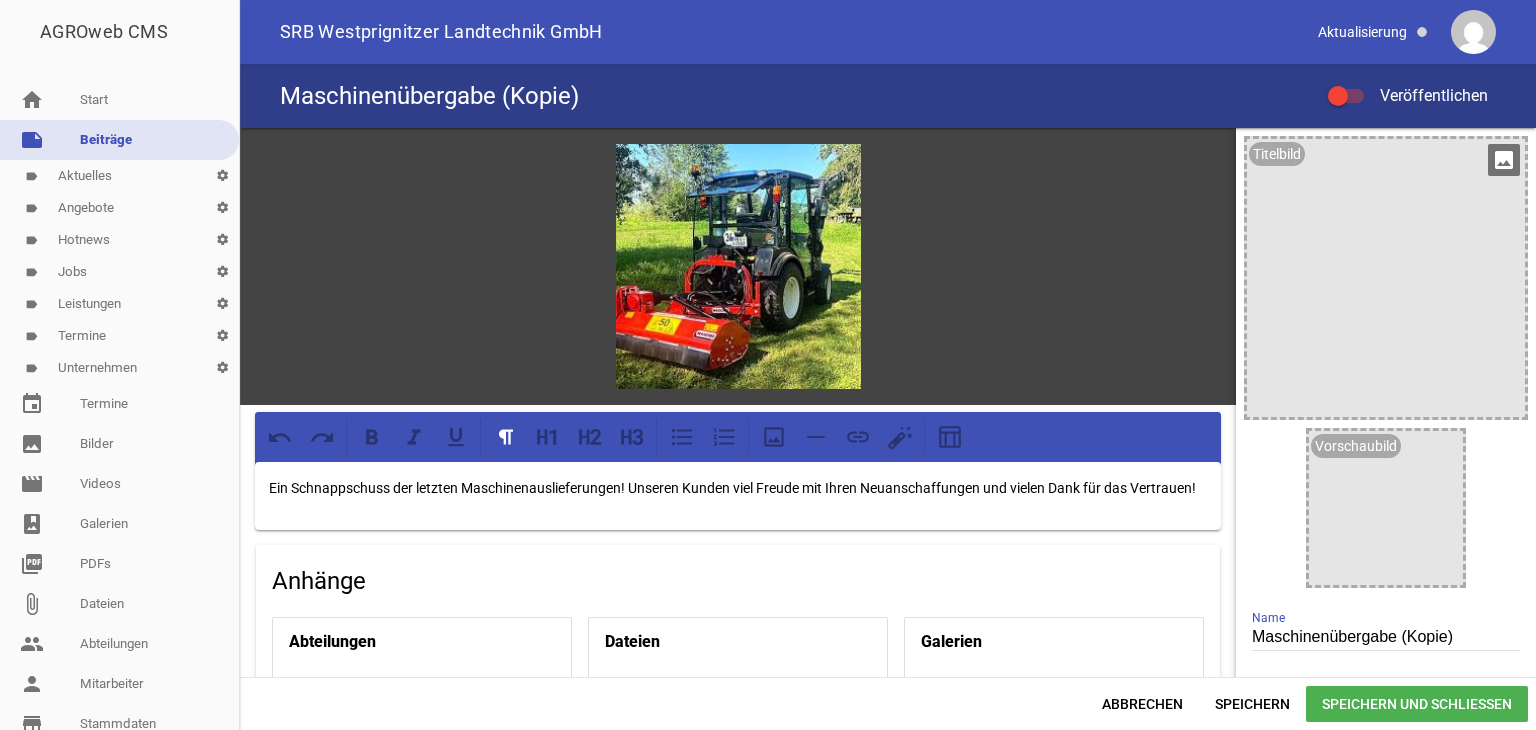 click on "image" at bounding box center (1504, 160) 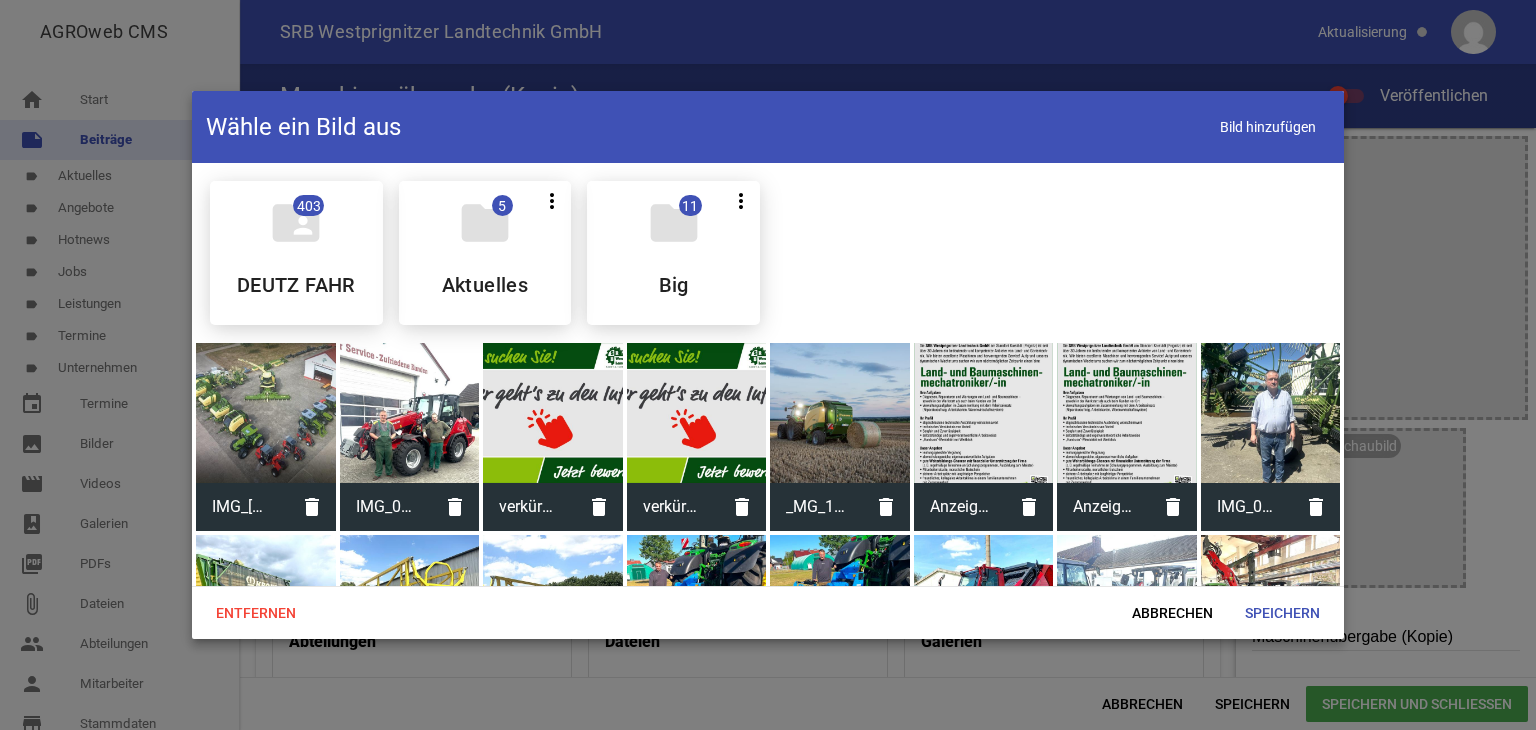click at bounding box center [266, 413] 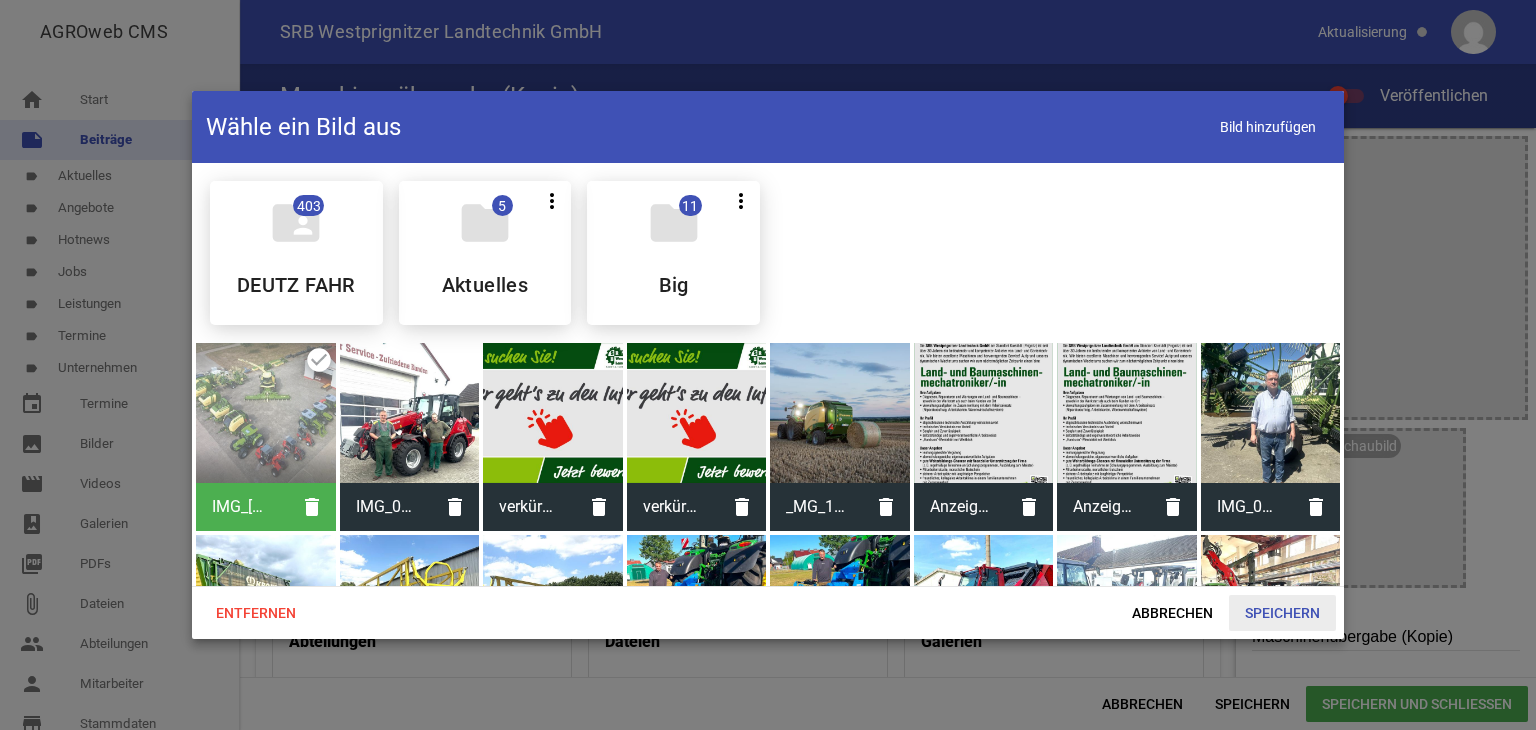 click on "Speichern" at bounding box center [1282, 613] 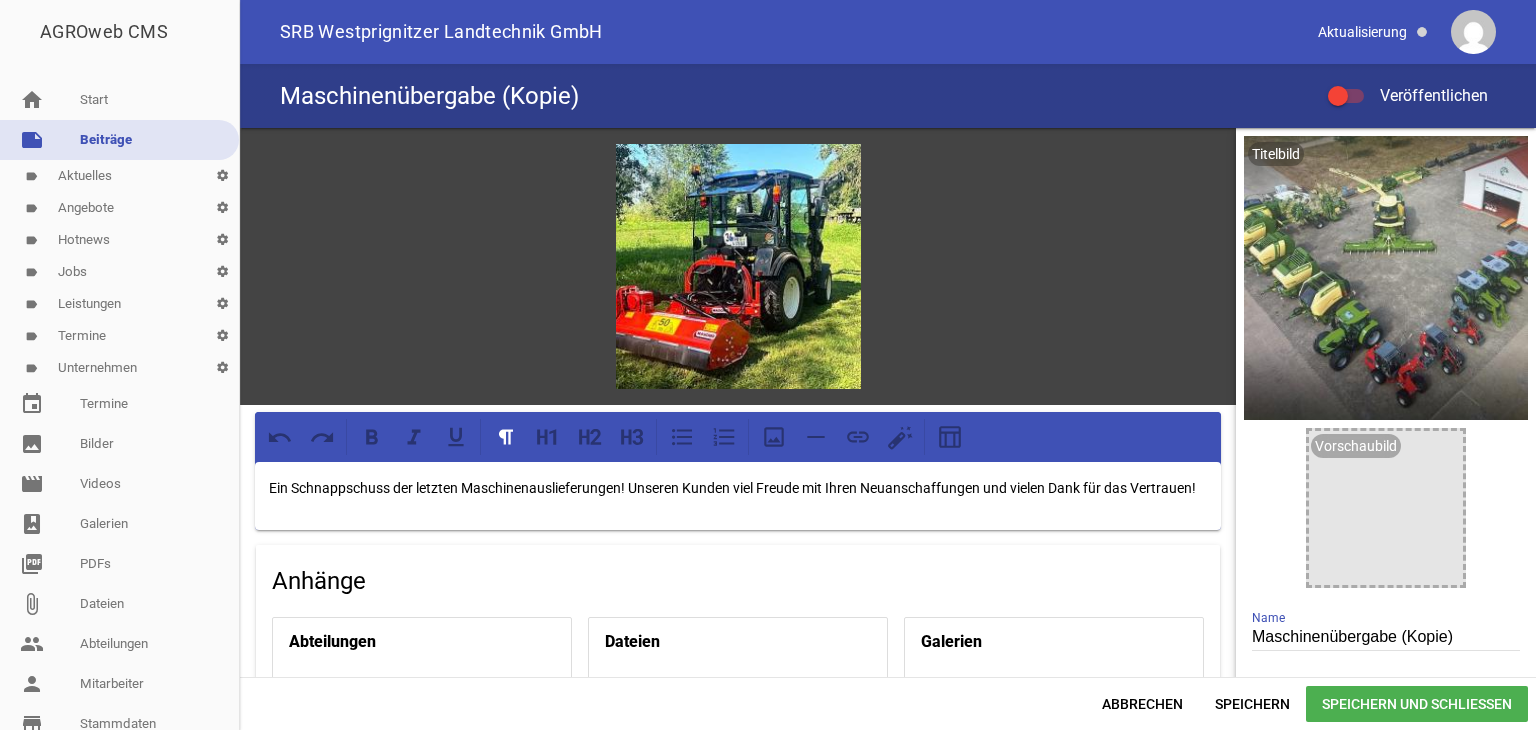 click on "Maschinenübergabe (Kopie)" at bounding box center [1386, 637] 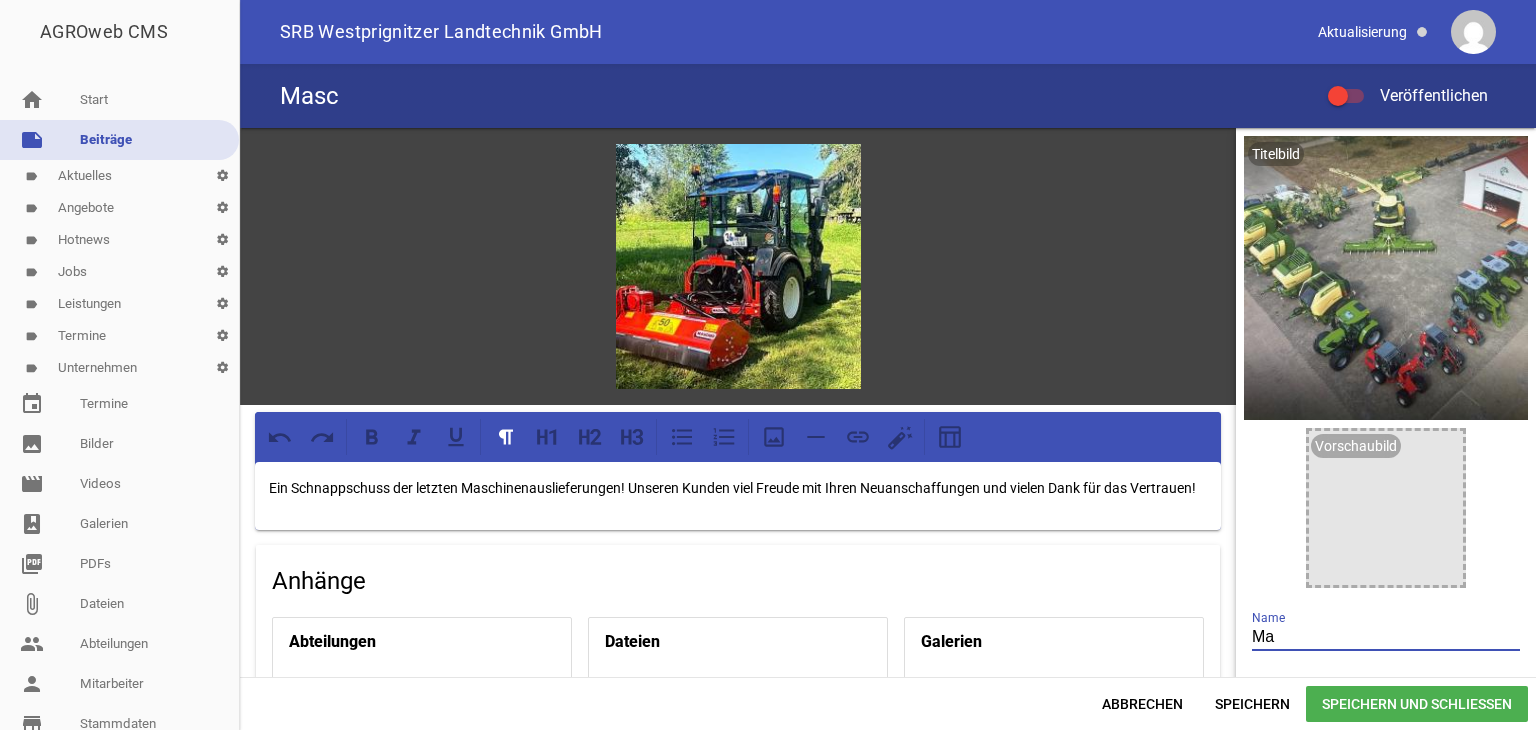type on "M" 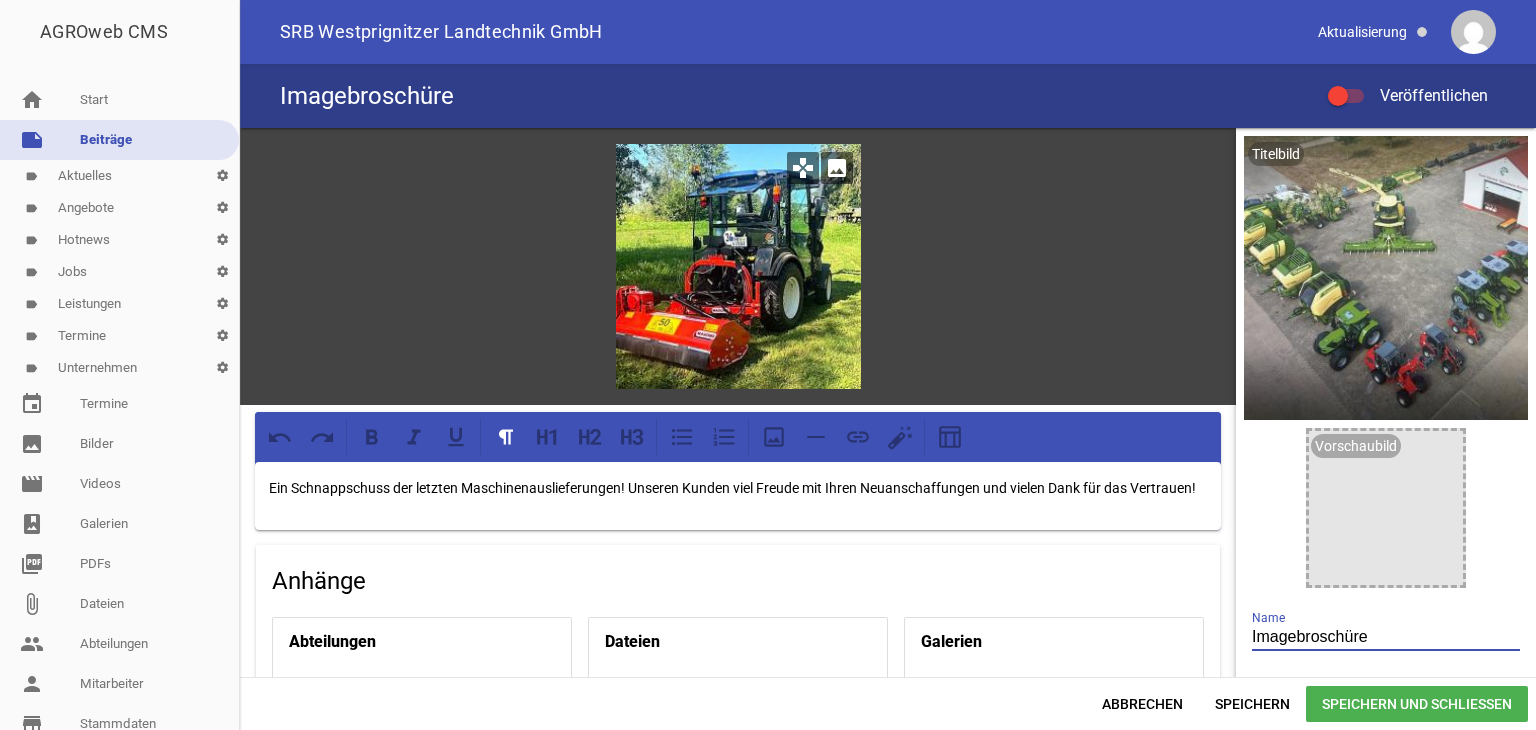 type on "Imagebroschüre" 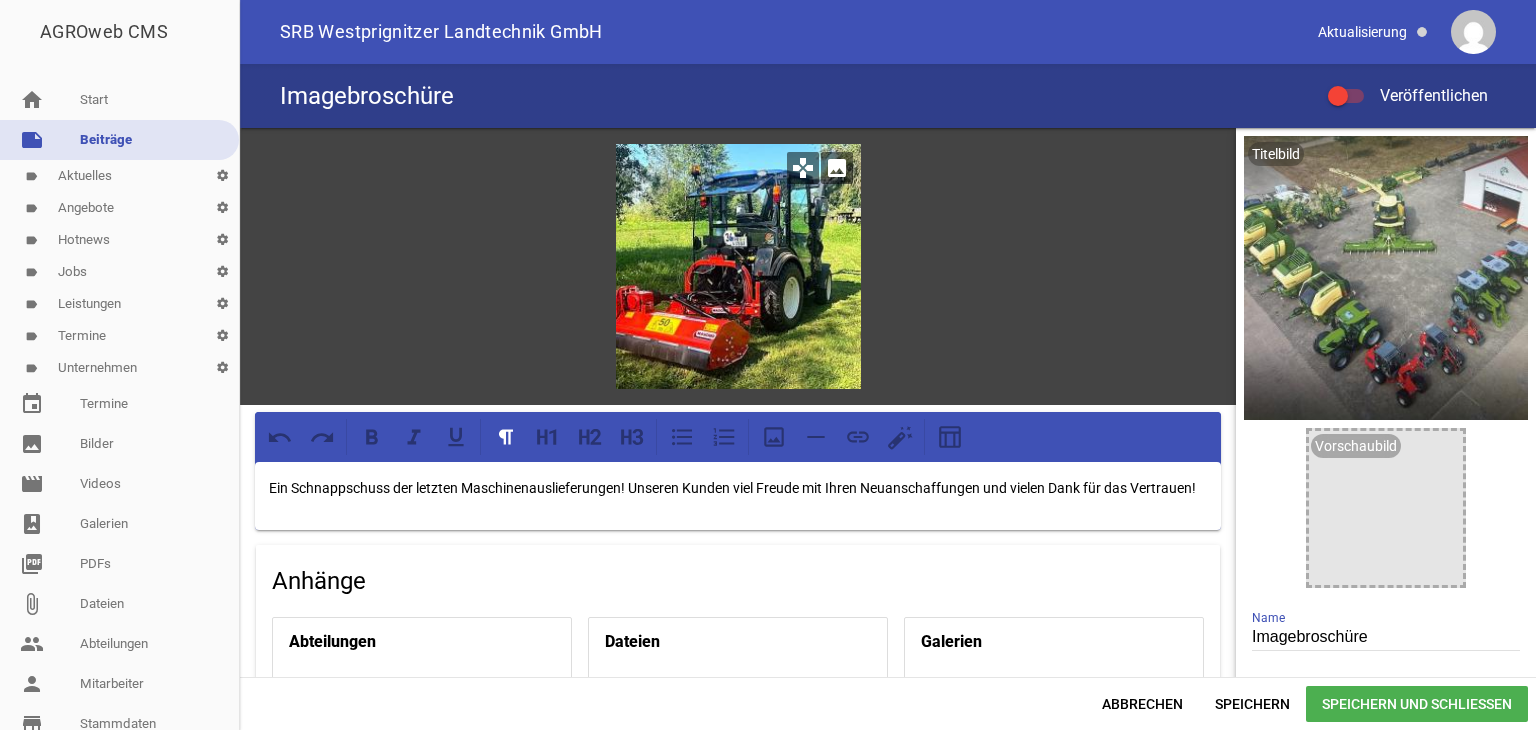 click on "games" at bounding box center [803, 168] 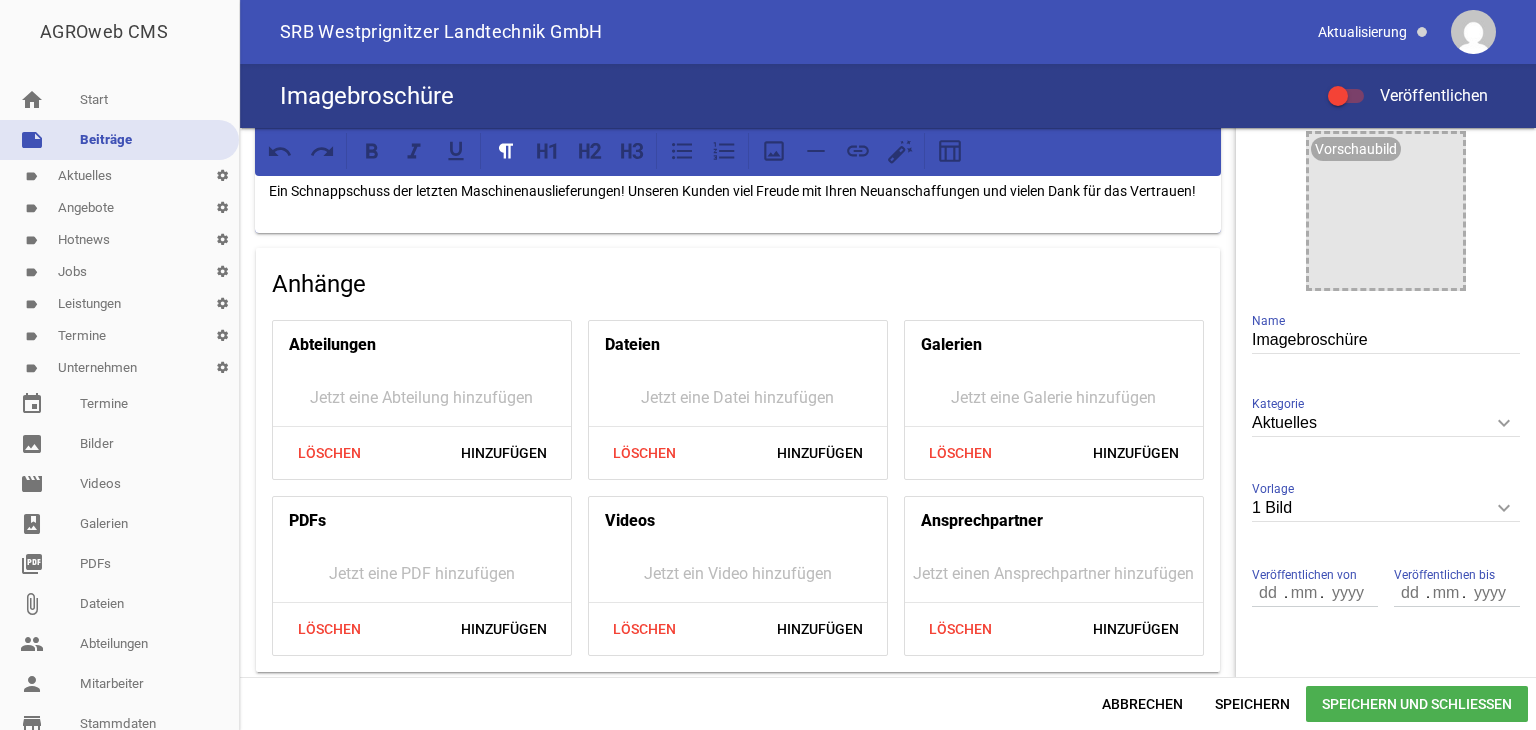 scroll, scrollTop: 300, scrollLeft: 0, axis: vertical 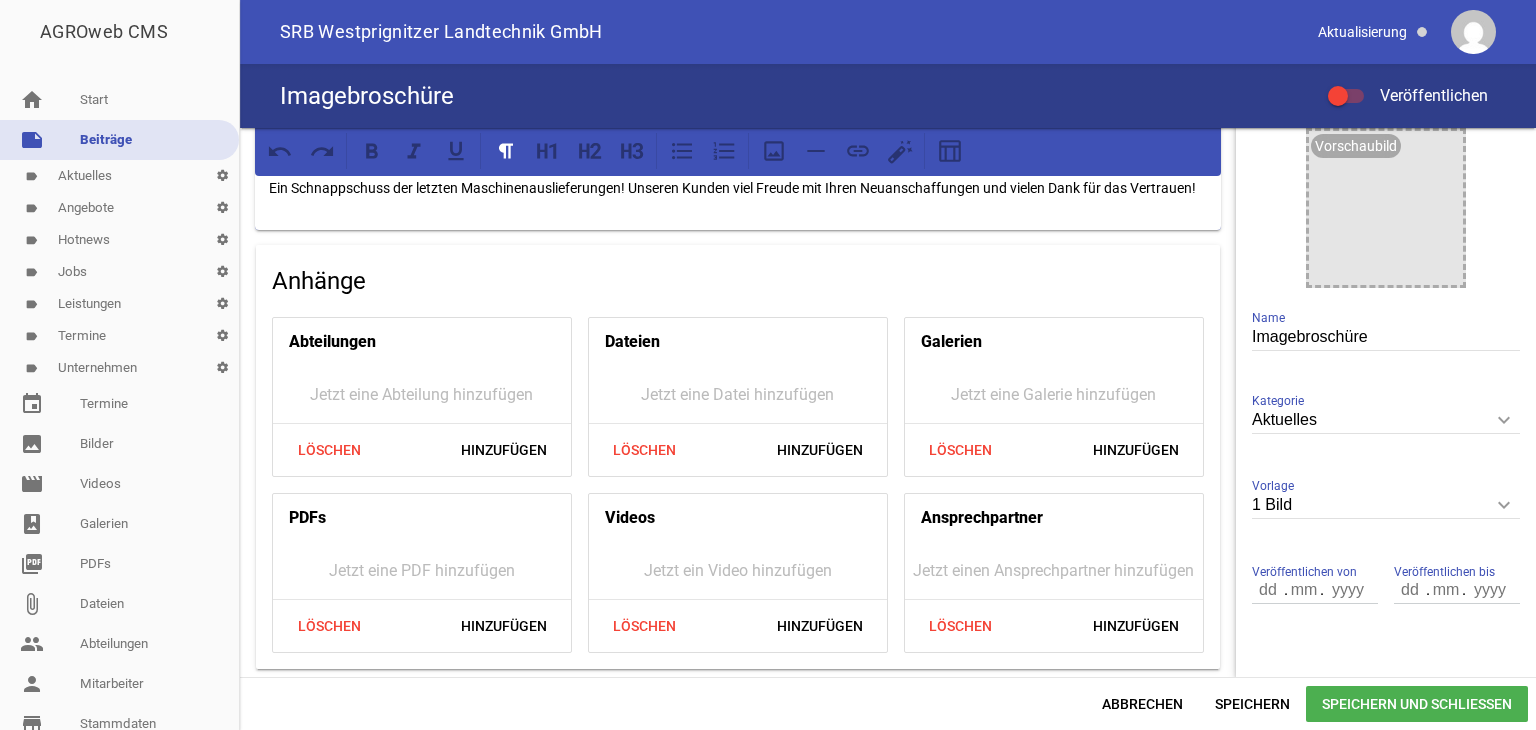 click on "keyboard_arrow_down" at bounding box center (1504, 505) 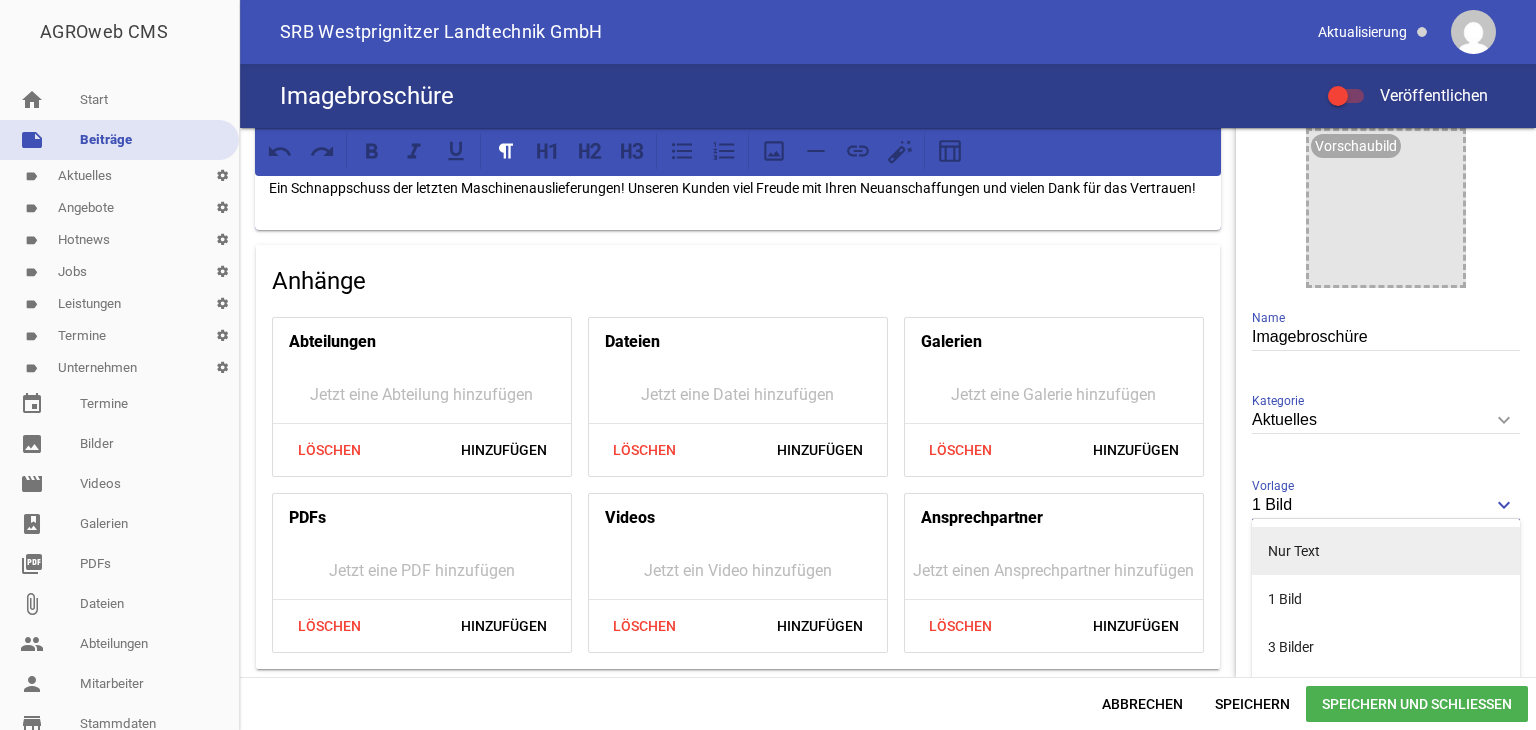 click on "Nur Text" at bounding box center [1386, 551] 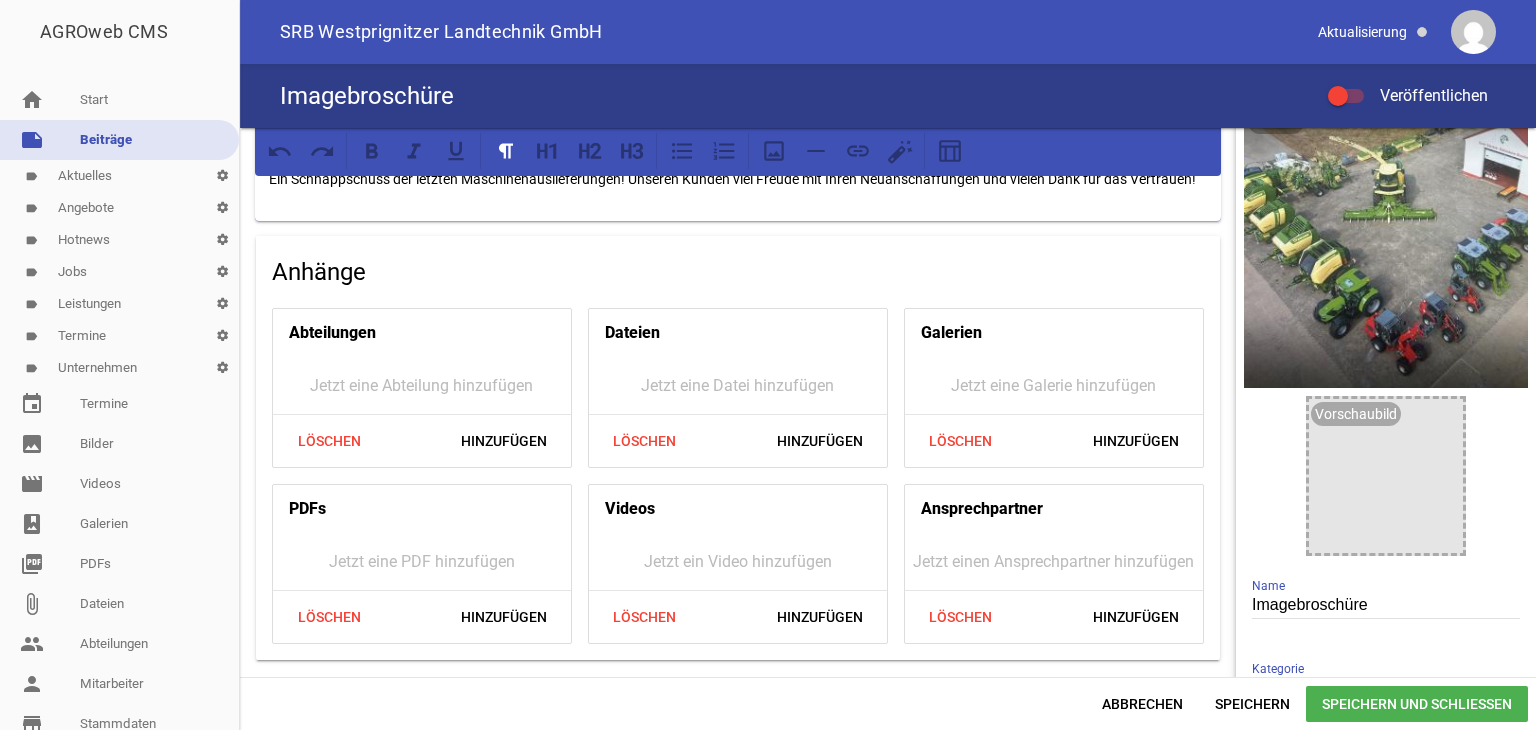 scroll, scrollTop: 0, scrollLeft: 0, axis: both 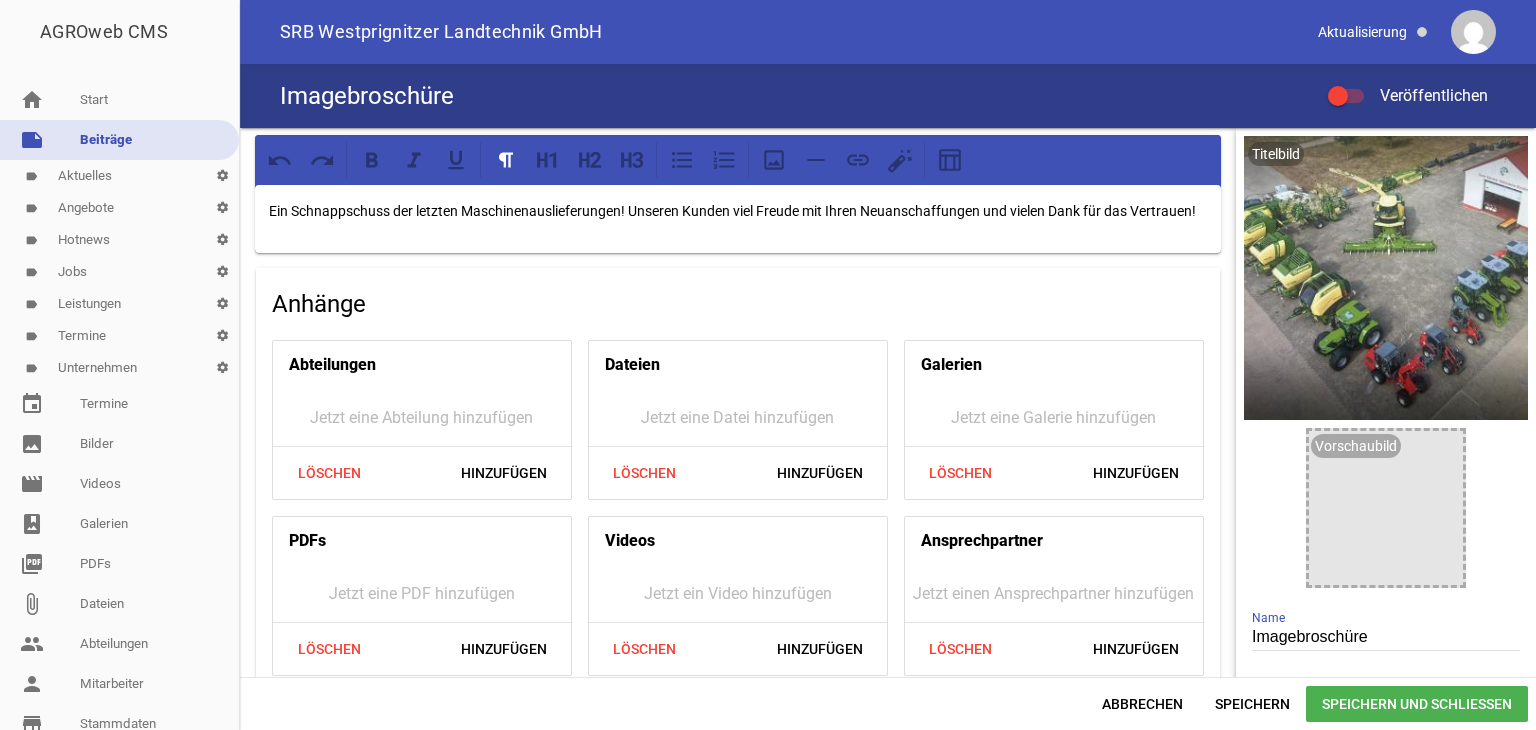 click at bounding box center (1346, 96) 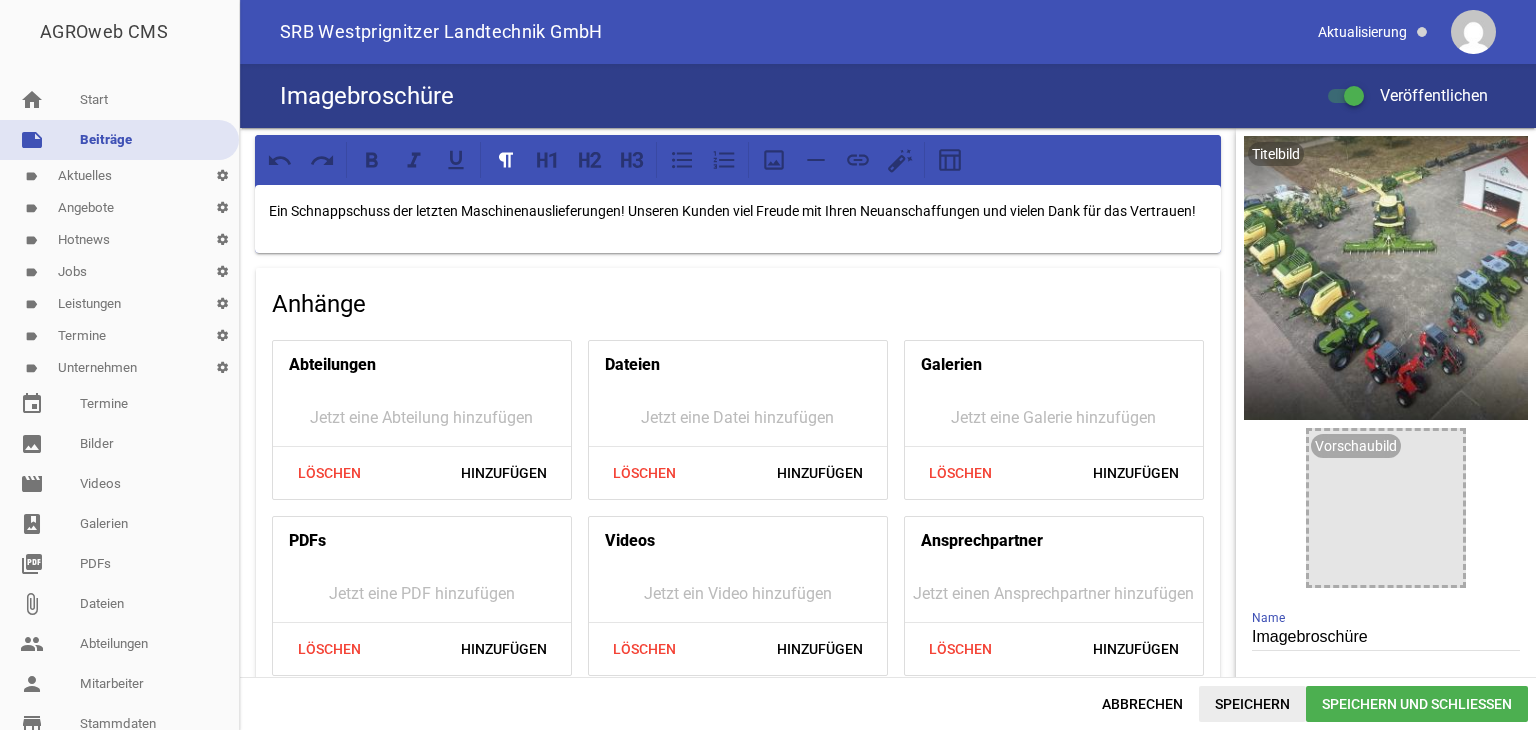 click on "Speichern" at bounding box center (1252, 704) 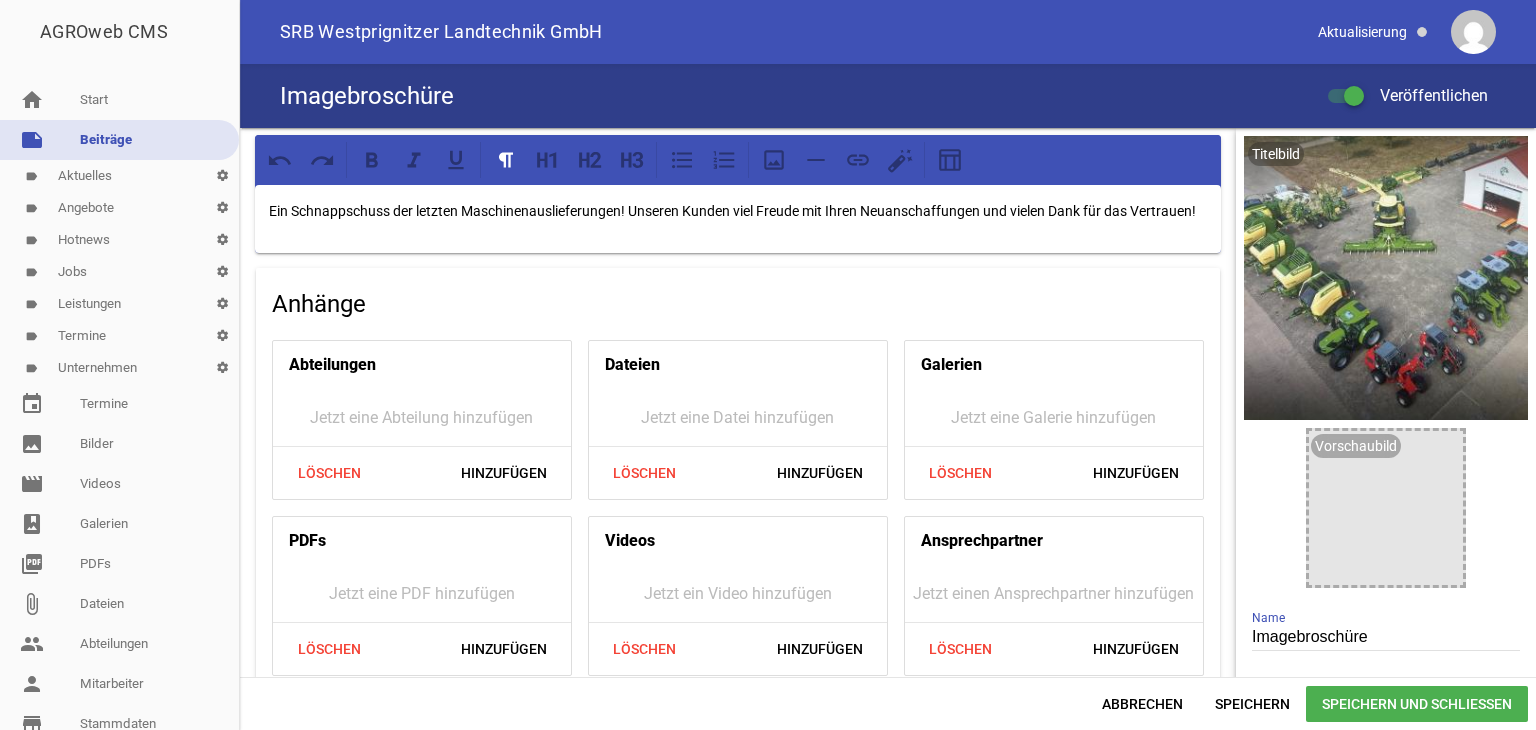 click at bounding box center [1354, 96] 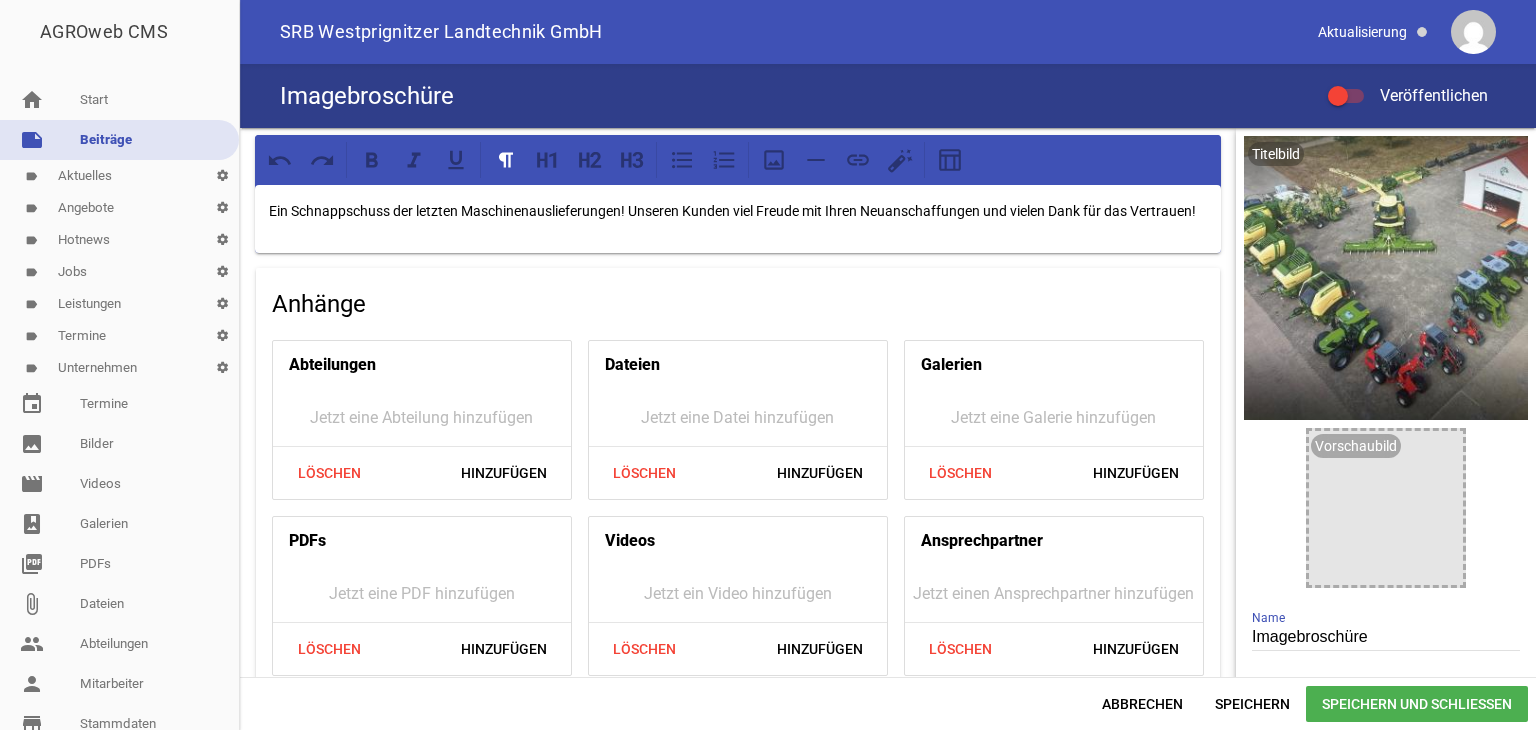 click at bounding box center (1346, 96) 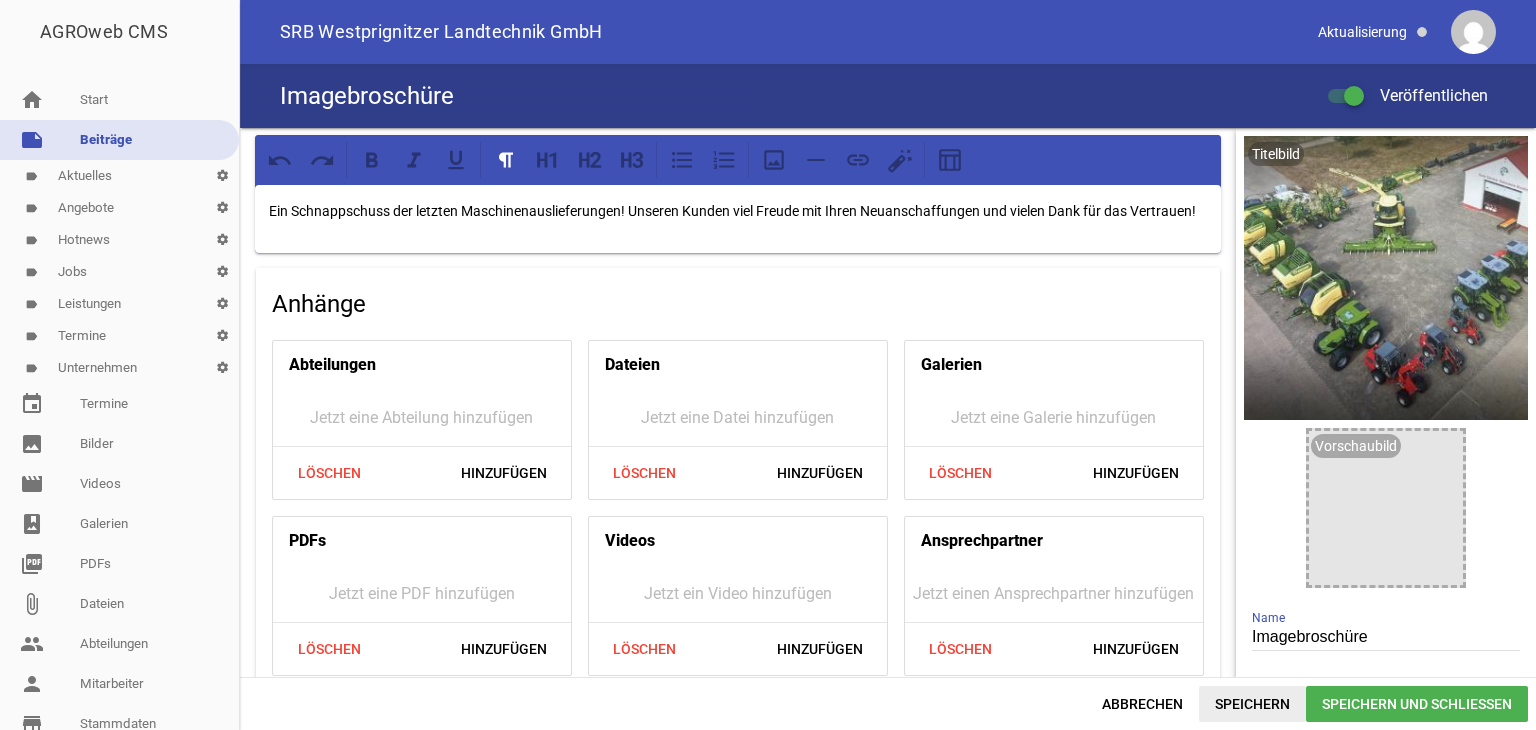click on "Speichern" at bounding box center (1252, 704) 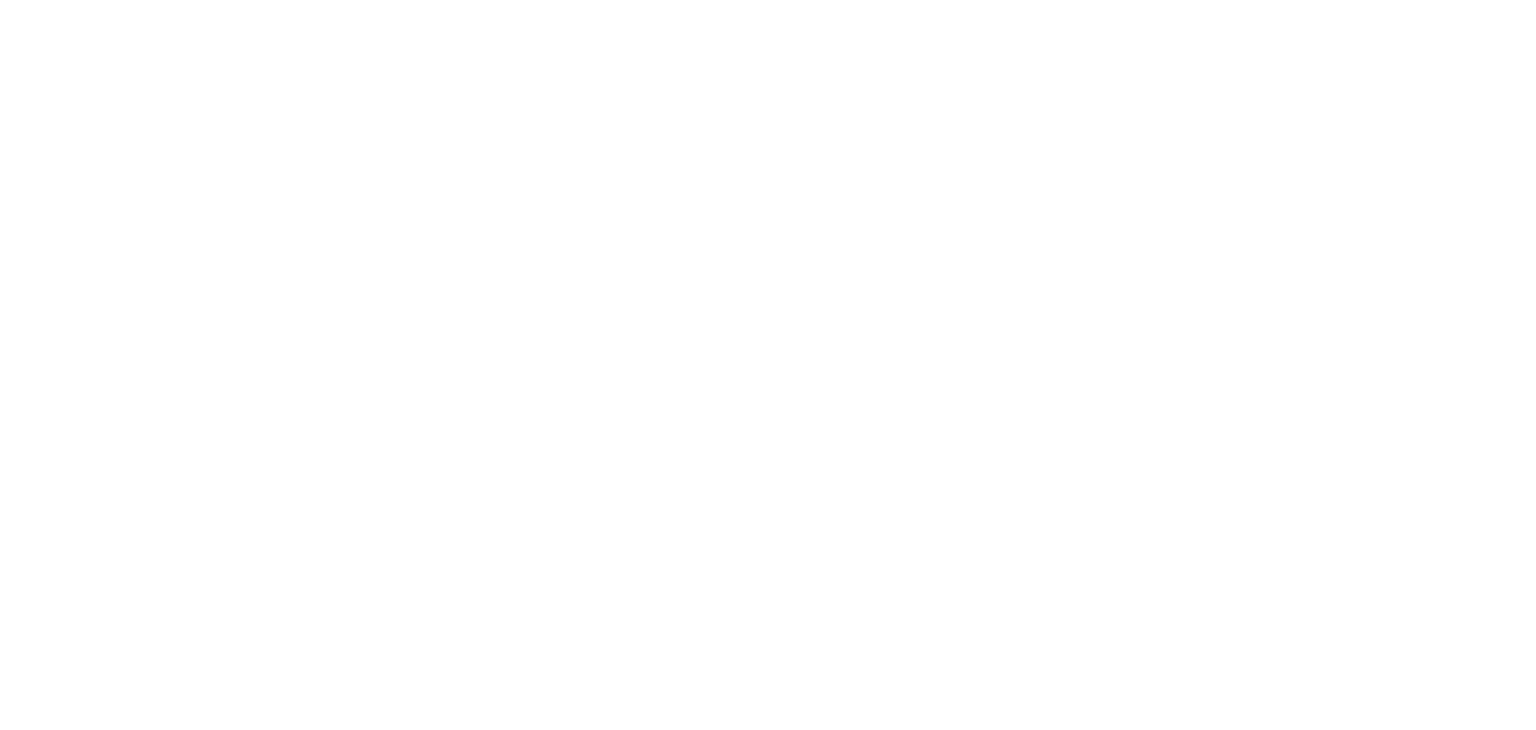 scroll, scrollTop: 0, scrollLeft: 0, axis: both 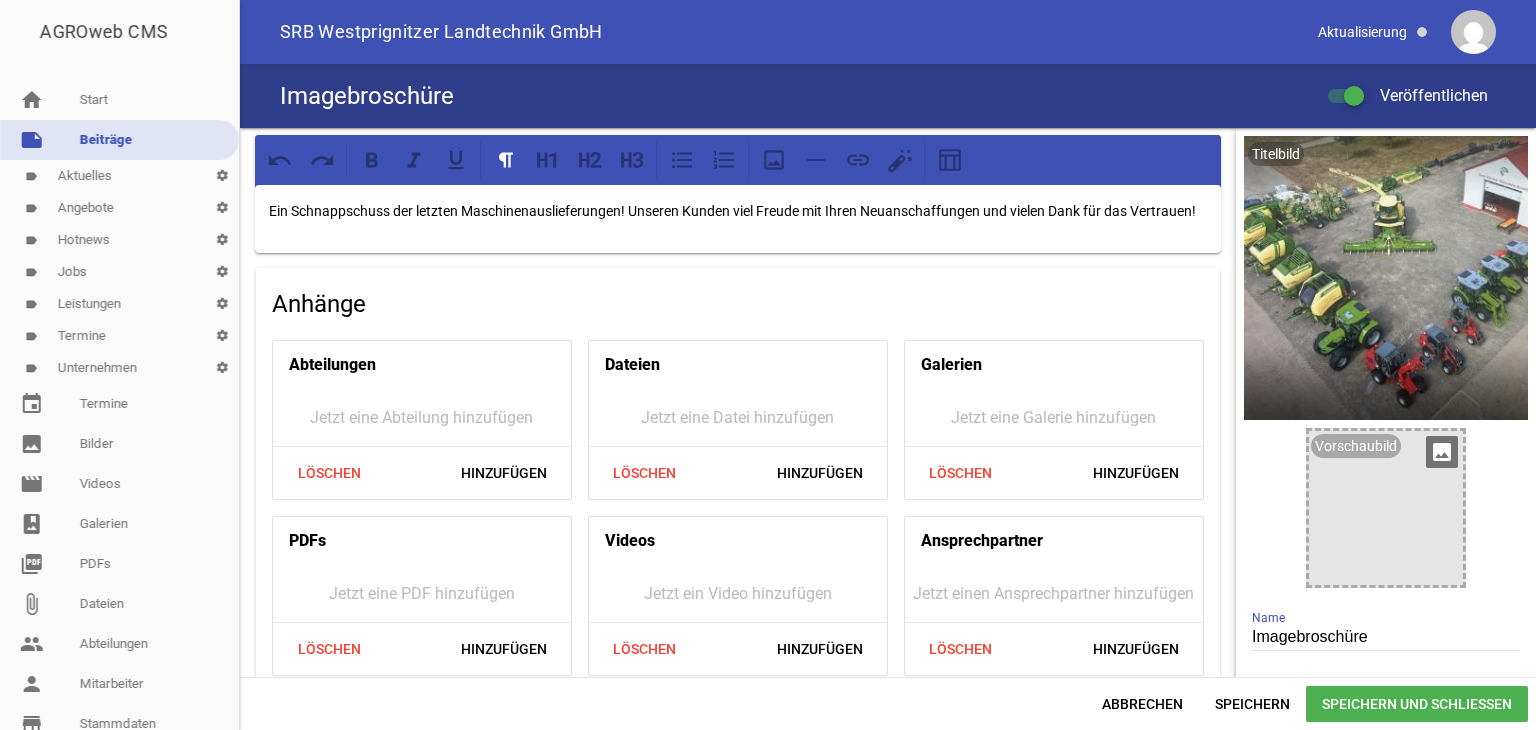 click on "image" at bounding box center (1442, 452) 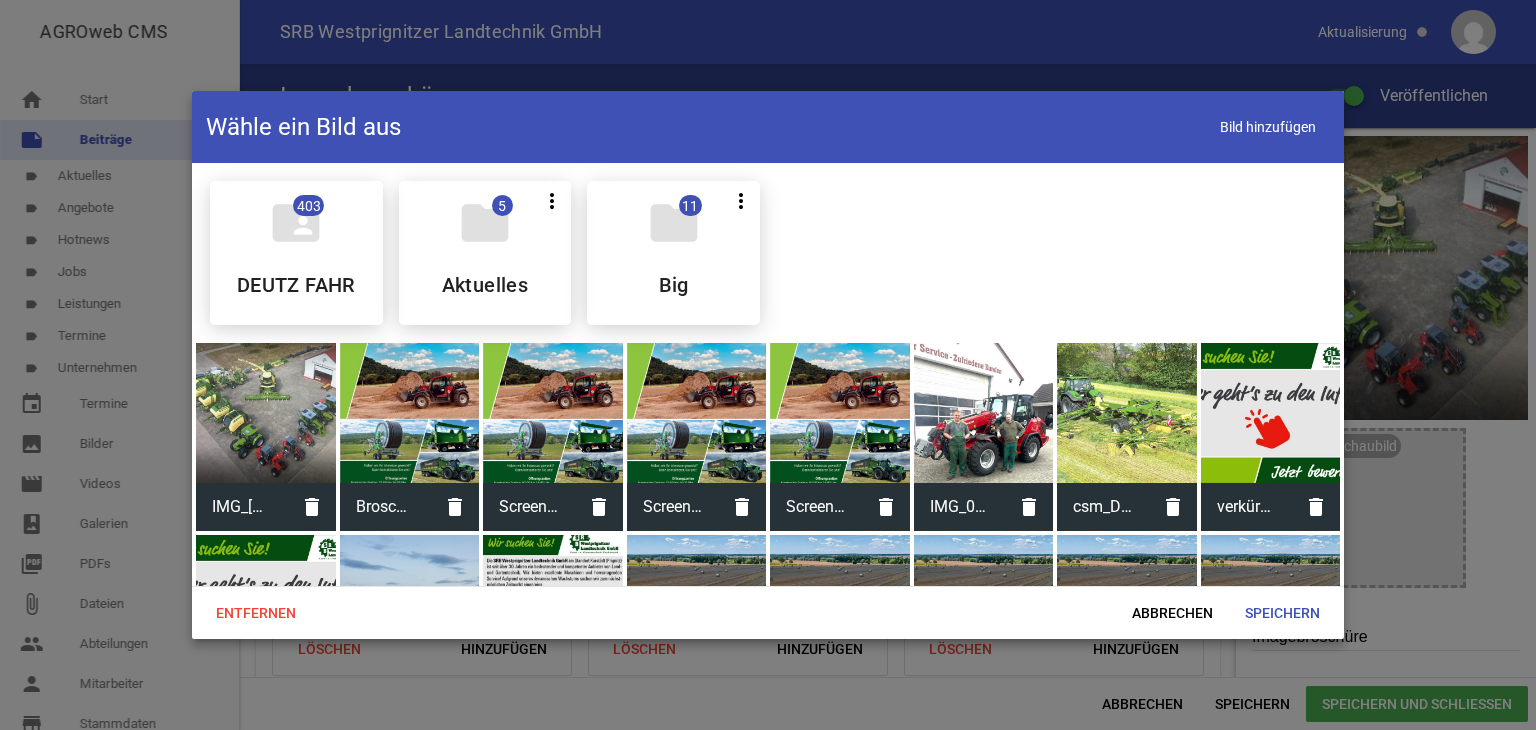 drag, startPoint x: 273, startPoint y: 452, endPoint x: 359, endPoint y: 473, distance: 88.52683 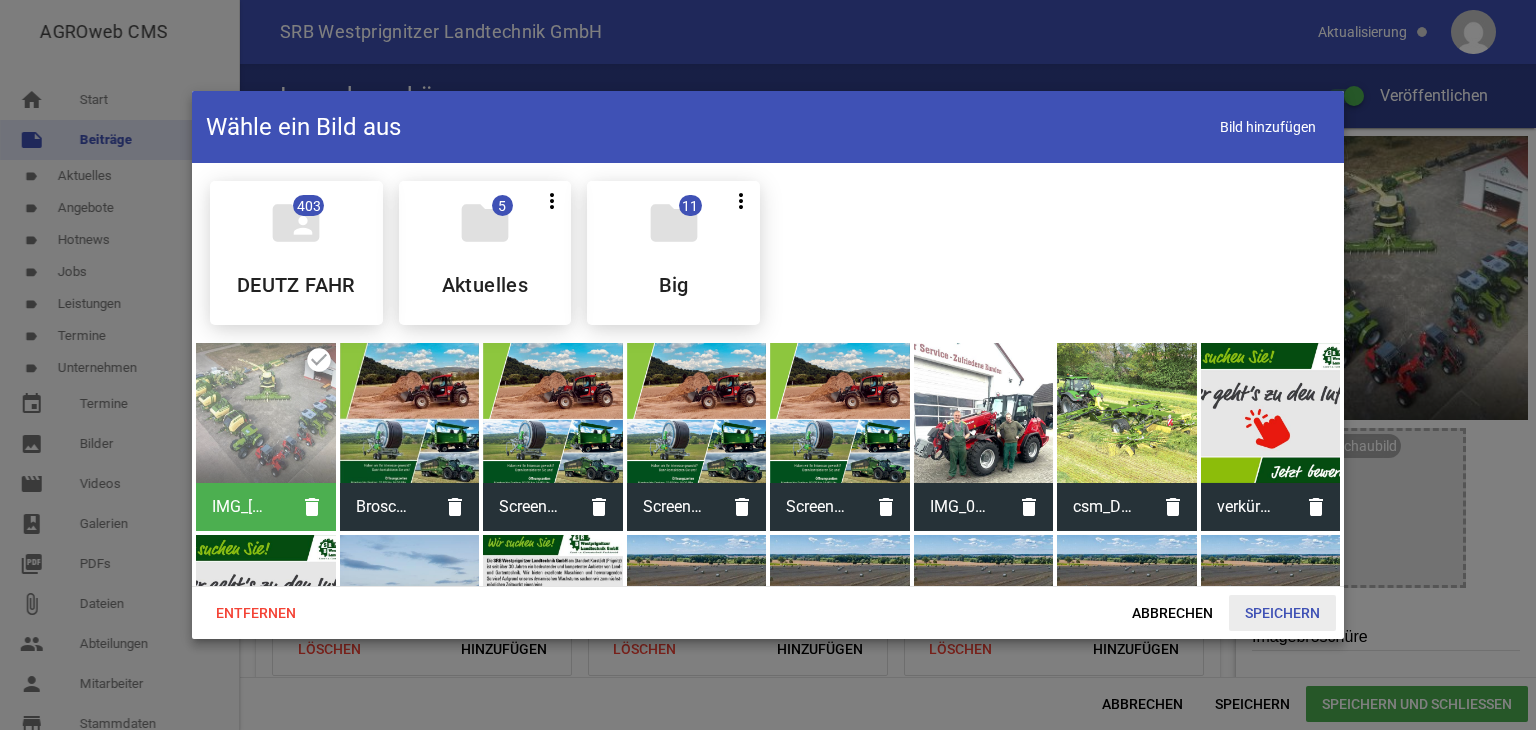 click on "Speichern" at bounding box center (1282, 613) 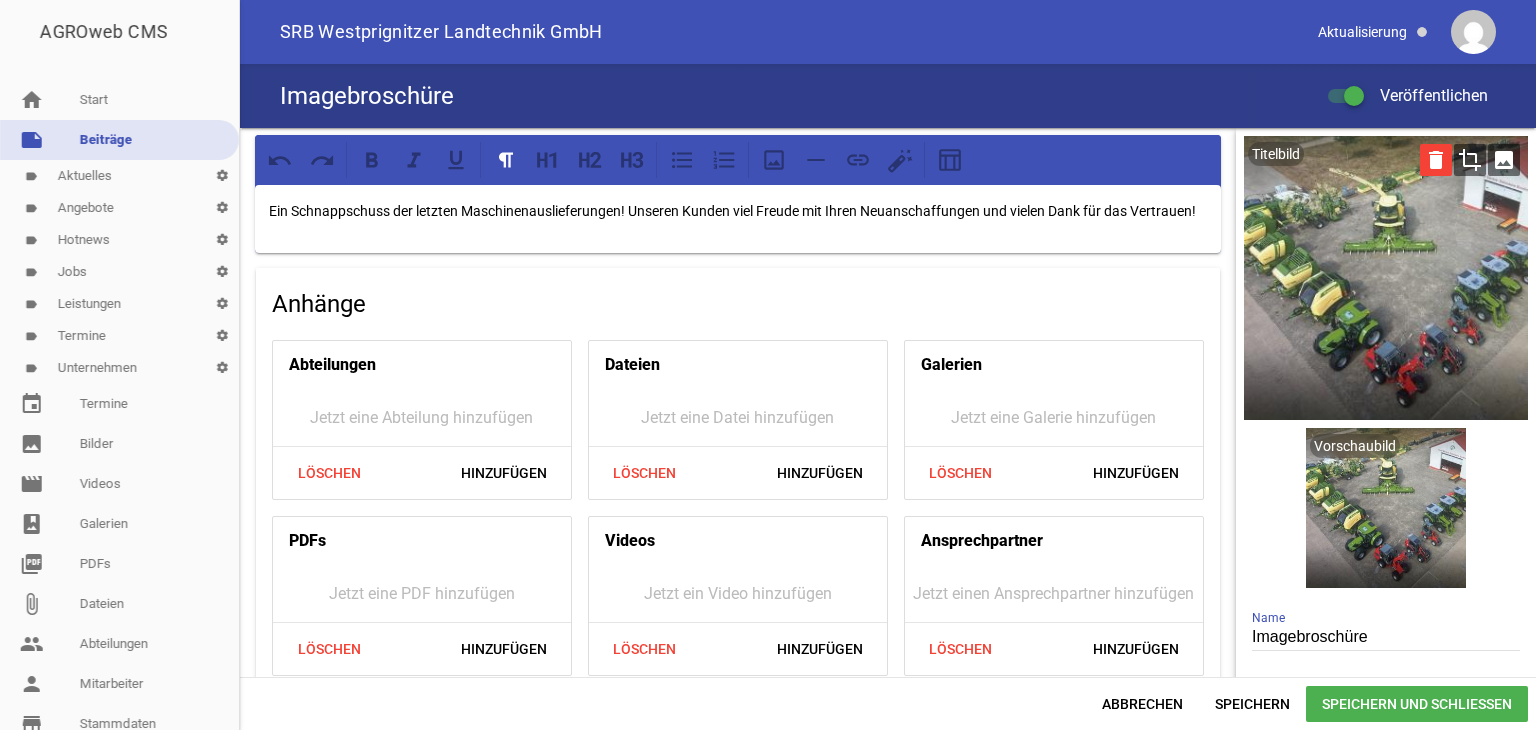 click on "delete" at bounding box center (1436, 160) 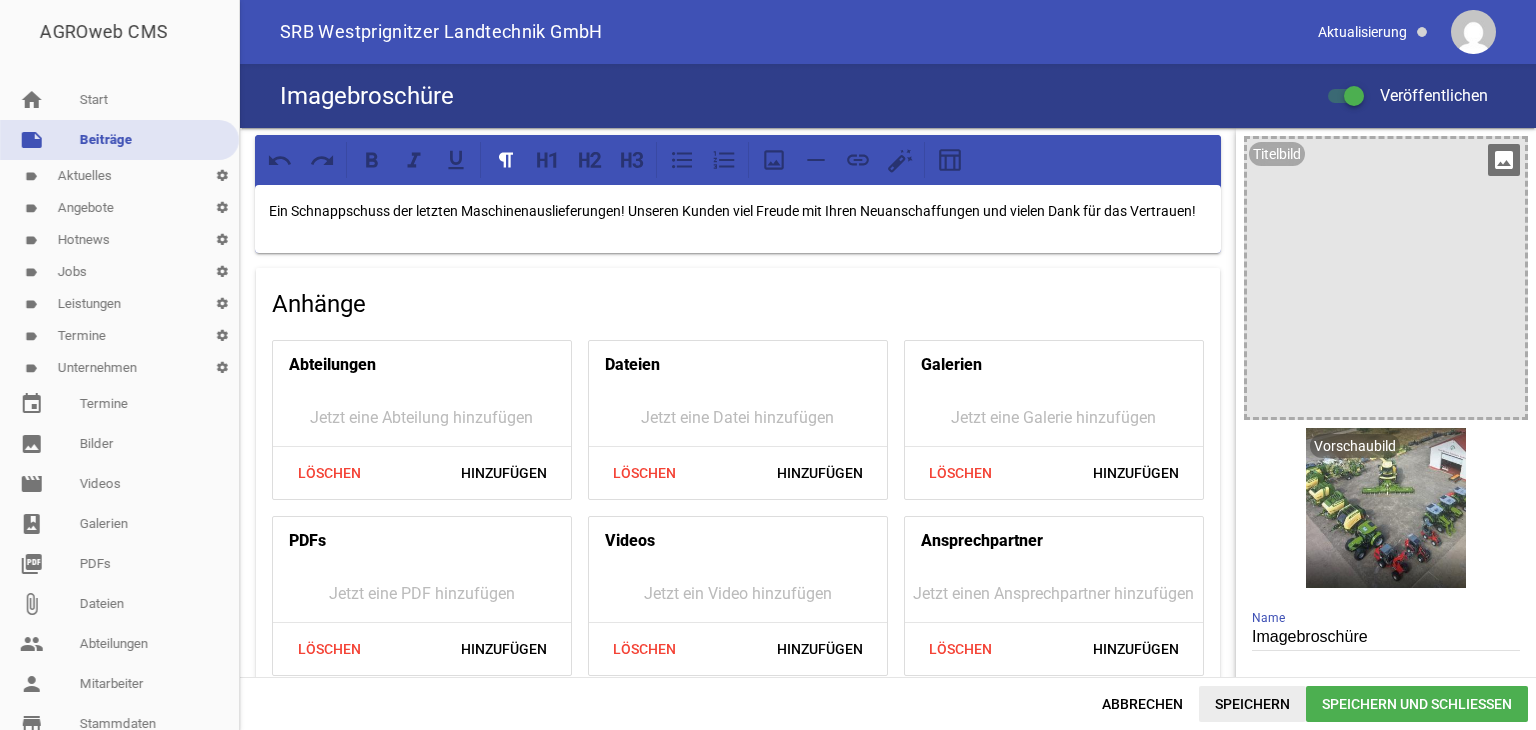 click on "Speichern" at bounding box center (1252, 704) 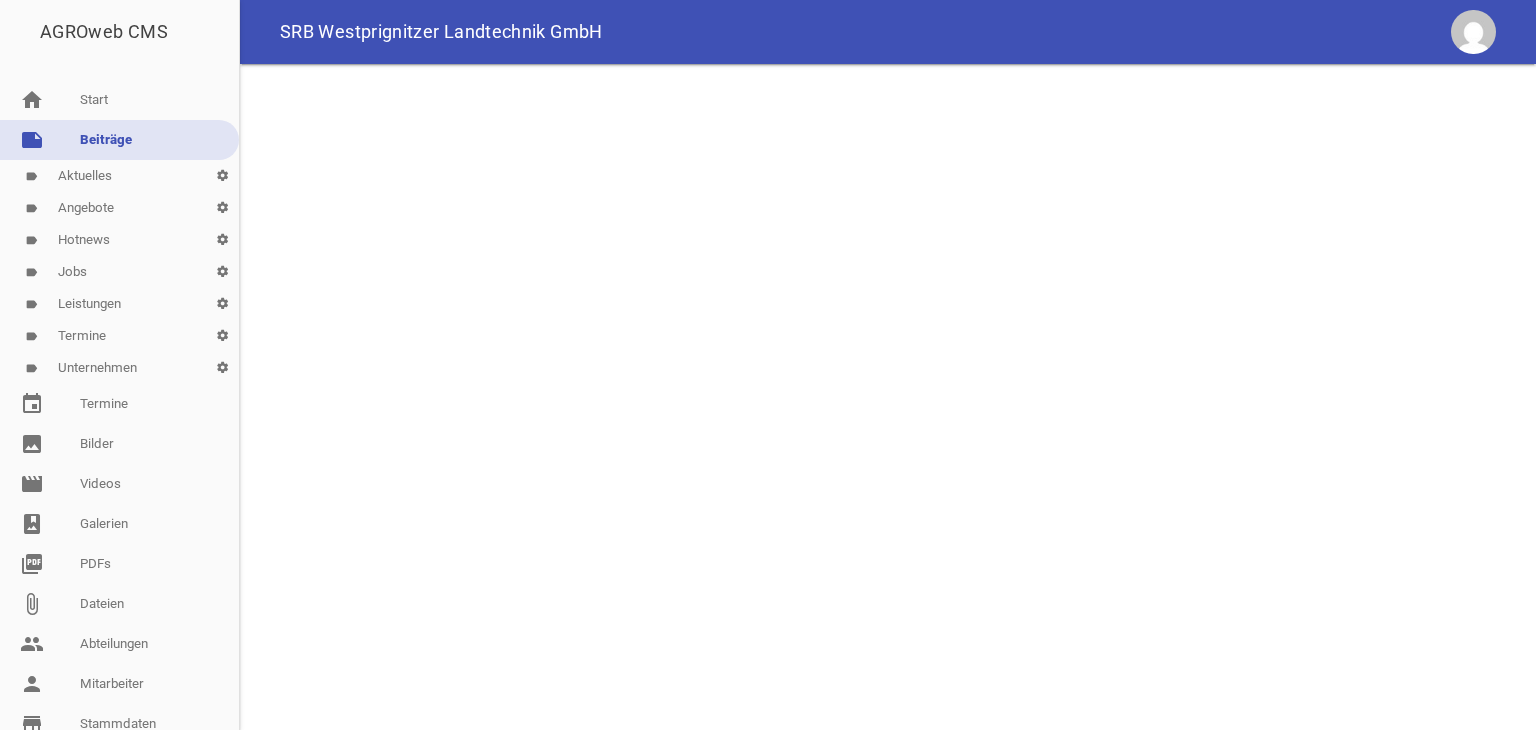 scroll, scrollTop: 0, scrollLeft: 0, axis: both 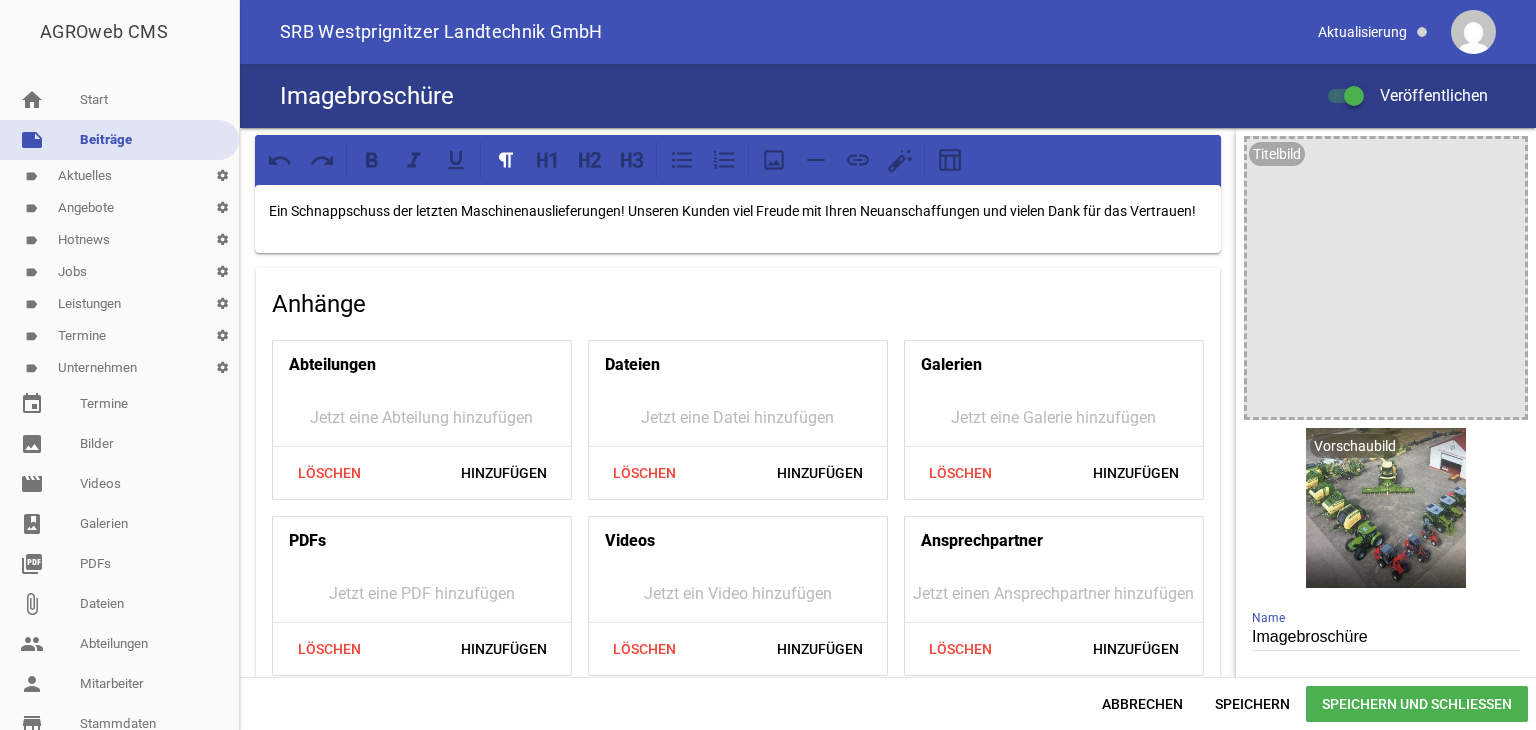 click on "Ein Schnappschuss der letzten Maschinenauslieferungen! Unseren Kunden viel Freude mit Ihren Neuanschaffungen und vielen Dank für das Vertrauen!" at bounding box center (738, 211) 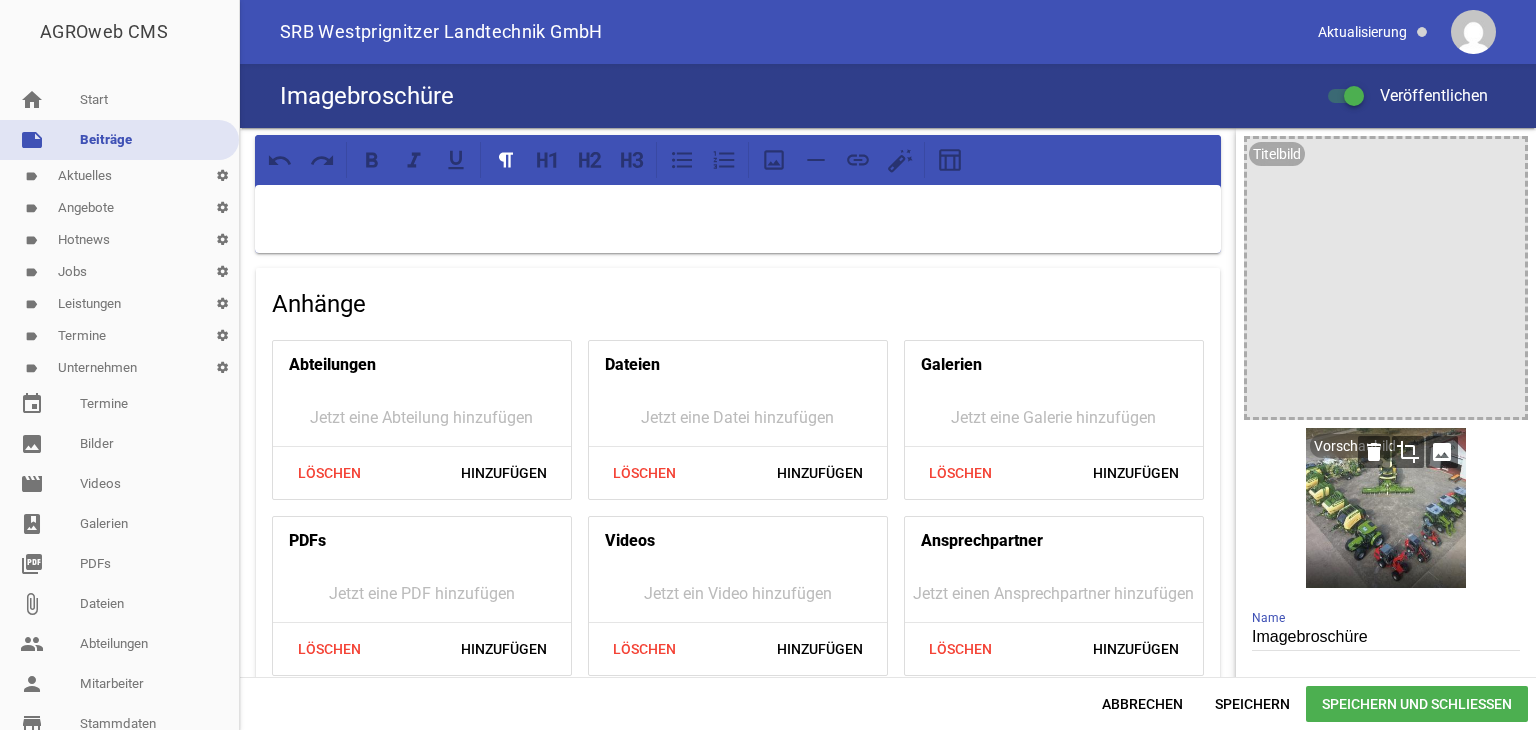 click on "image" at bounding box center (1442, 452) 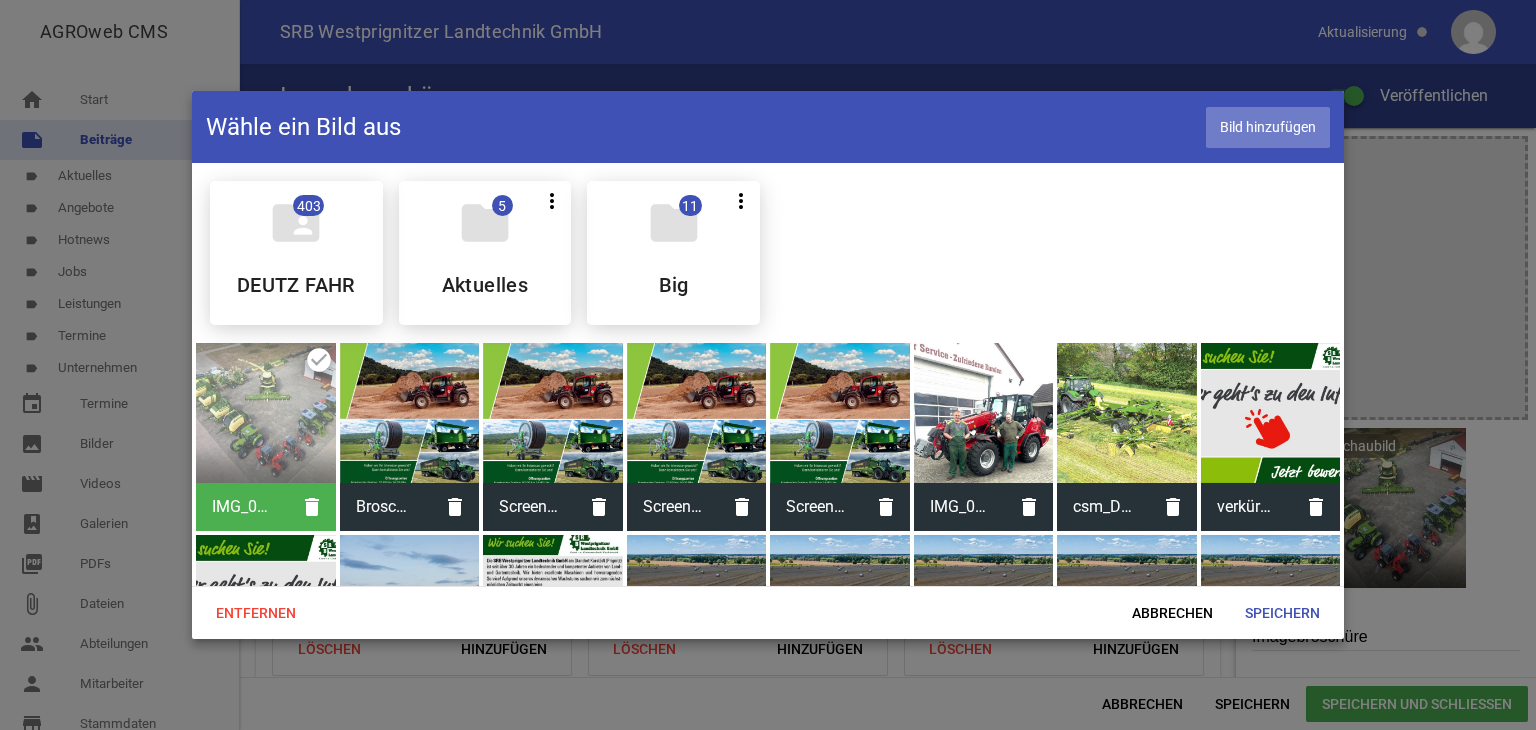 click on "Bild hinzufügen" at bounding box center (1268, 127) 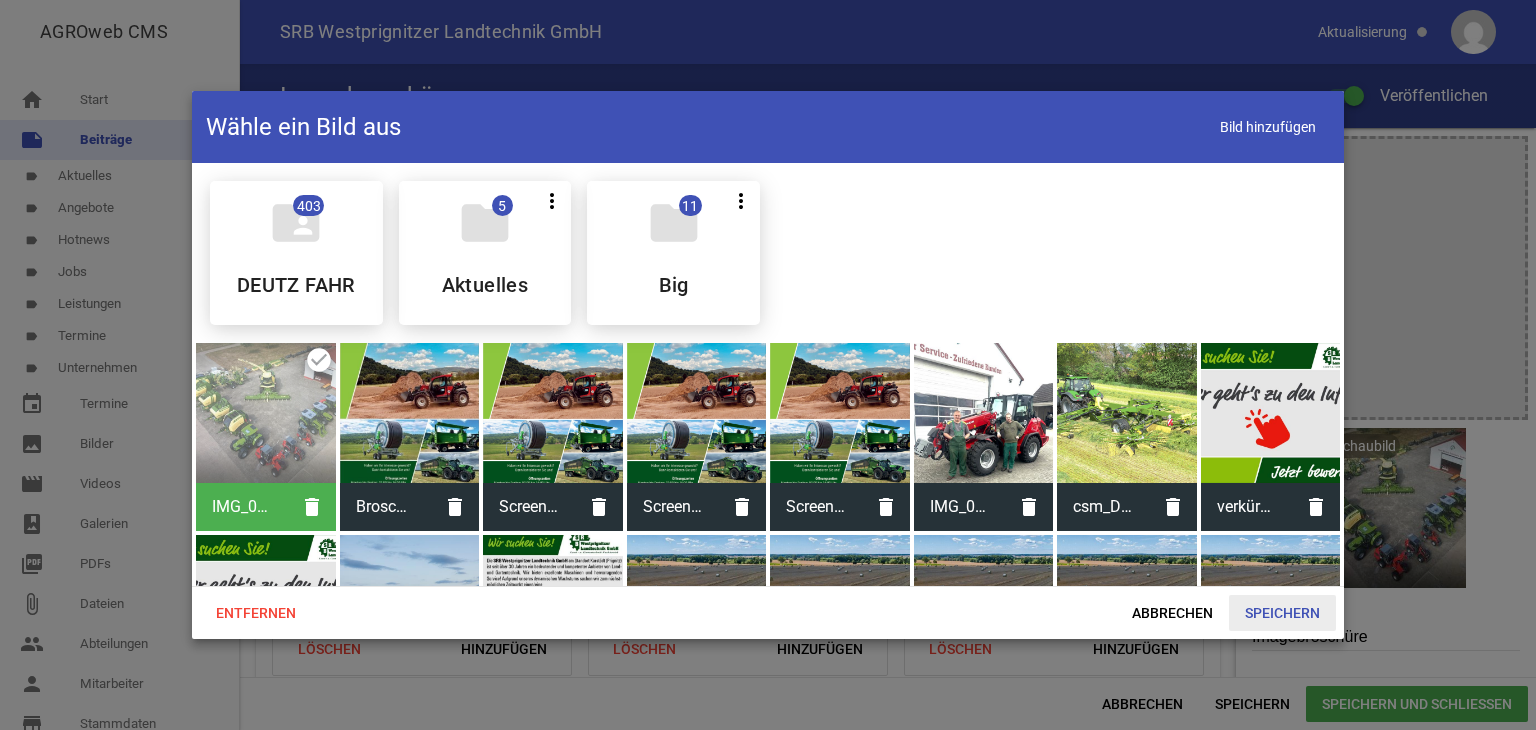 click on "Speichern" at bounding box center [1282, 613] 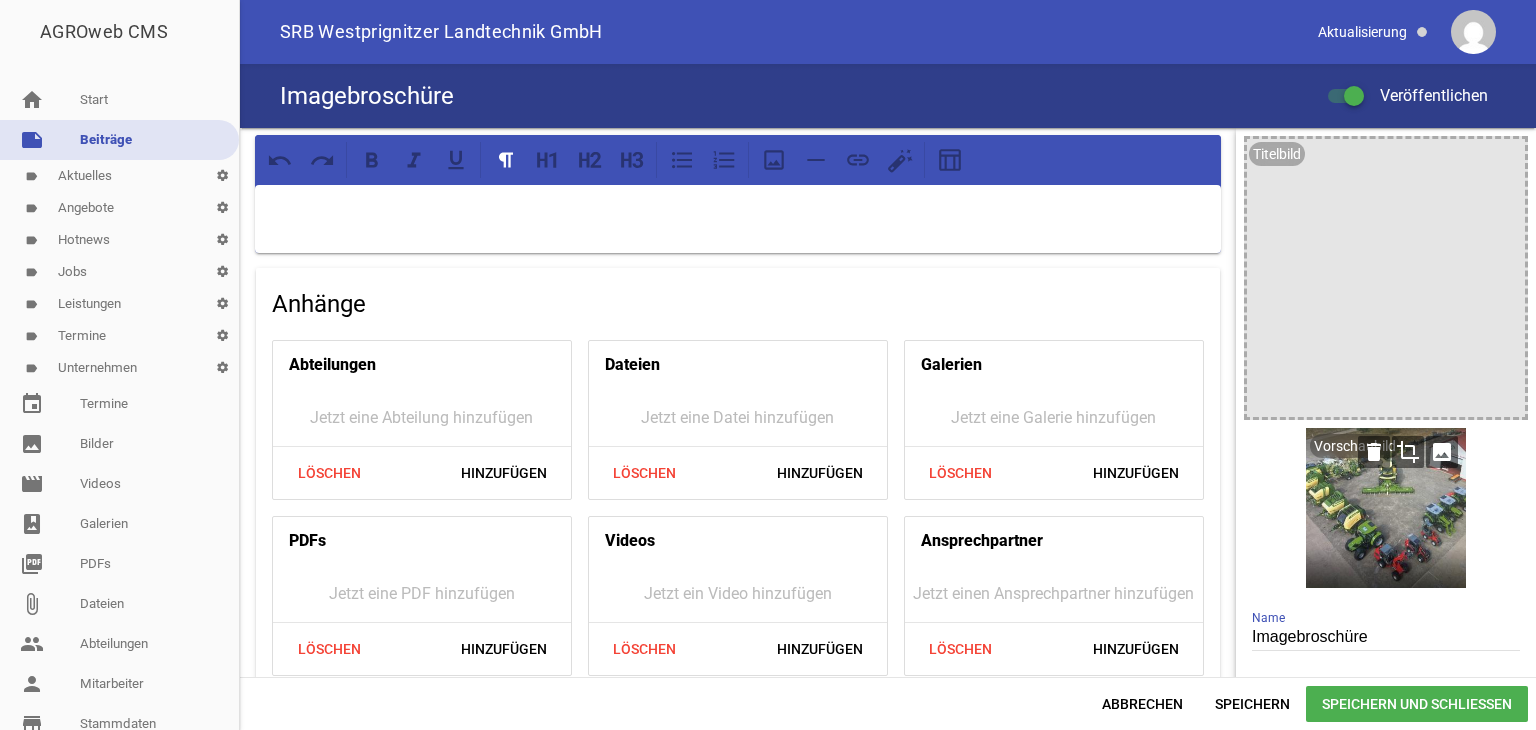 click on "image" at bounding box center (1442, 452) 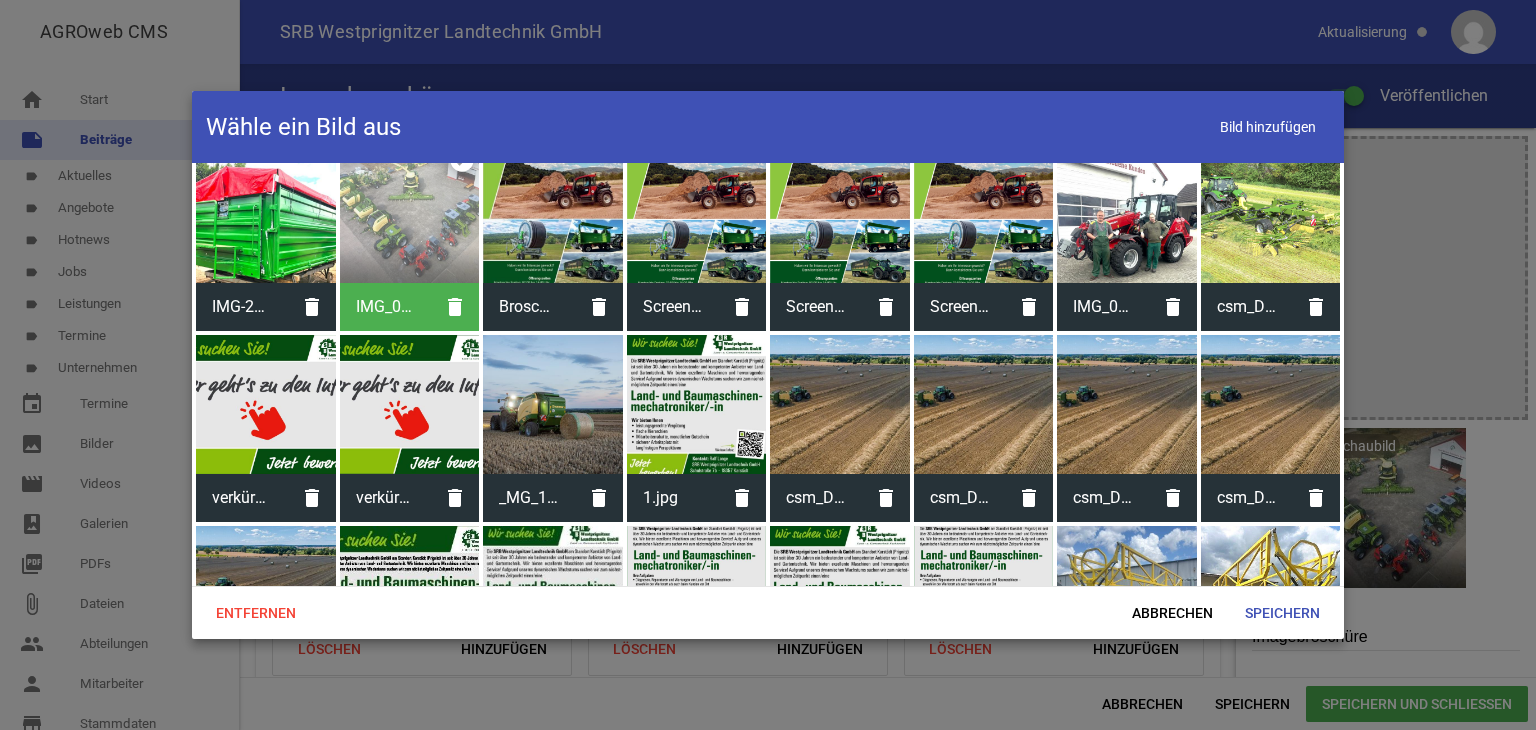 scroll, scrollTop: 100, scrollLeft: 0, axis: vertical 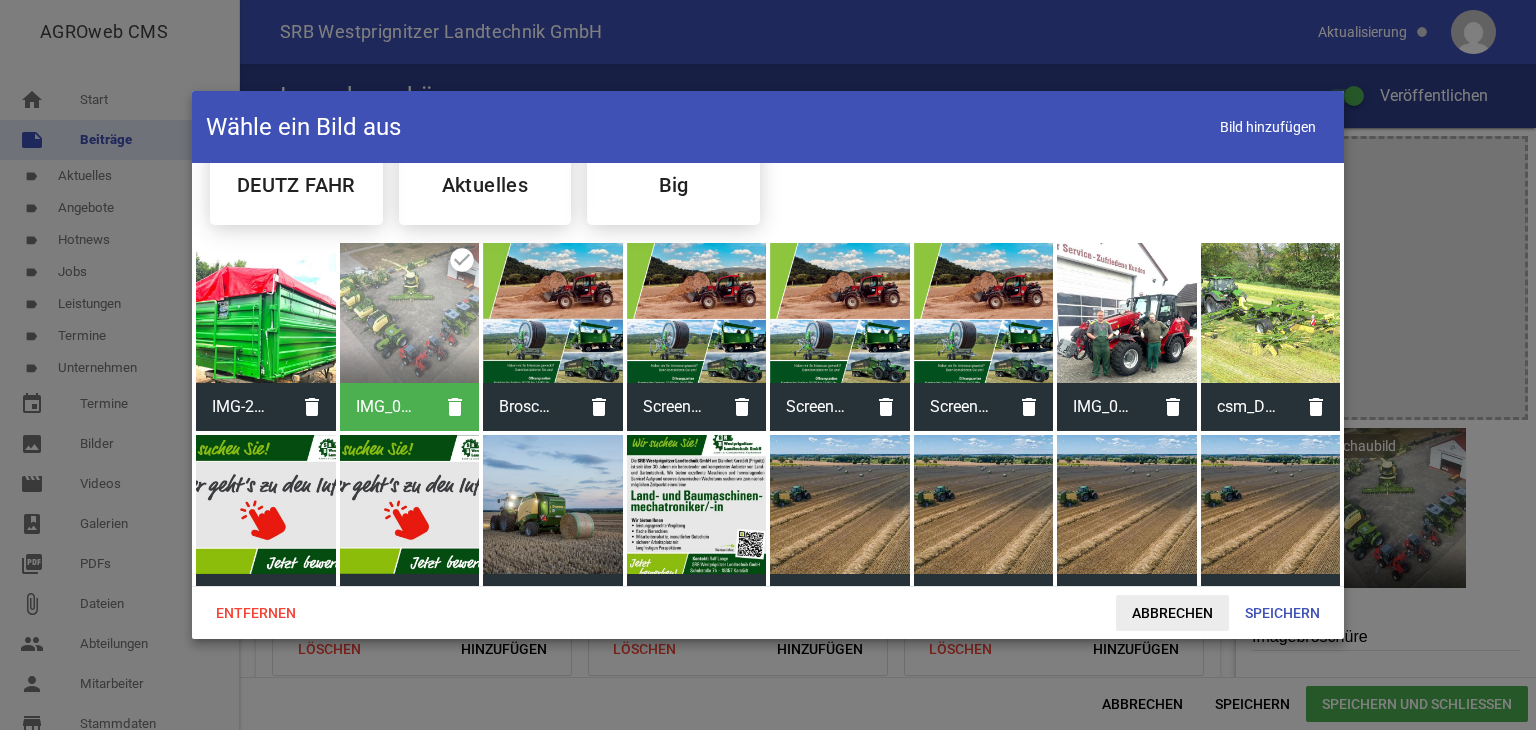 click on "Abbrechen" at bounding box center [1172, 613] 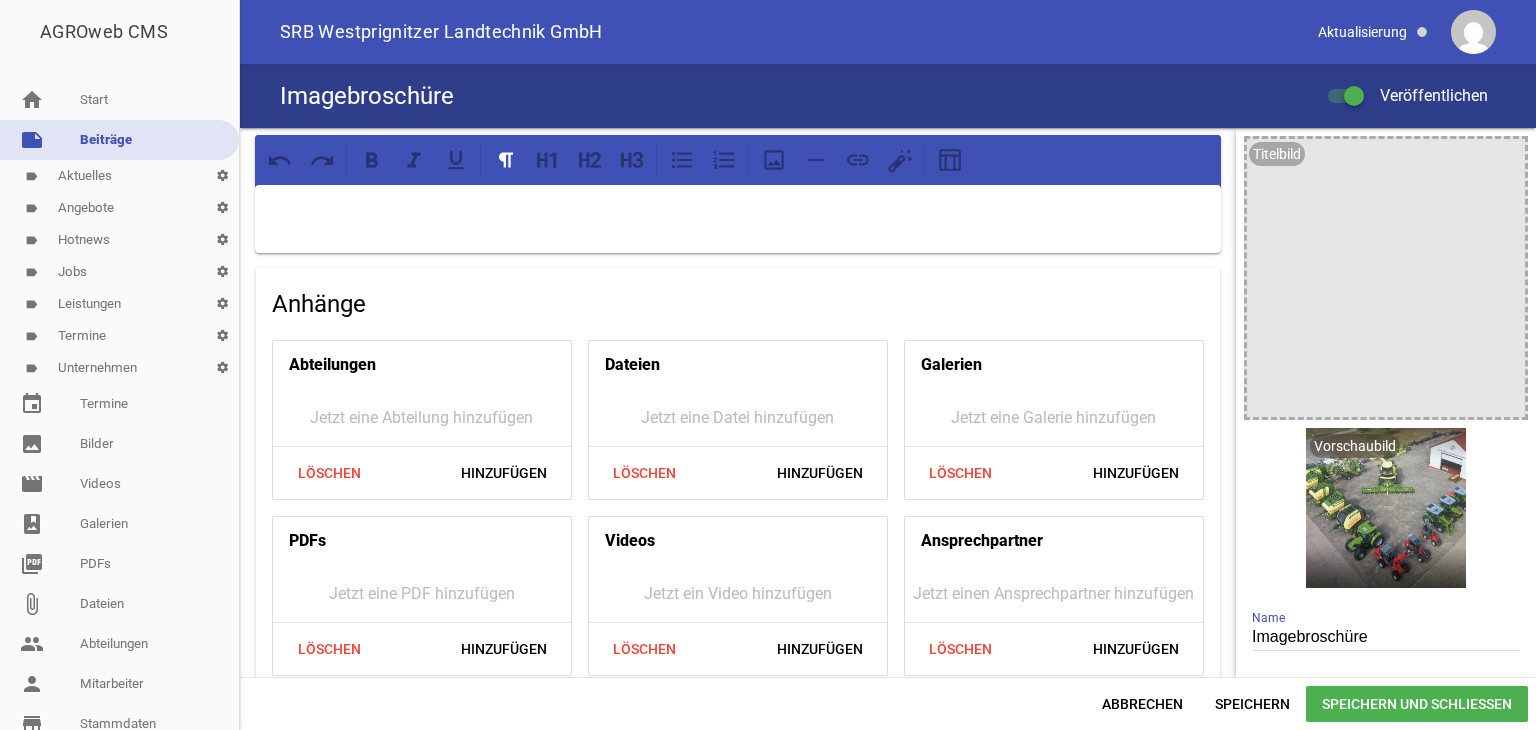 click at bounding box center (1354, 96) 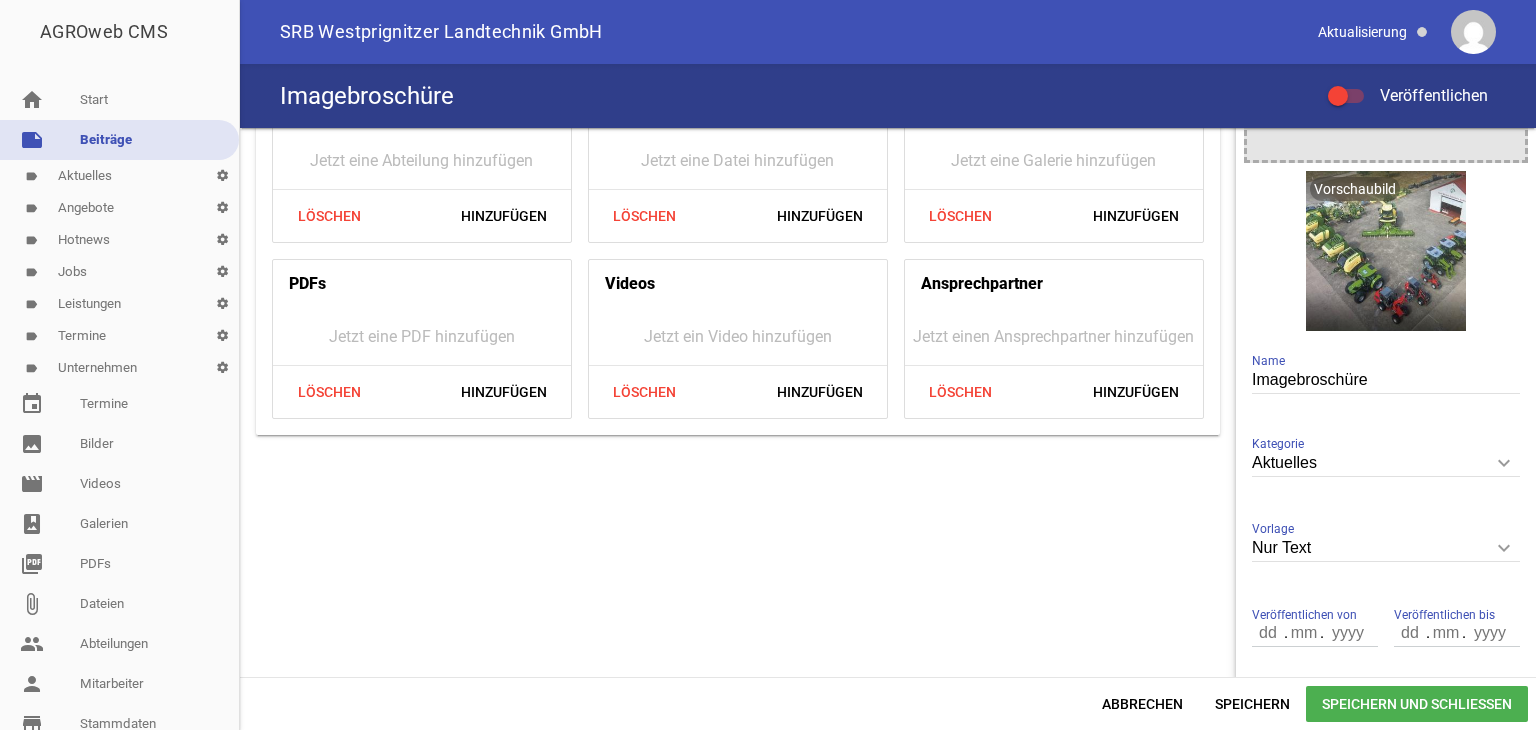 scroll, scrollTop: 300, scrollLeft: 0, axis: vertical 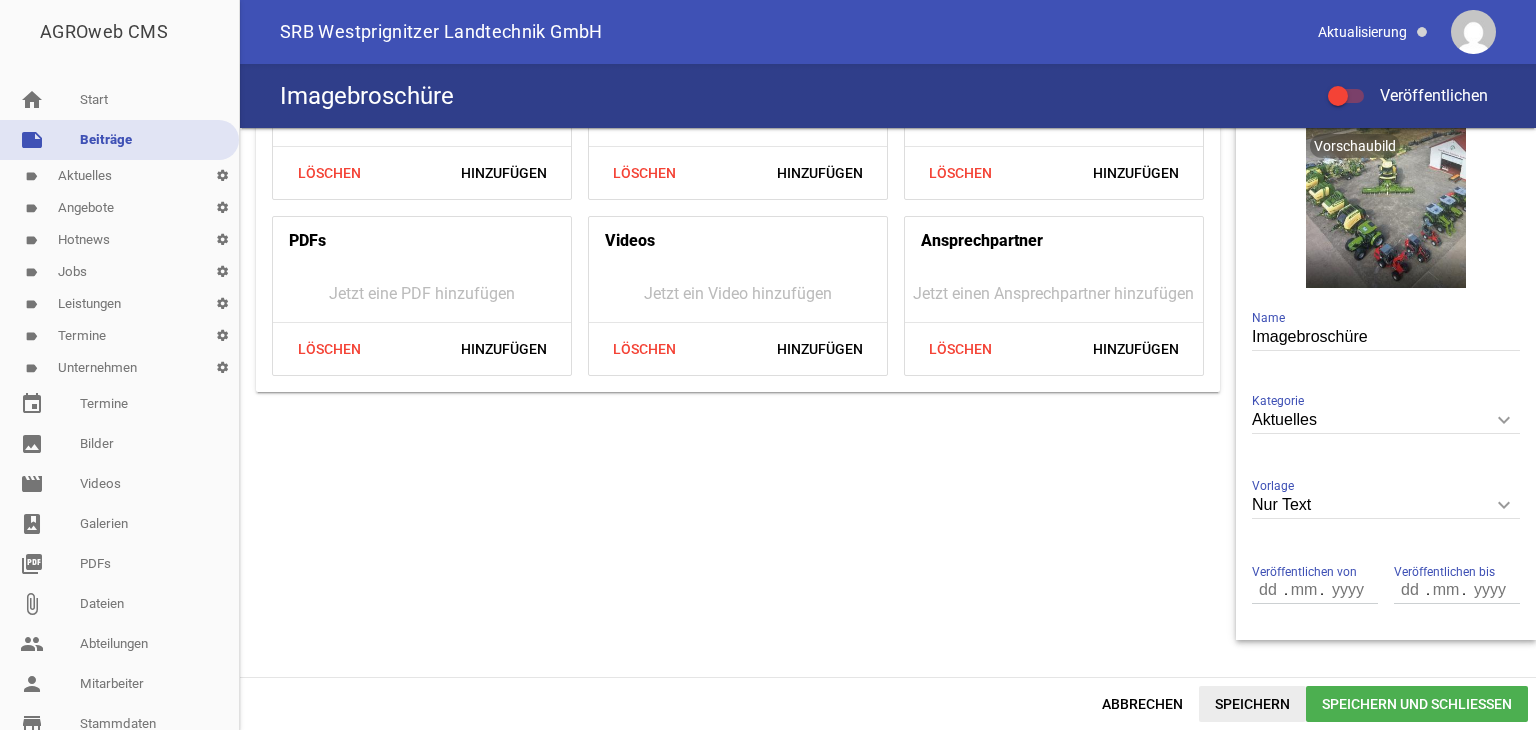 click on "Speichern" at bounding box center (1252, 704) 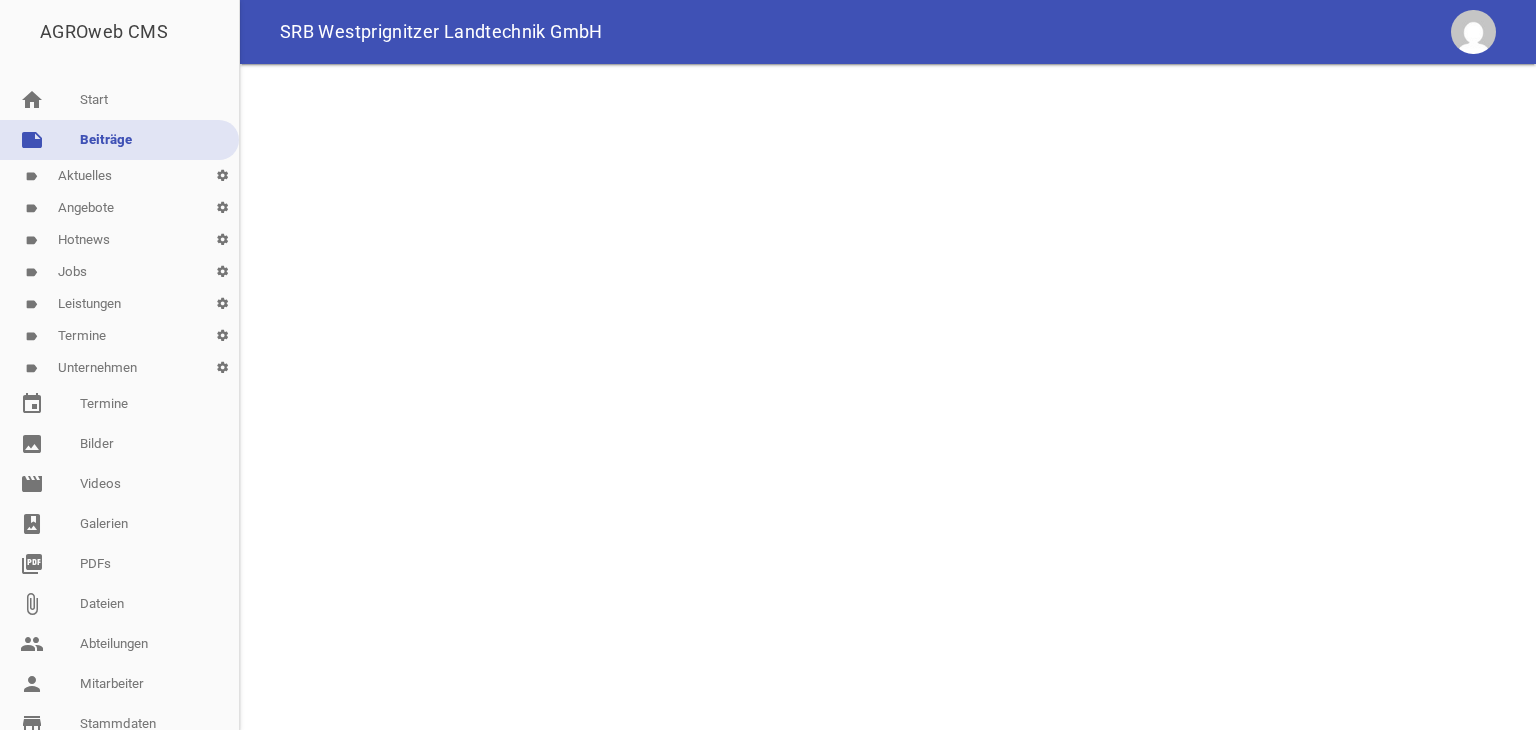 scroll, scrollTop: 0, scrollLeft: 0, axis: both 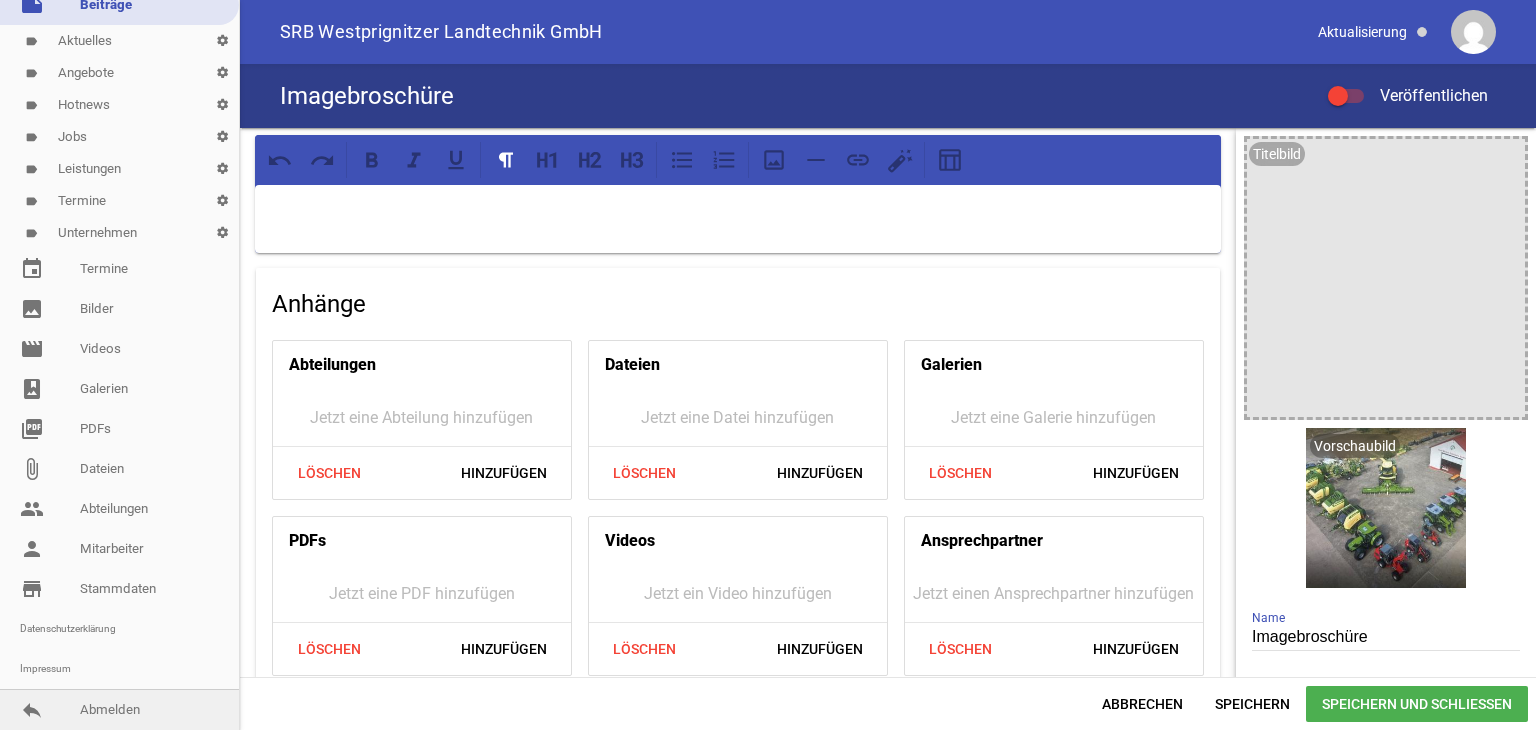 click on "reply  Abmelden" at bounding box center [119, 710] 